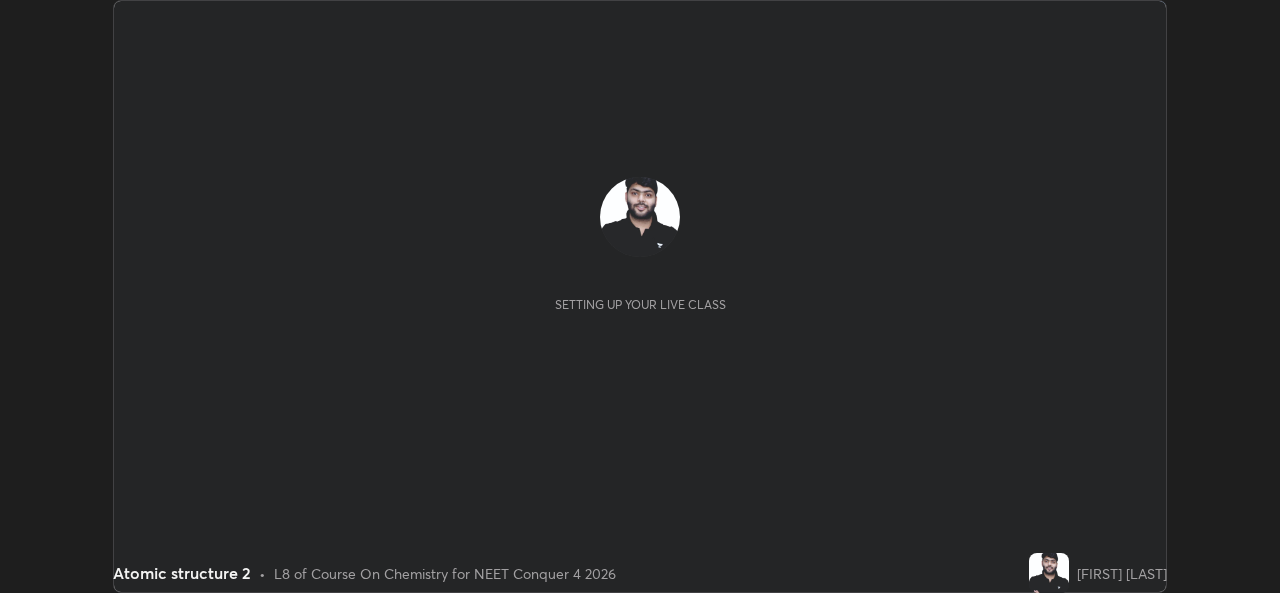 scroll, scrollTop: 0, scrollLeft: 0, axis: both 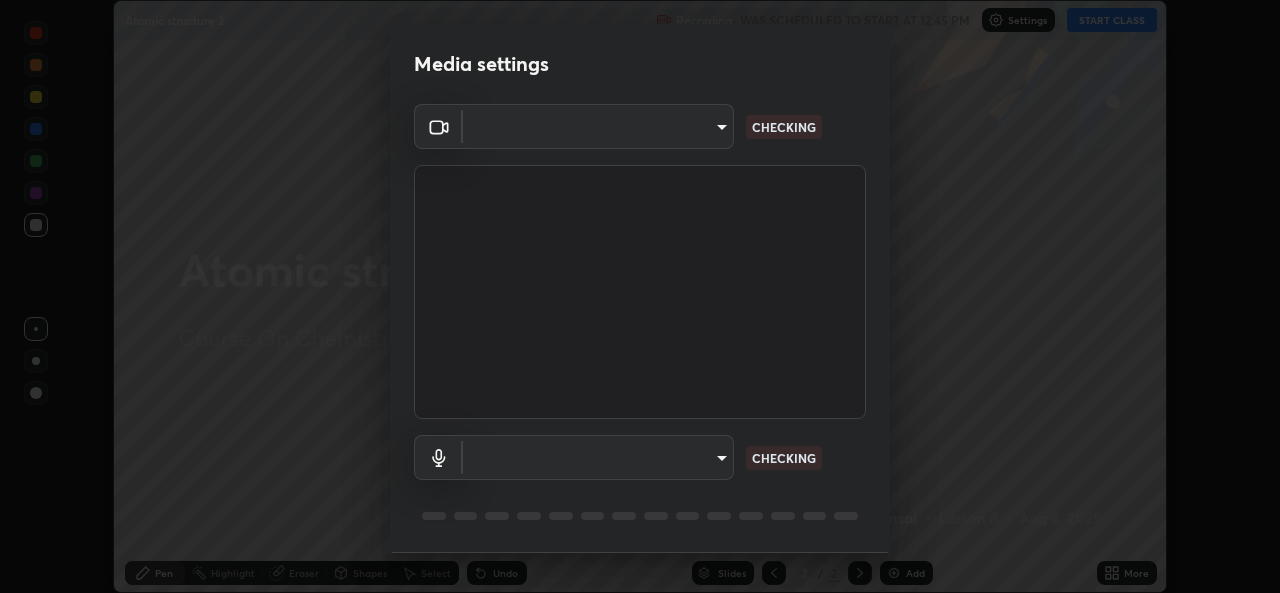 type on "a434b0bb675b4afe23526f72caf62f20b8336972c3250352fa126fe46eaa8015" 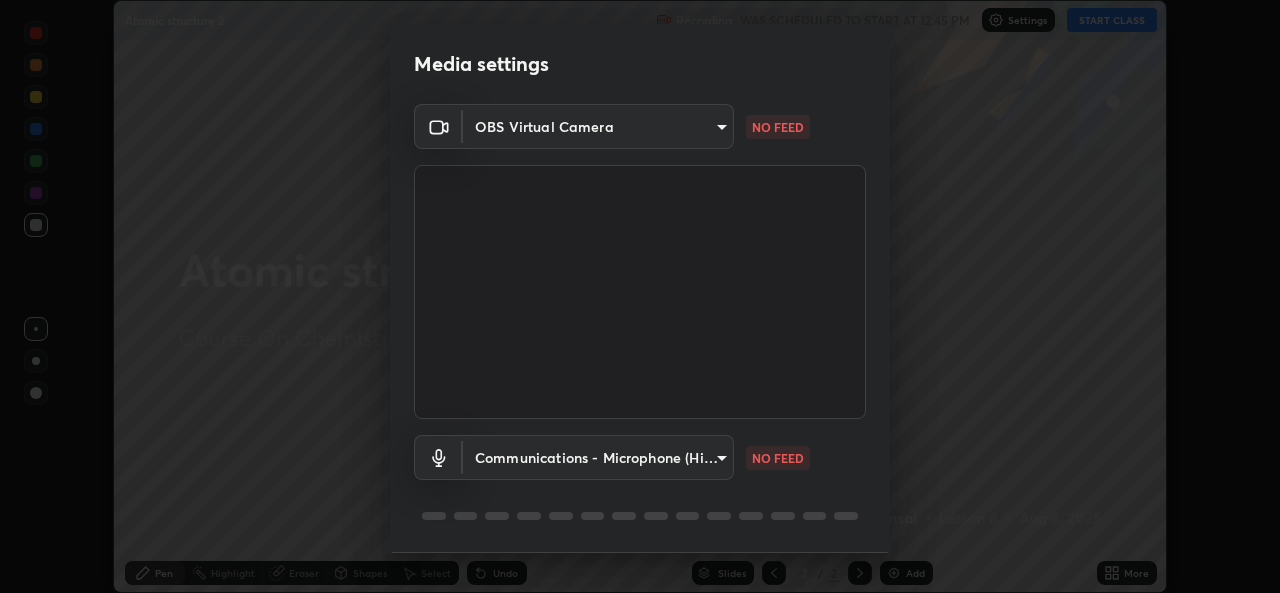 click on "Erase all Atomic structure 2 Recording WAS SCHEDULED TO START AT 12:45 PM Settings START CLASS Setting up your live class Atomic structure 2 • L8 of Course On Chemistry for NEET Conquer 4 2026 [FIRST] [LAST] Pen Highlight Eraser Shapes Select Undo Slides 2 / 2 Add More No doubts shared Encourage your learners to ask a doubt for better clarity Report an issue Reason for reporting Buffering Chat not working Audio - Video sync issue Educator video quality low ​ Attach an image Report Media settings OBS Virtual Camera [HASH] NO FEED Communications - Microphone (High Definition Audio Device) communications NO FEED 1 / 5 Next" at bounding box center (640, 296) 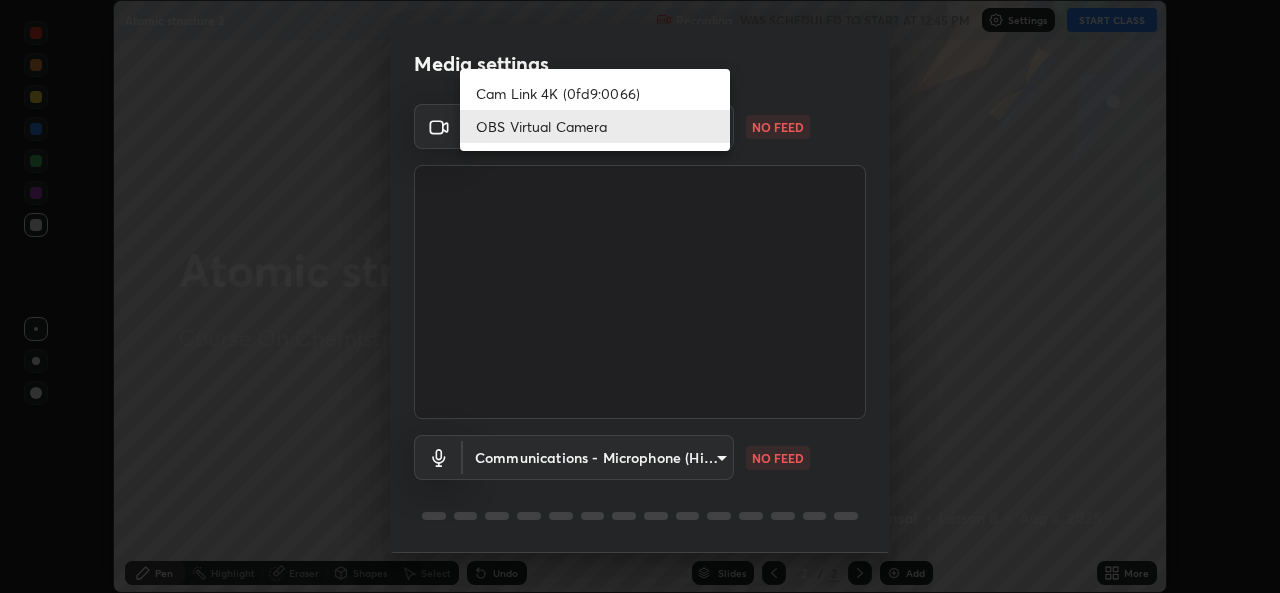 click on "Cam Link 4K (0fd9:0066)" at bounding box center [595, 93] 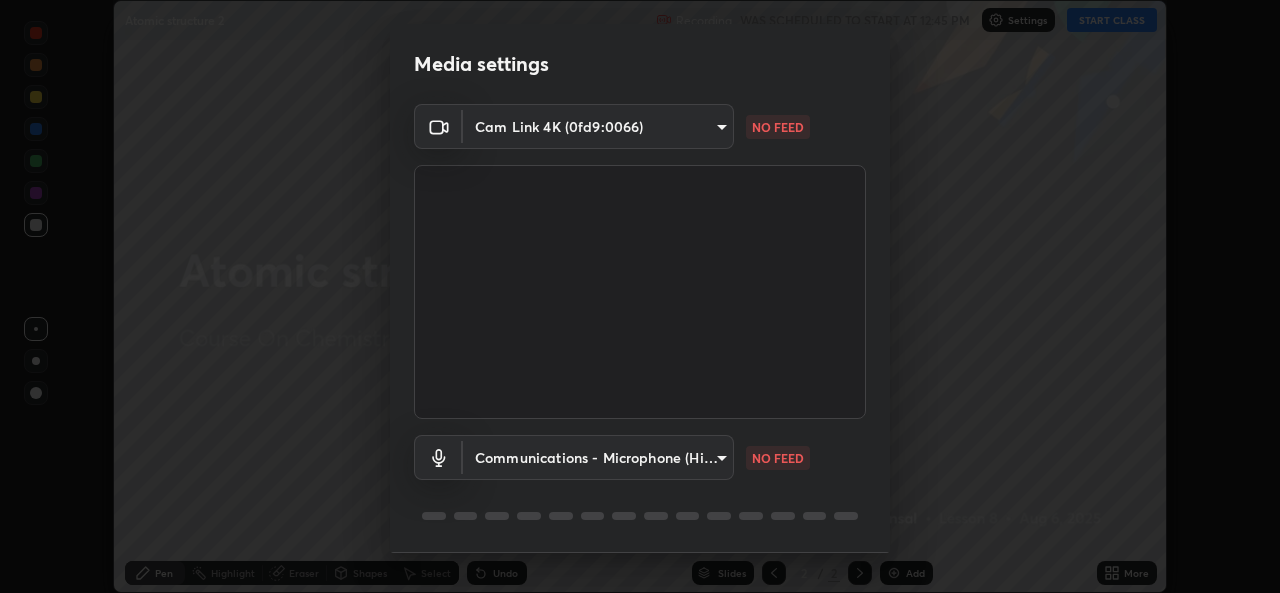 click on "Erase all Atomic structure 2 Recording WAS SCHEDULED TO START AT 12:45 PM Settings START CLASS Setting up your live class Atomic structure 2 • L8 of Course On Chemistry for NEET Conquer 4 2026 [FIRST] [LAST] Pen Highlight Eraser Shapes Select Undo Slides 2 / 2 Add More No doubts shared Encourage your learners to ask a doubt for better clarity Report an issue Reason for reporting Buffering Chat not working Audio - Video sync issue Educator video quality low ​ Attach an image Report Media settings Cam Link 4K [HASH] NO FEED Communications - Microphone (High Definition Audio Device) communications NO FEED 1 / 5 Next" at bounding box center (640, 296) 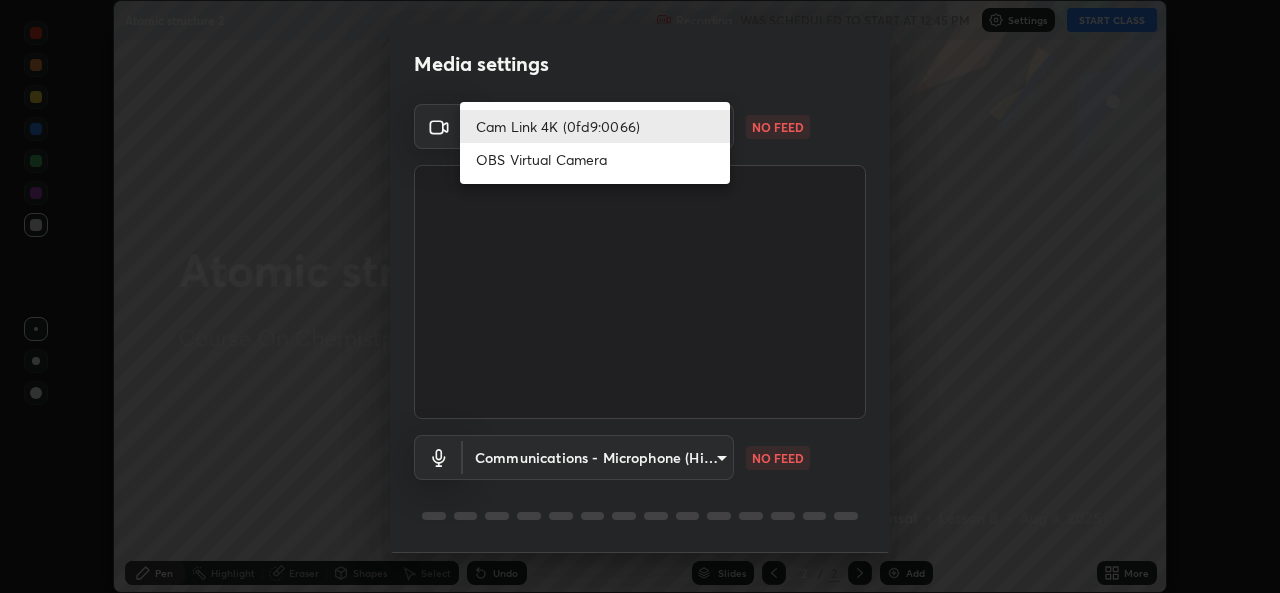 click on "OBS Virtual Camera" at bounding box center (595, 159) 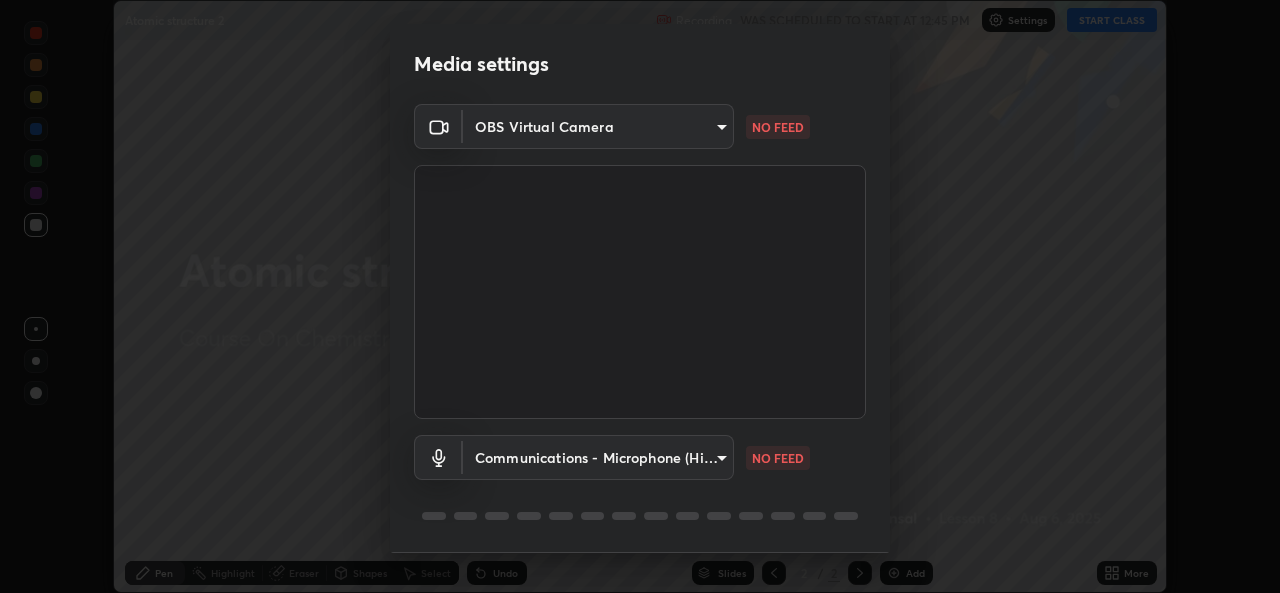 type on "a434b0bb675b4afe23526f72caf62f20b8336972c3250352fa126fe46eaa8015" 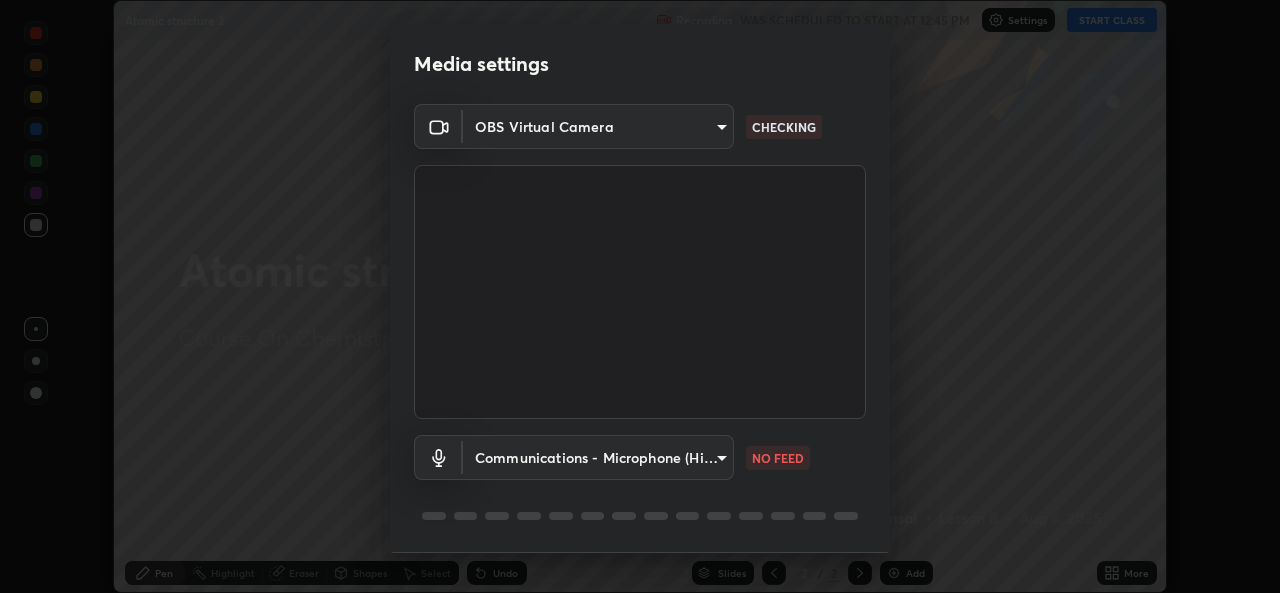 click on "Erase all Atomic structure 2 Recording WAS SCHEDULED TO START AT 12:45 PM Settings START CLASS Setting up your live class Atomic structure 2 • L8 of Course On Chemistry for NEET Conquer 4 2026 [FIRST] [LAST] Pen Highlight Eraser Shapes Select Undo Slides 2 / 2 Add More No doubts shared Encourage your learners to ask a doubt for better clarity Report an issue Reason for reporting Buffering Chat not working Audio - Video sync issue Educator video quality low ​ Attach an image Report Media settings OBS Virtual Camera [HASH] CHECKING Communications - Microphone (High Definition Audio Device) communications NO FEED 1 / 5 Next" at bounding box center (640, 296) 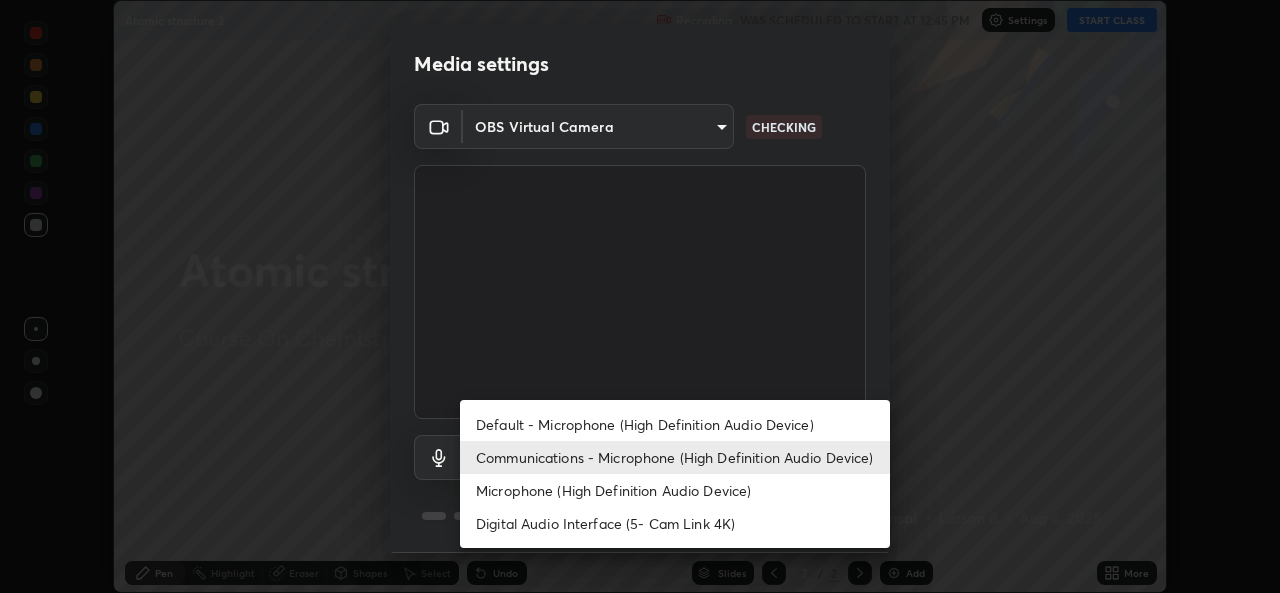 click on "Default - Microphone (High Definition Audio Device)" at bounding box center [675, 424] 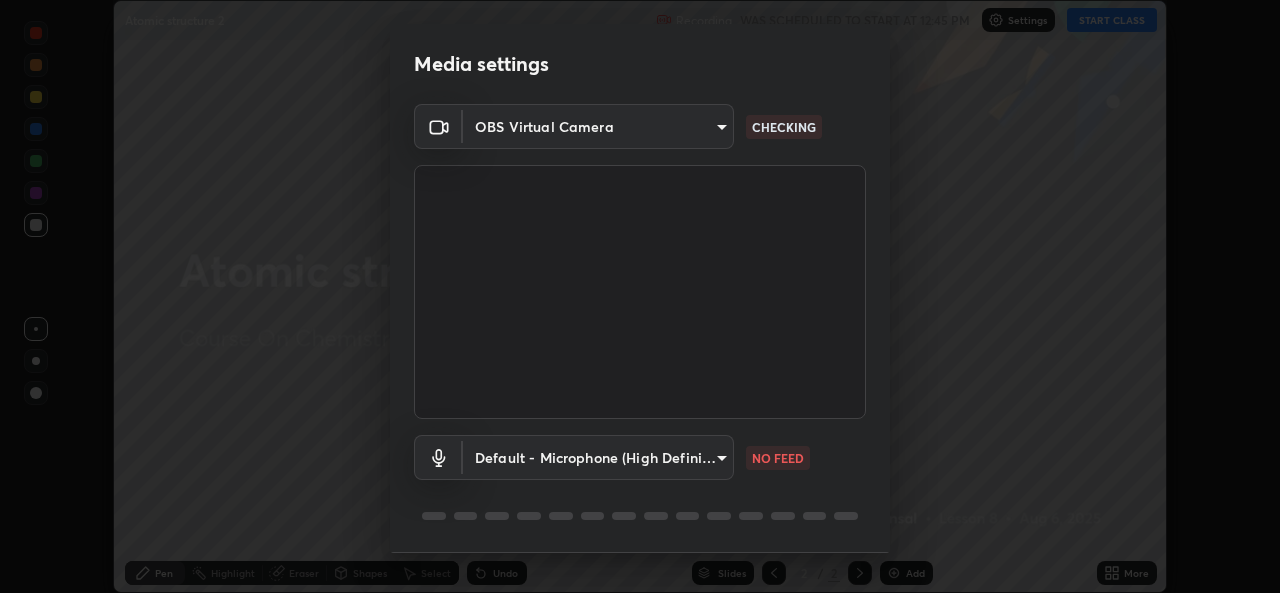 click on "Erase all Atomic structure 2 Recording WAS SCHEDULED TO START AT 12:45 PM Settings START CLASS Setting up your live class Atomic structure 2 • L8 of Course On Chemistry for NEET Conquer 4 2026 [FIRST] [LAST] Pen Highlight Eraser Shapes Select Undo Slides 2 / 2 Add More No doubts shared Encourage your learners to ask a doubt for better clarity Report an issue Reason for reporting Buffering Chat not working Audio - Video sync issue Educator video quality low ​ Attach an image Report Media settings OBS Virtual Camera [HASH] CHECKING Default - Microphone (High Definition Audio Device) default NO FEED 1 / 5 Next" at bounding box center (640, 296) 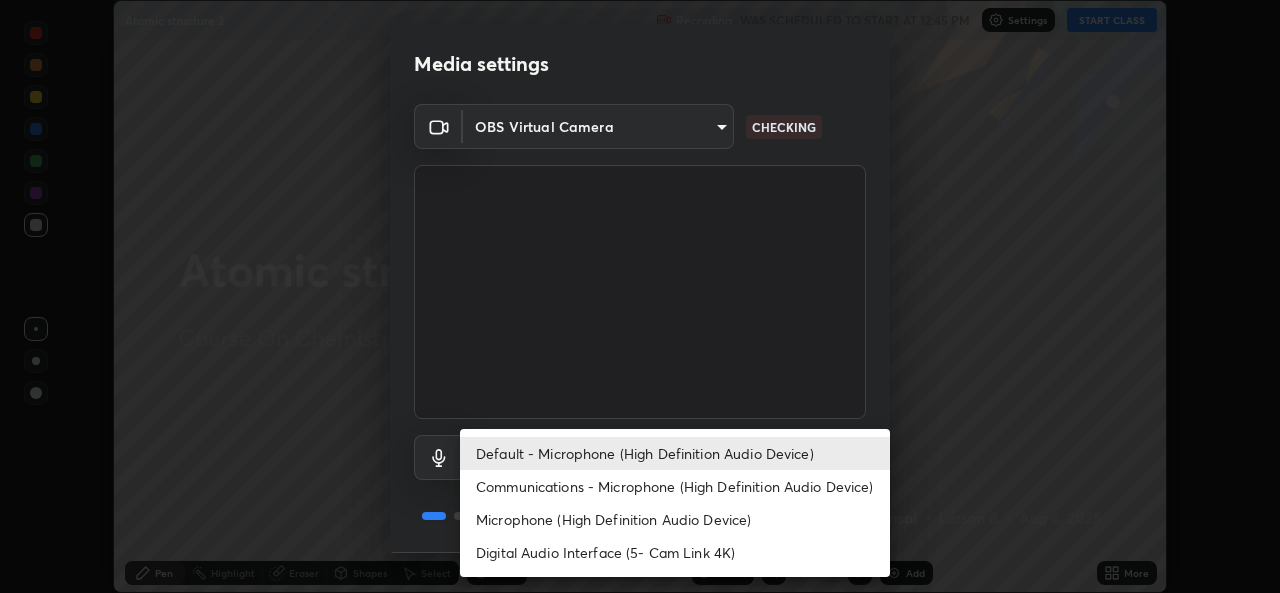 click on "Communications - Microphone (High Definition Audio Device)" at bounding box center (675, 486) 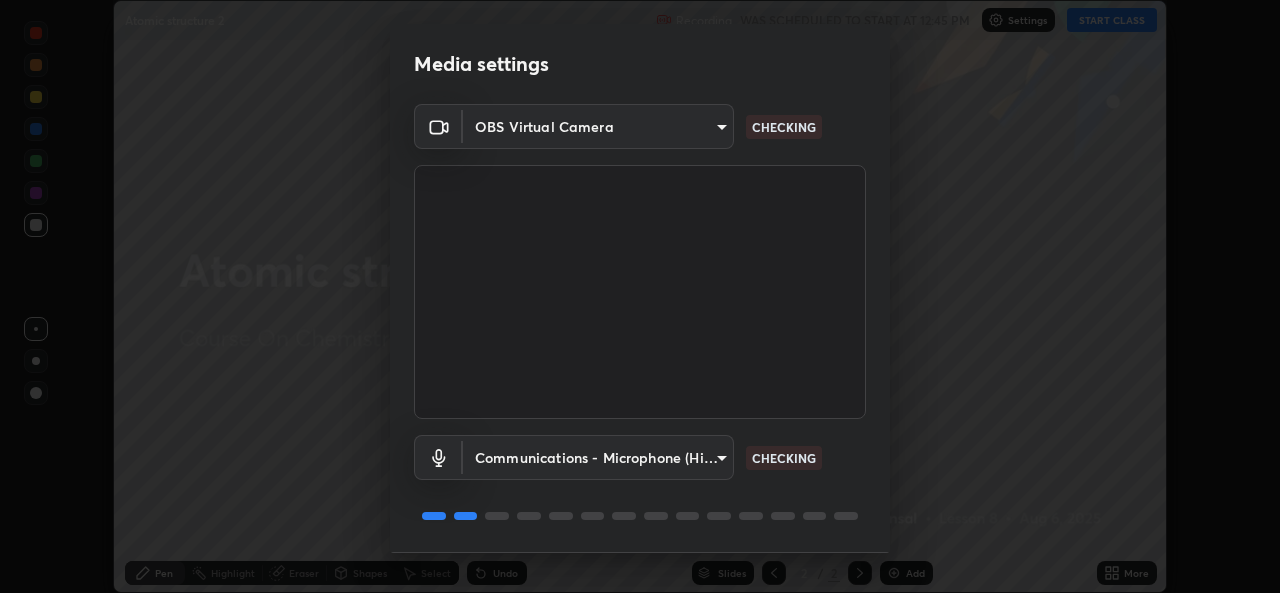 type on "communications" 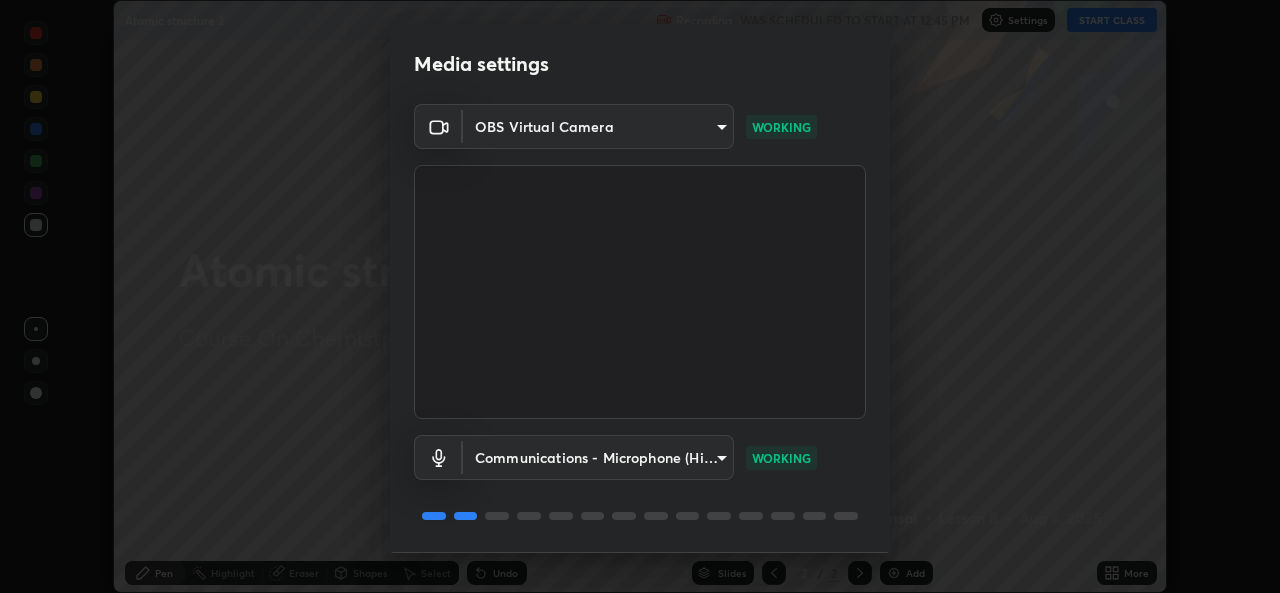 scroll, scrollTop: 63, scrollLeft: 0, axis: vertical 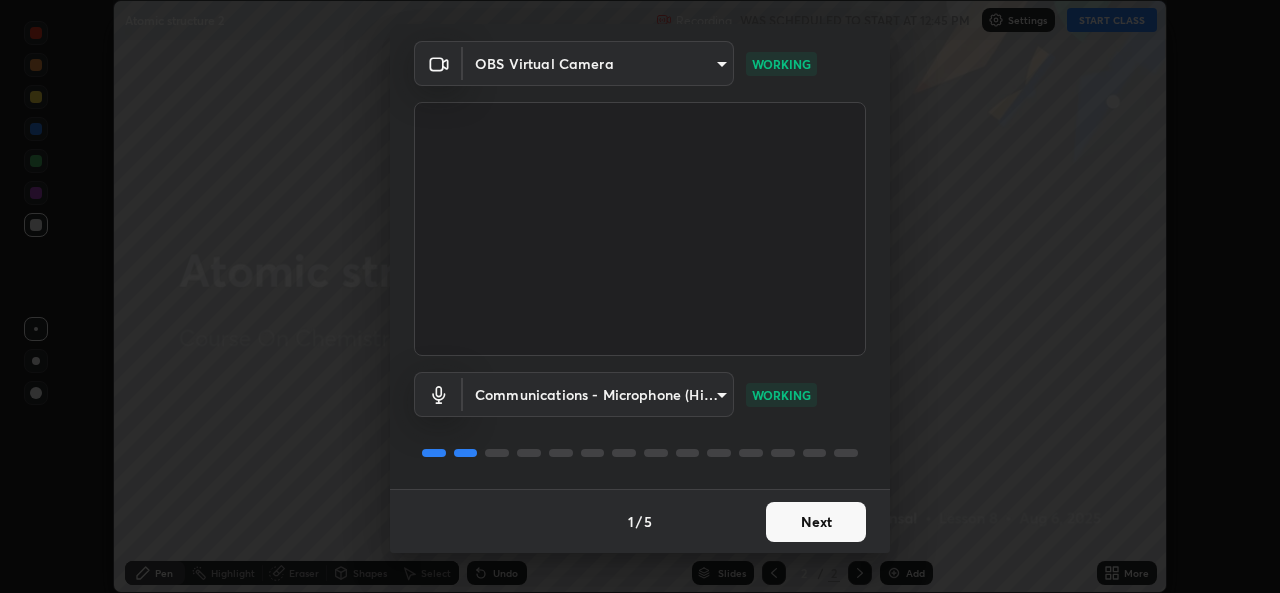 click on "Next" at bounding box center (816, 522) 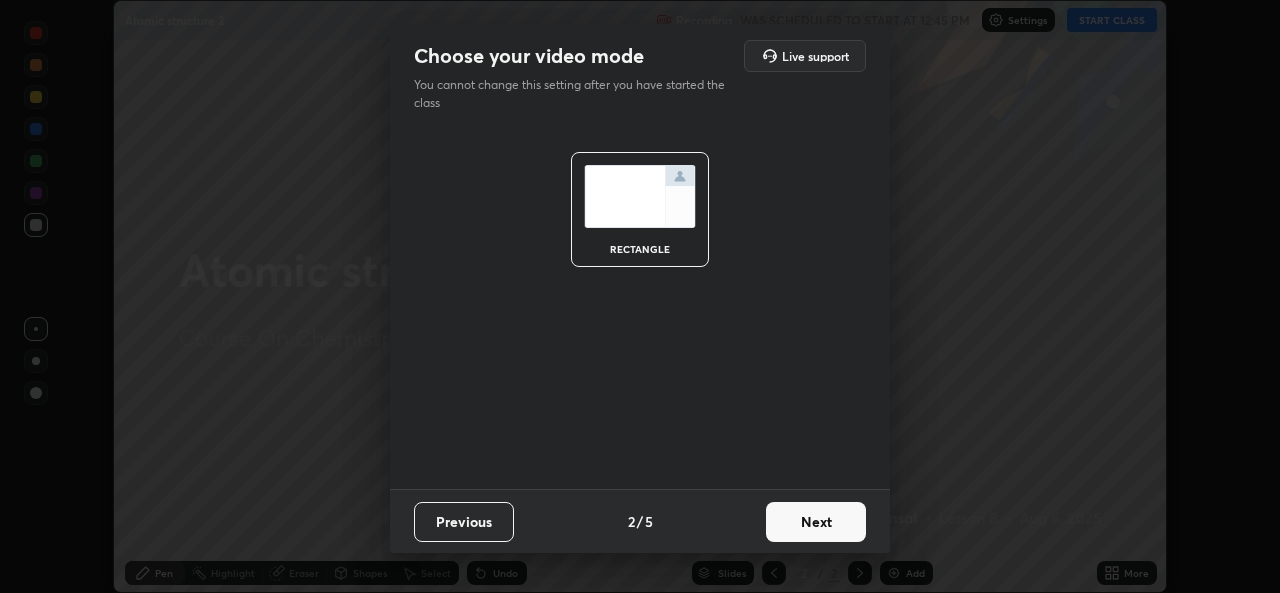 click on "Next" at bounding box center [816, 522] 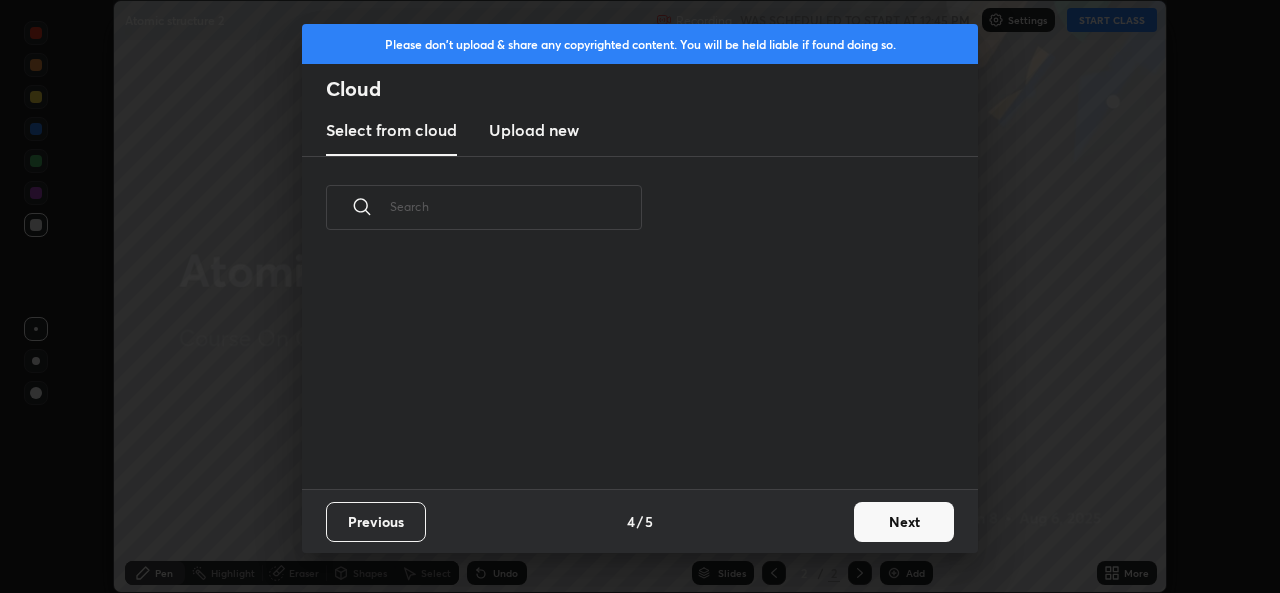 click on "Previous 4 / 5 Next" at bounding box center (640, 521) 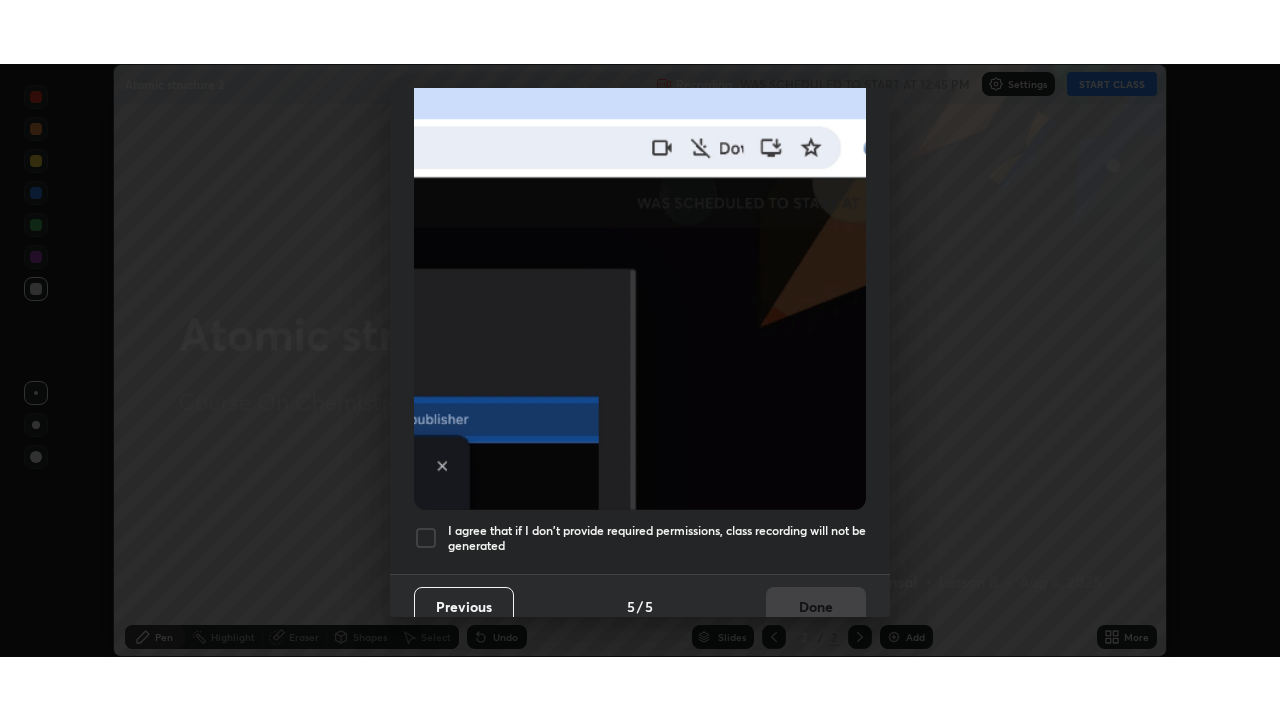 scroll, scrollTop: 471, scrollLeft: 0, axis: vertical 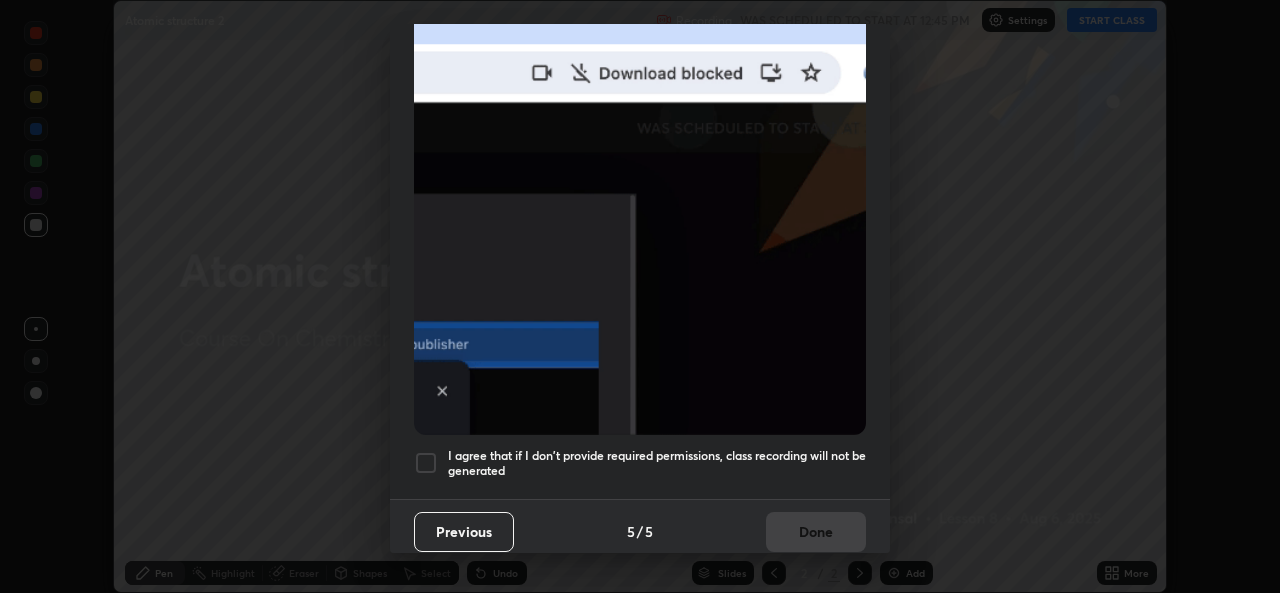 click on "I agree that if I don't provide required permissions, class recording will not be generated" at bounding box center [657, 463] 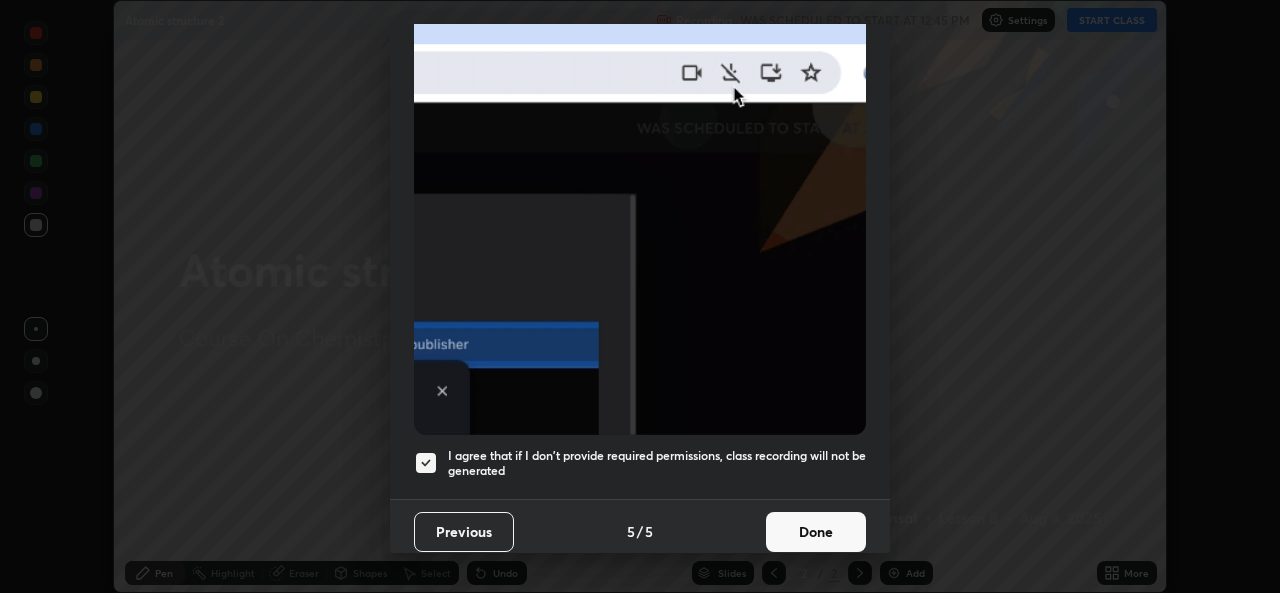click on "Done" at bounding box center (816, 532) 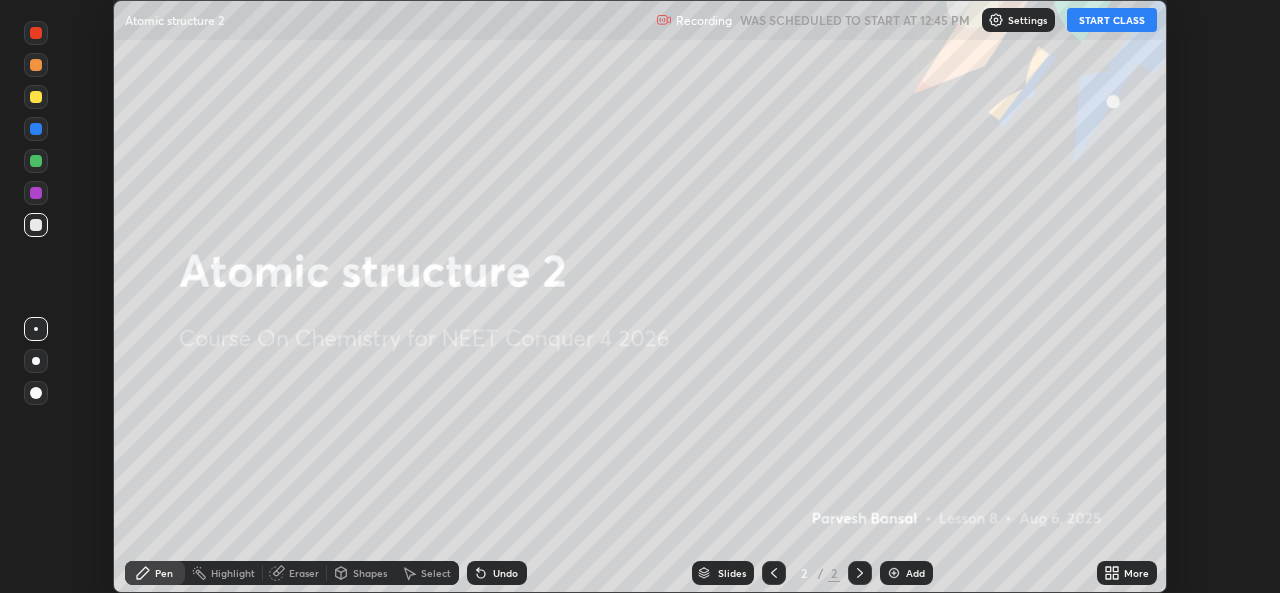 click 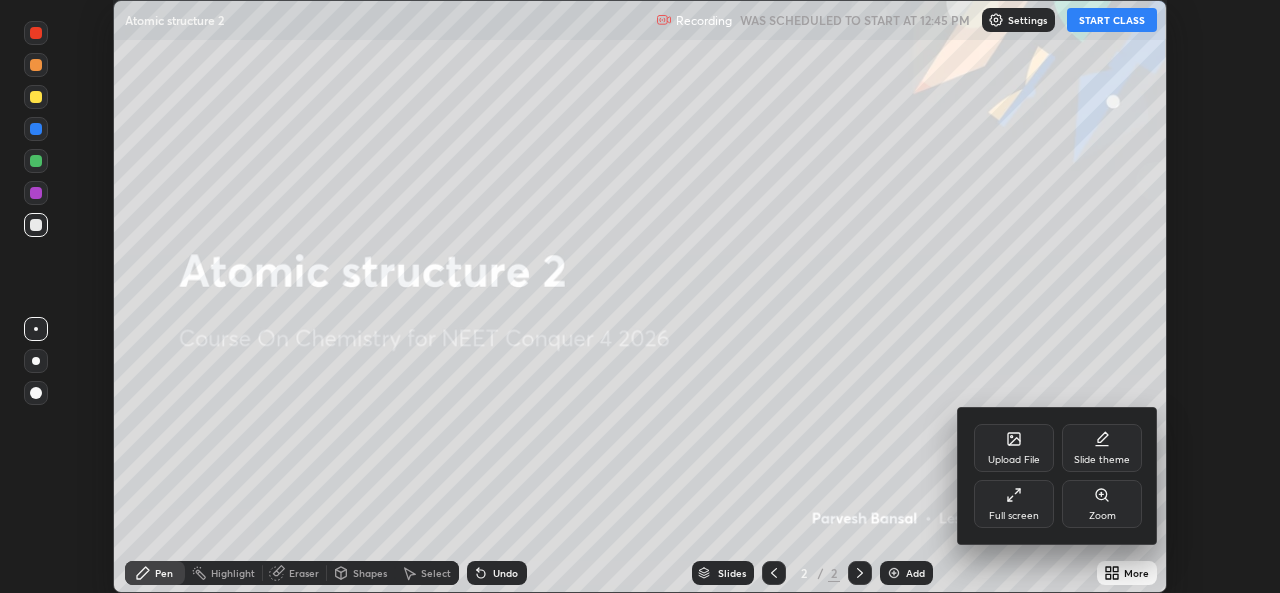 click on "Full screen" at bounding box center (1014, 516) 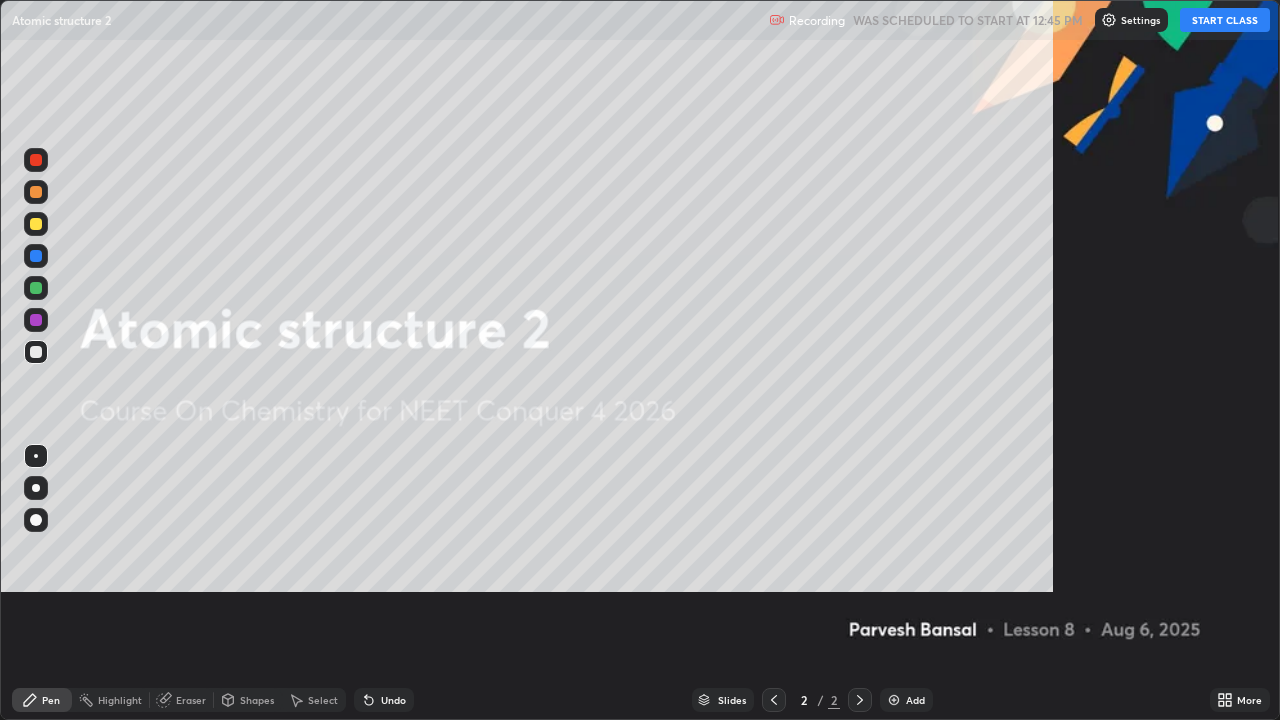 scroll, scrollTop: 99280, scrollLeft: 98720, axis: both 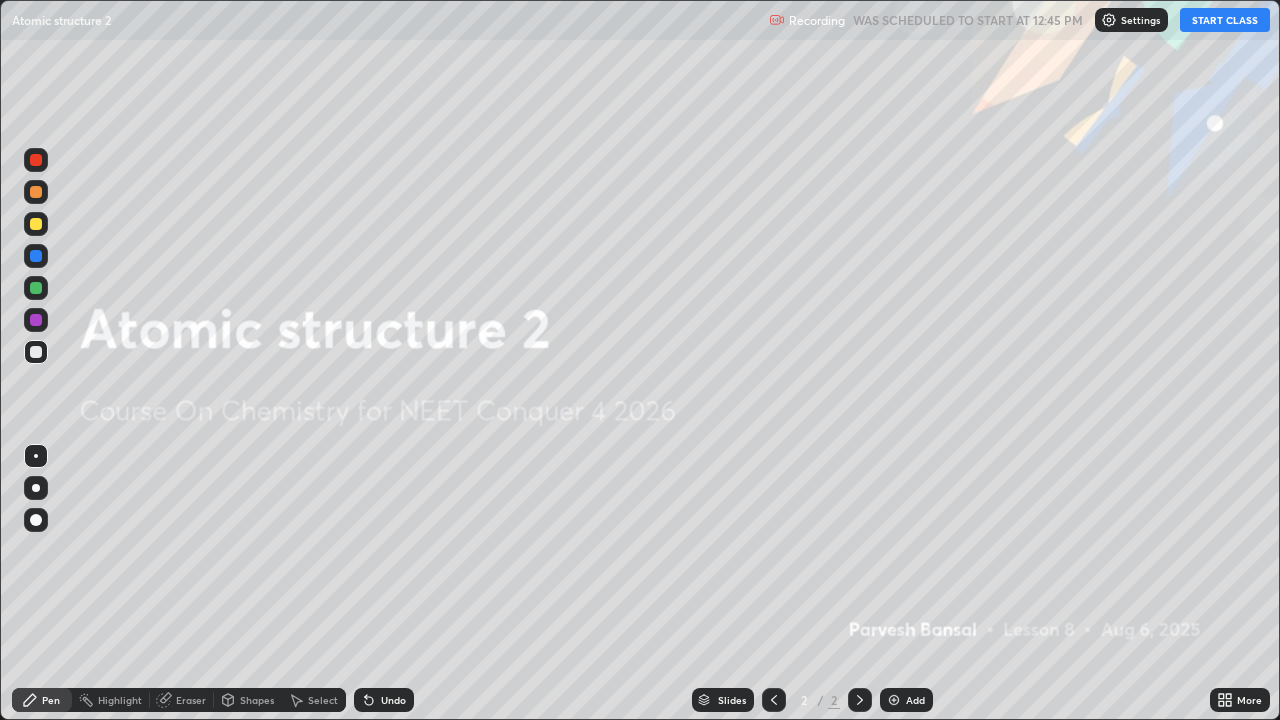 click on "START CLASS" at bounding box center [1225, 20] 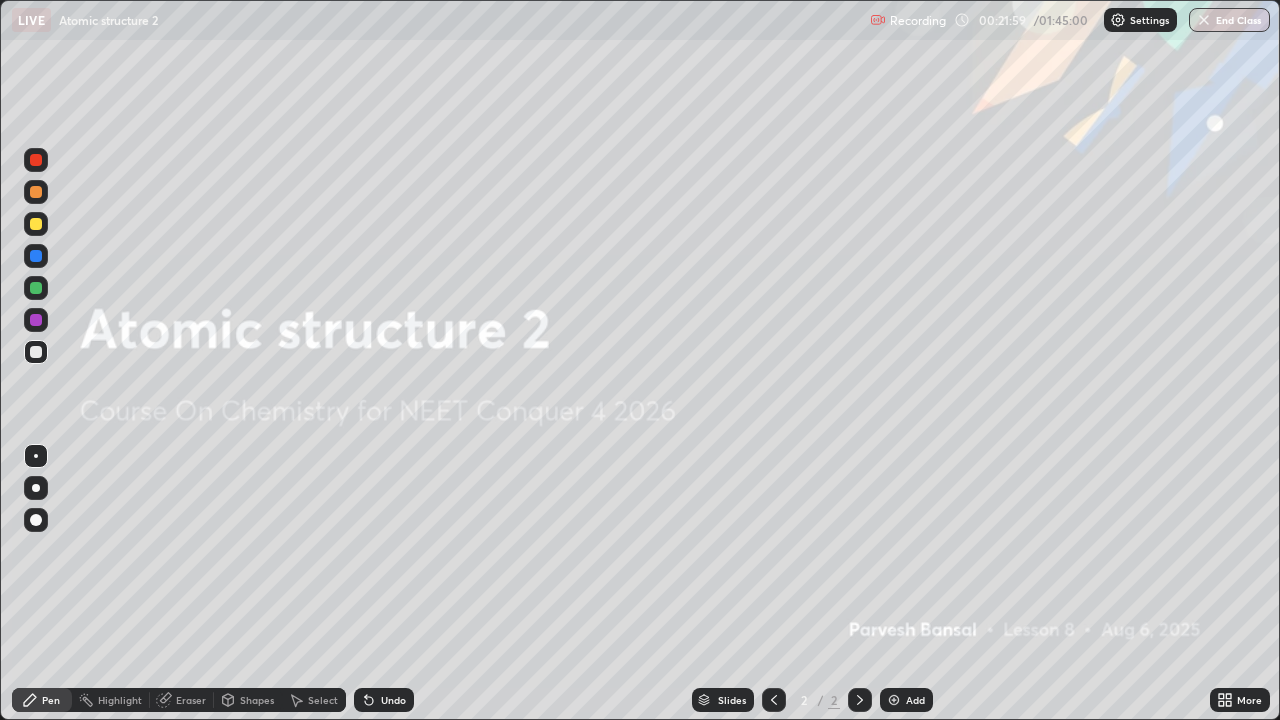 click on "Add" at bounding box center (906, 700) 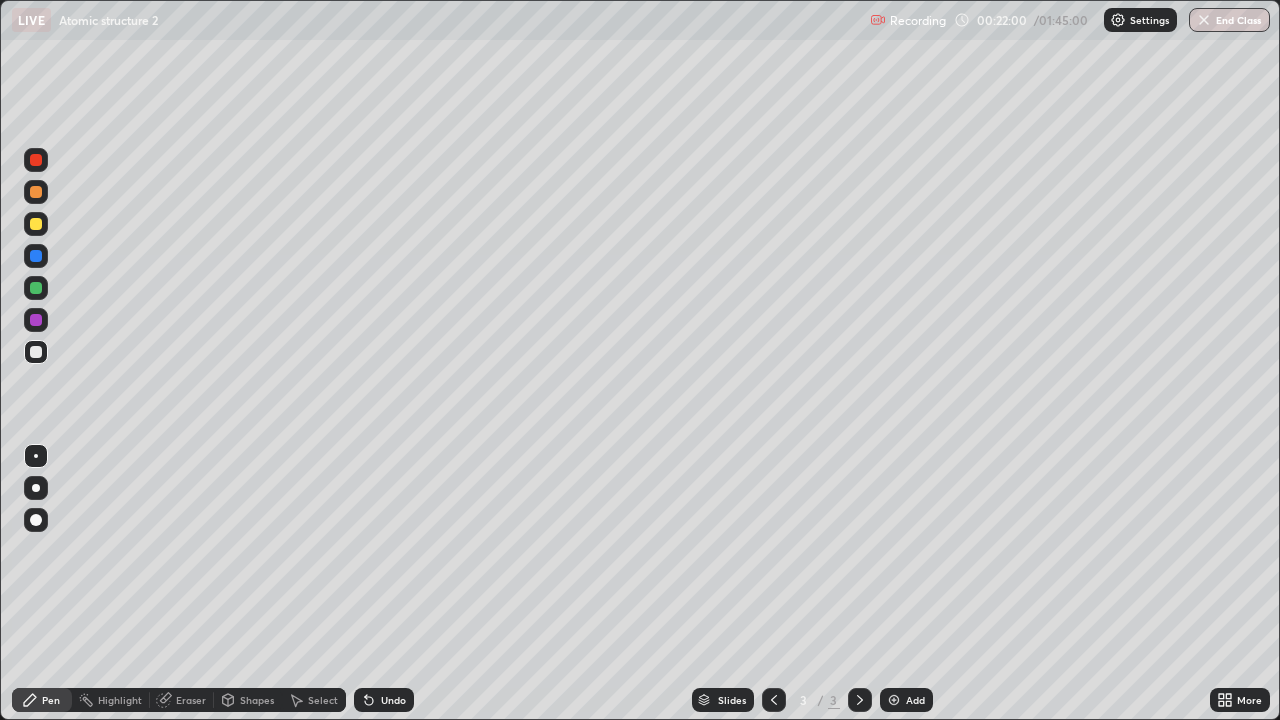 click at bounding box center (36, 192) 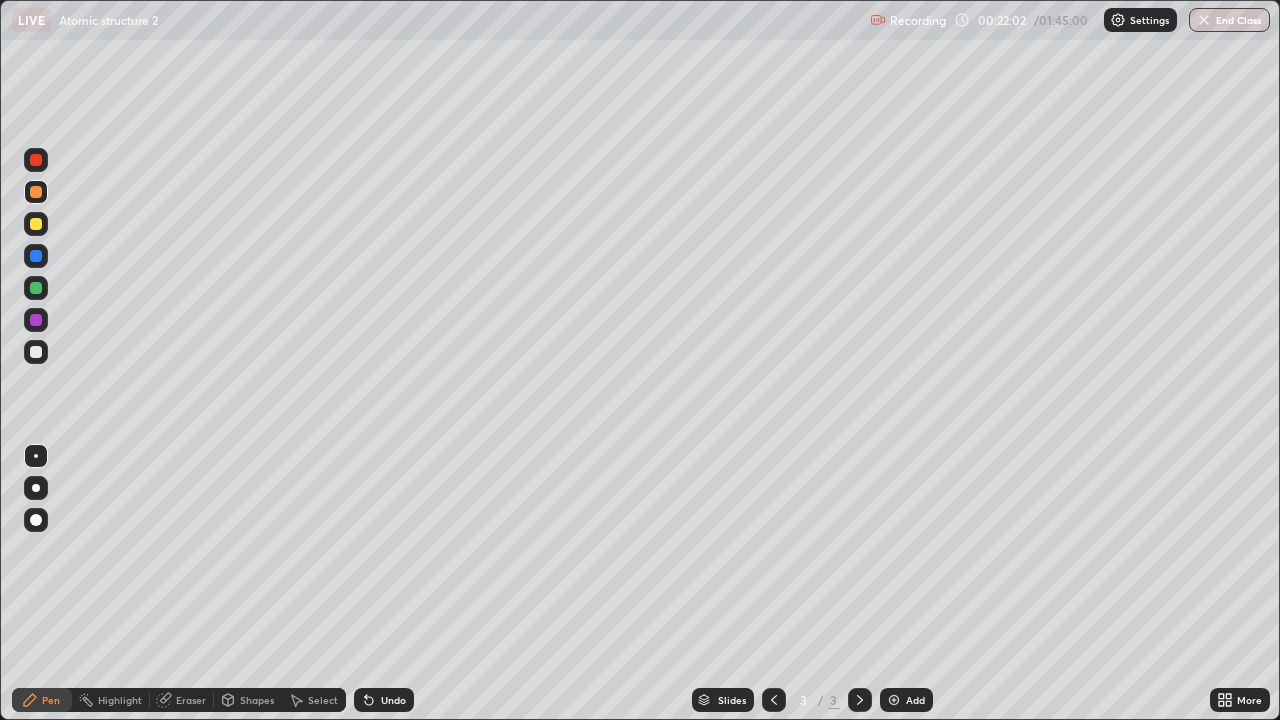 click at bounding box center (36, 224) 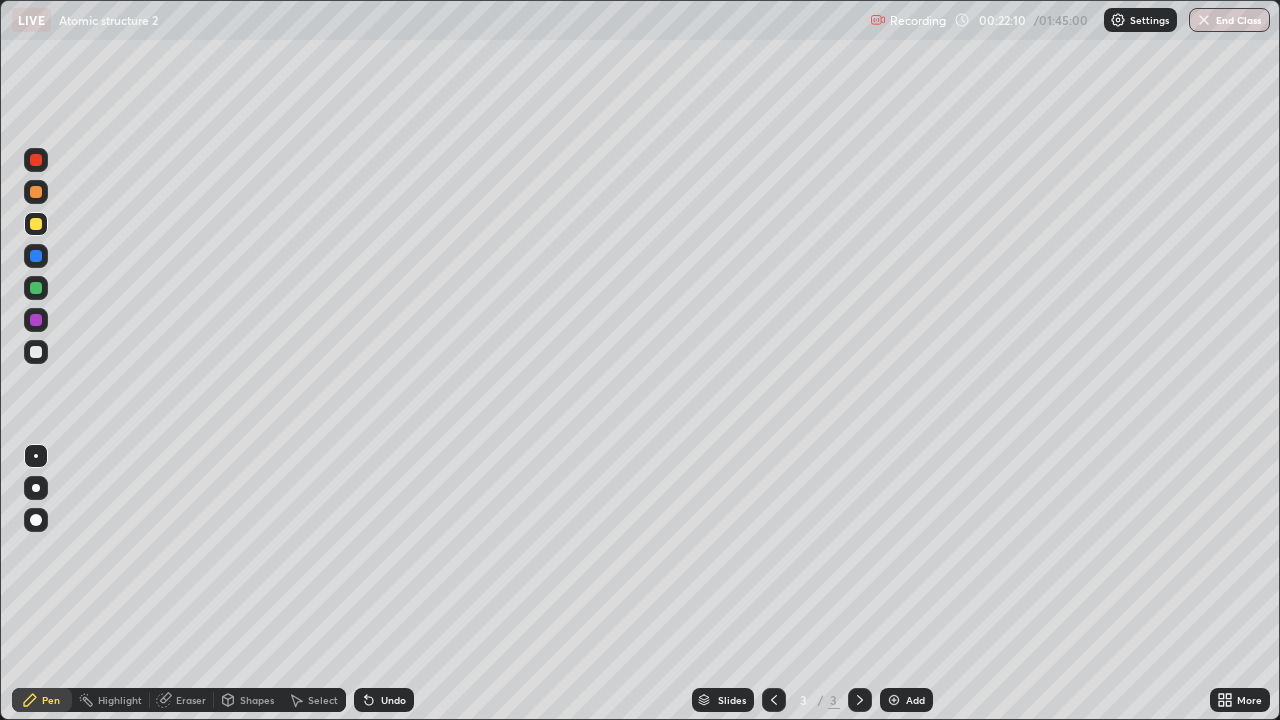 click at bounding box center (36, 352) 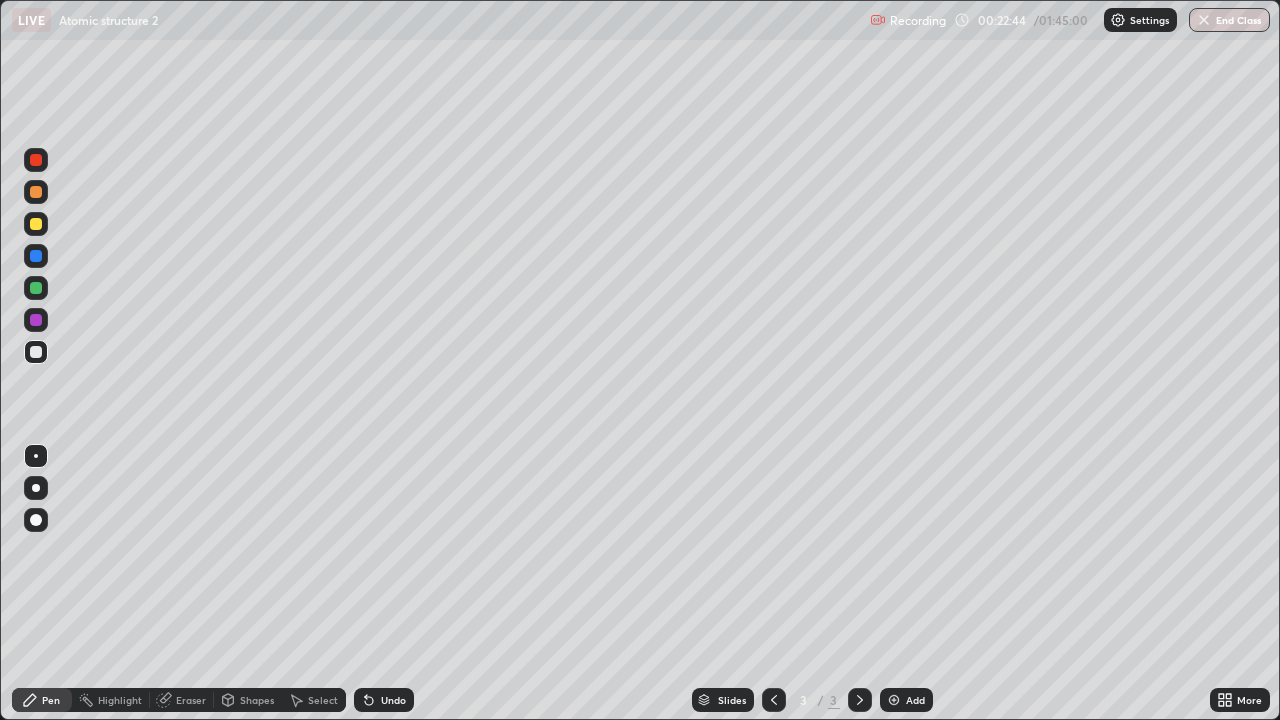 click at bounding box center (36, 224) 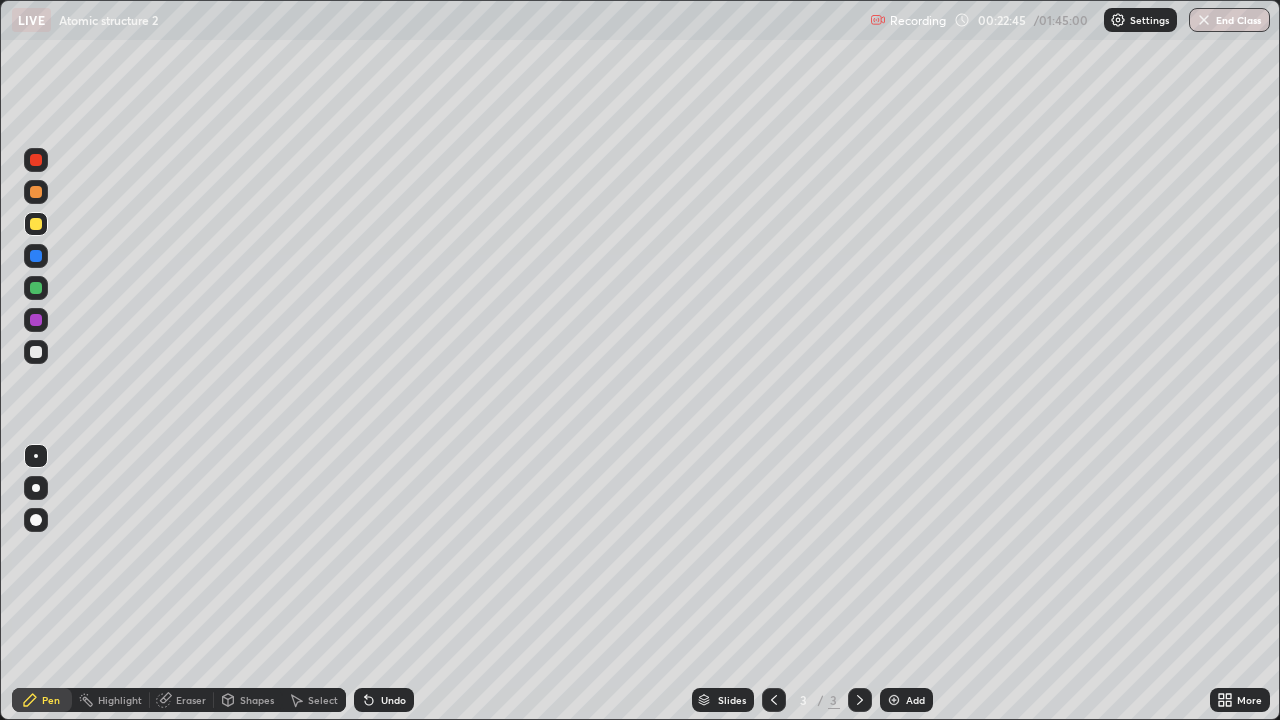 click on "Undo" at bounding box center (393, 700) 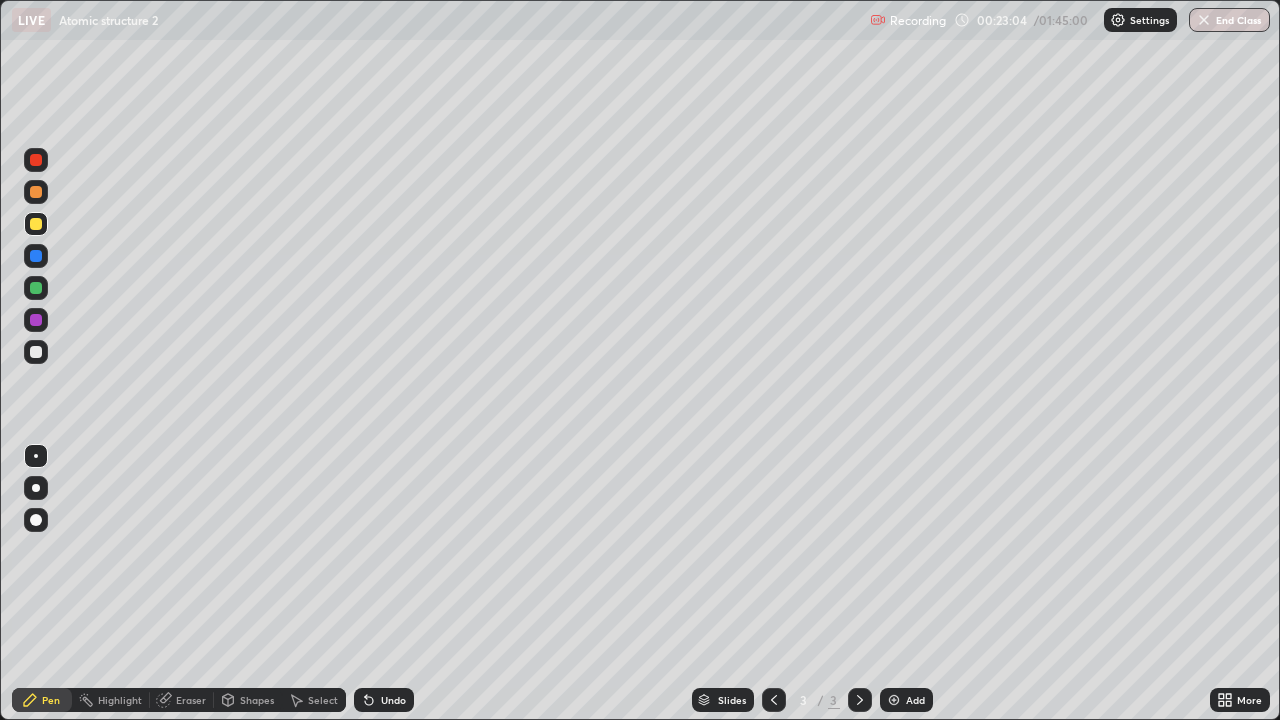 click at bounding box center (36, 288) 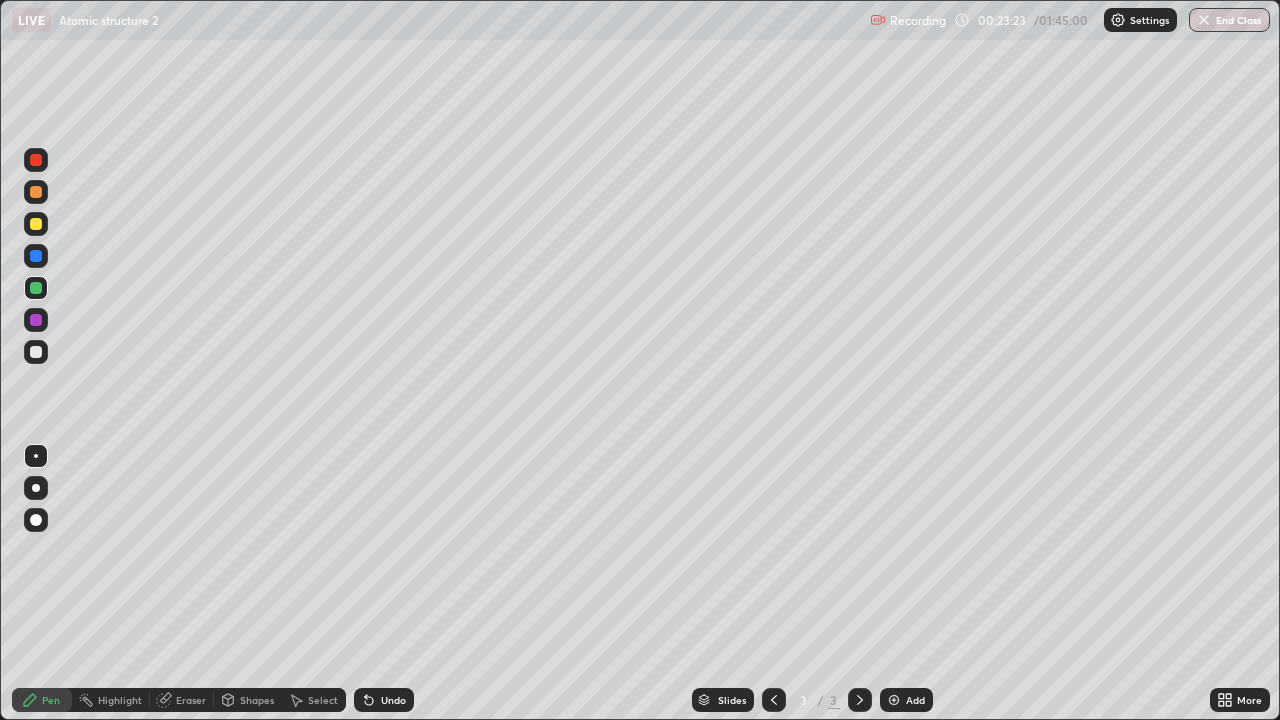 click at bounding box center (36, 352) 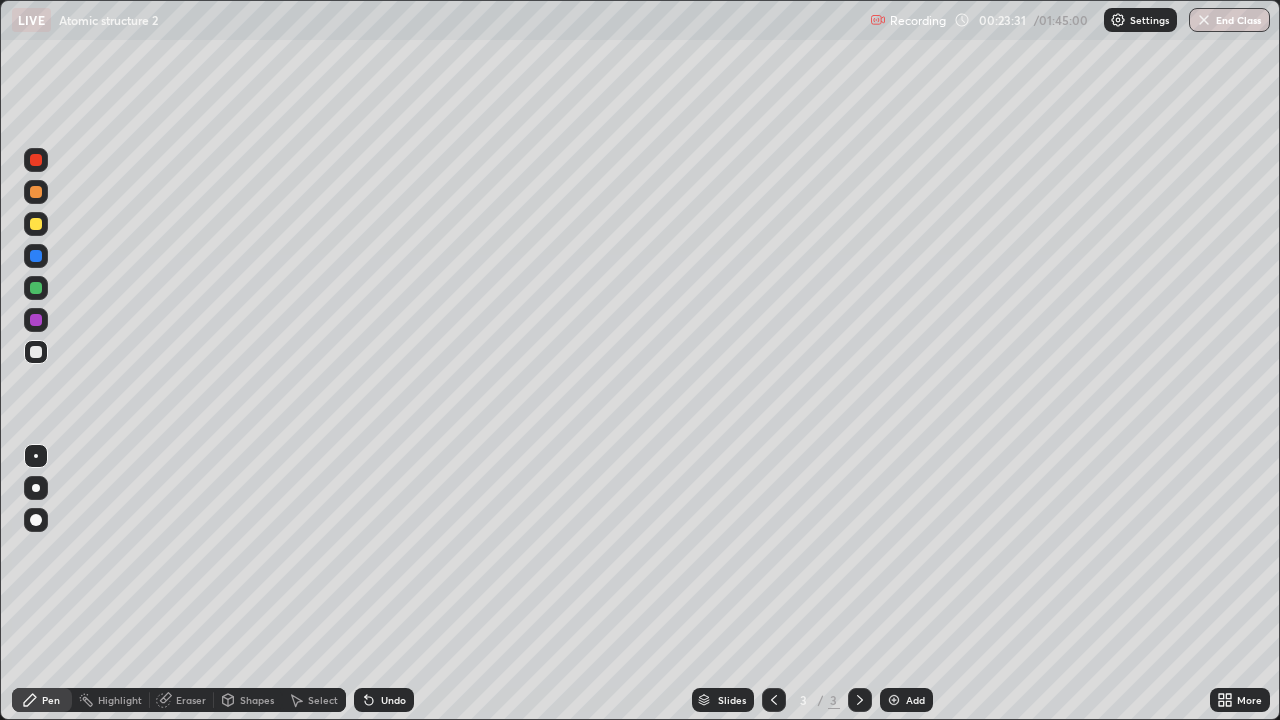 click 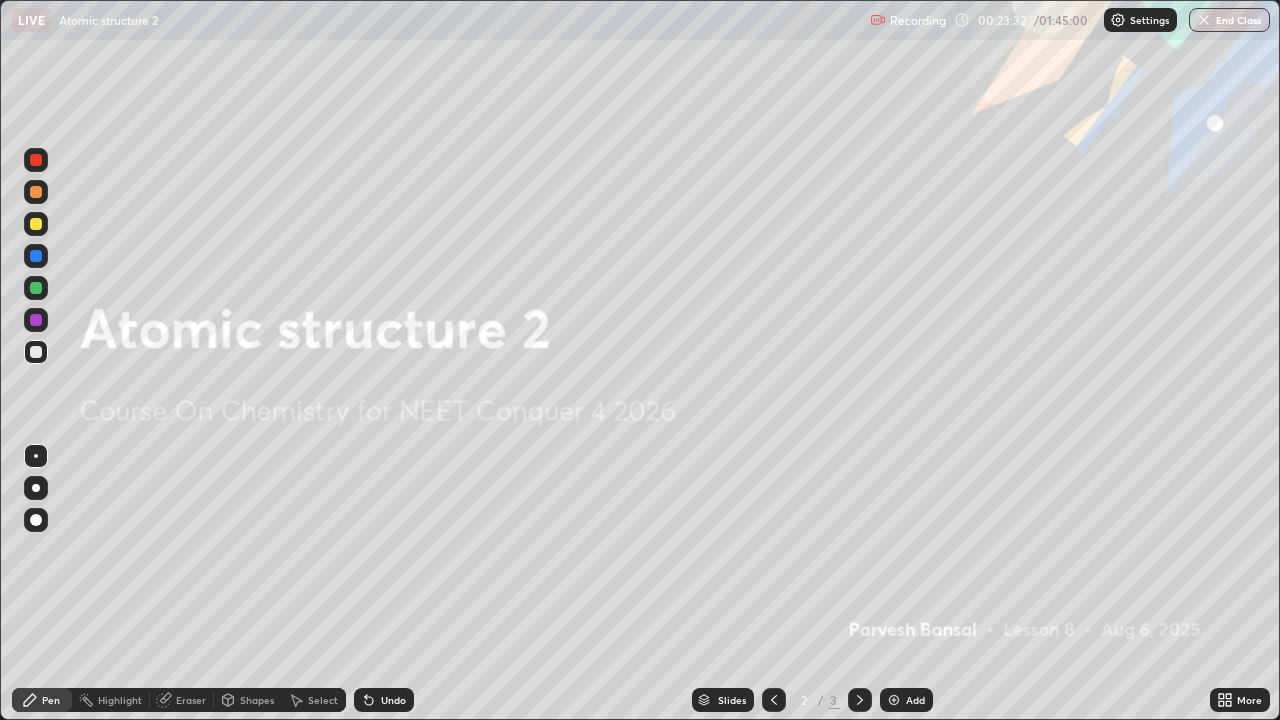 click on "Add" at bounding box center (906, 700) 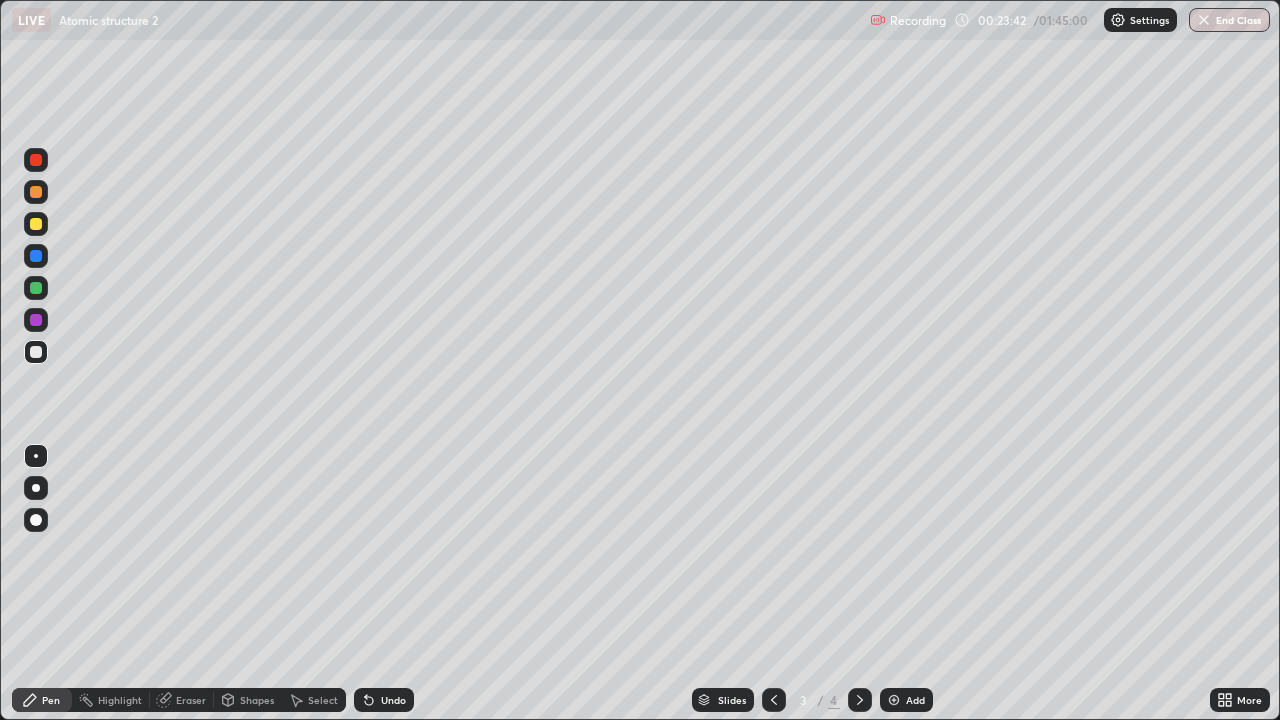 click on "Eraser" at bounding box center (182, 700) 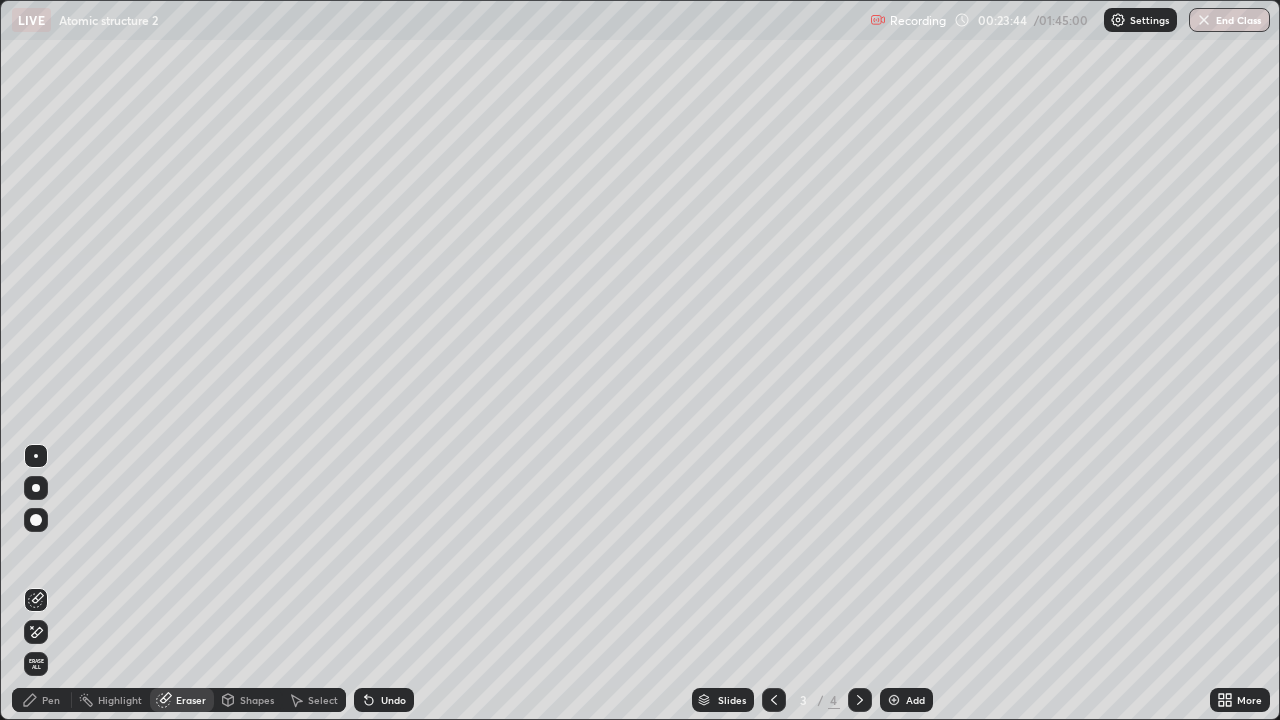click on "Pen" at bounding box center (42, 700) 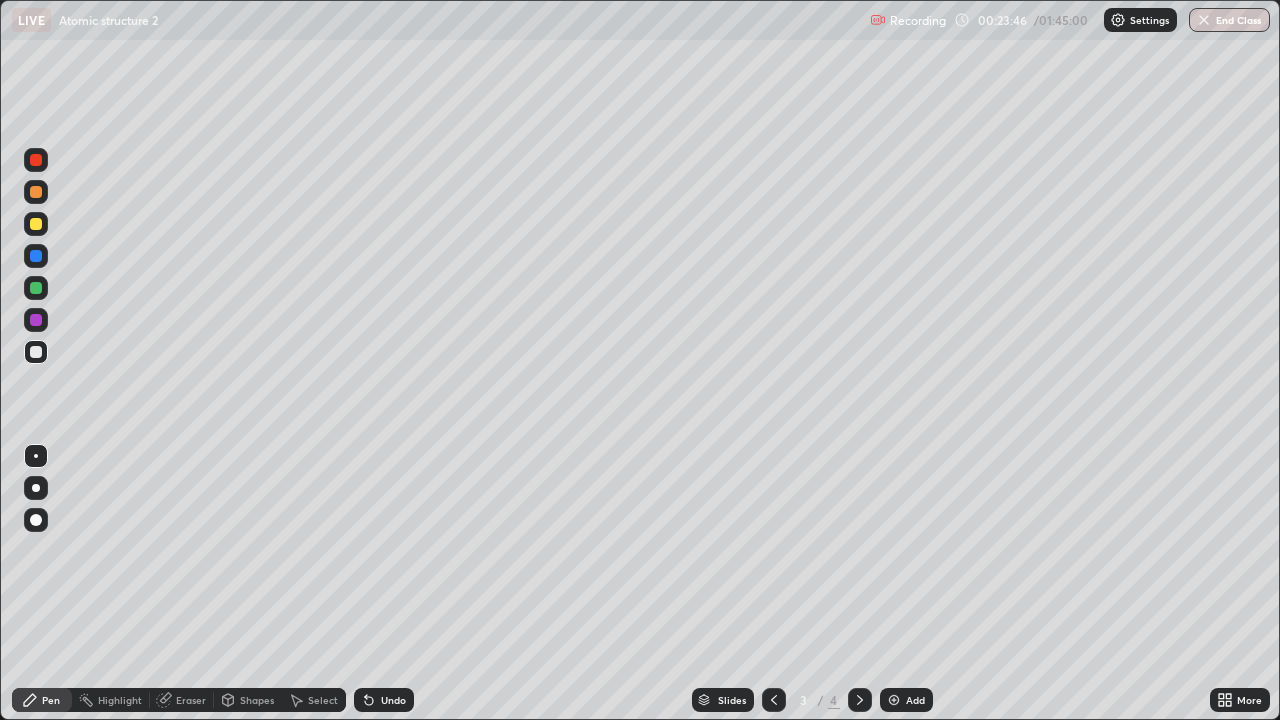 click on "Undo" at bounding box center (393, 700) 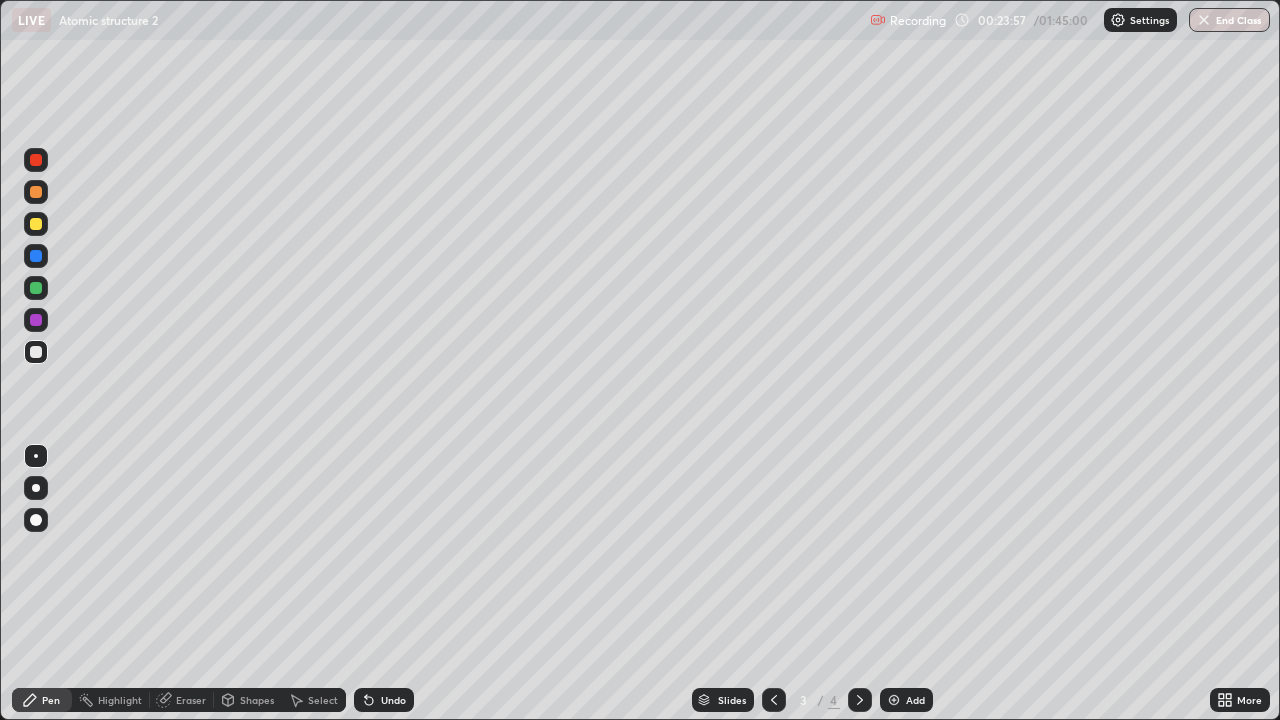 click at bounding box center [36, 288] 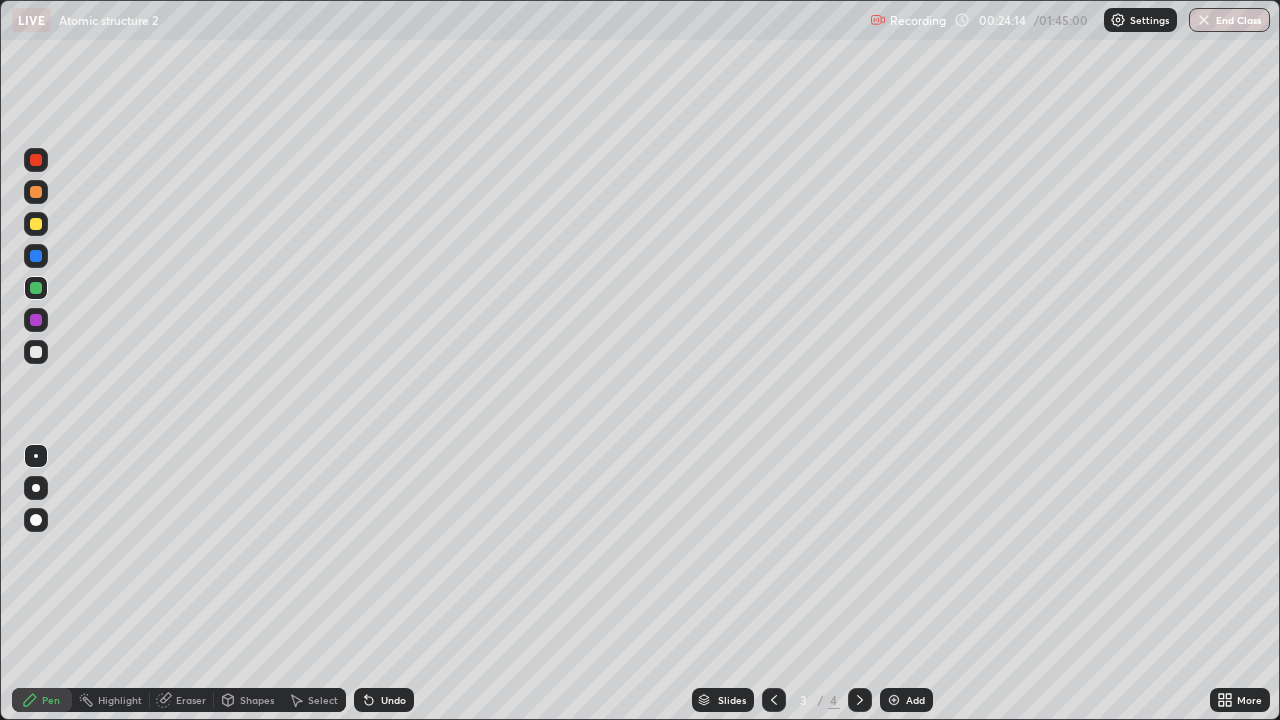 click at bounding box center [860, 700] 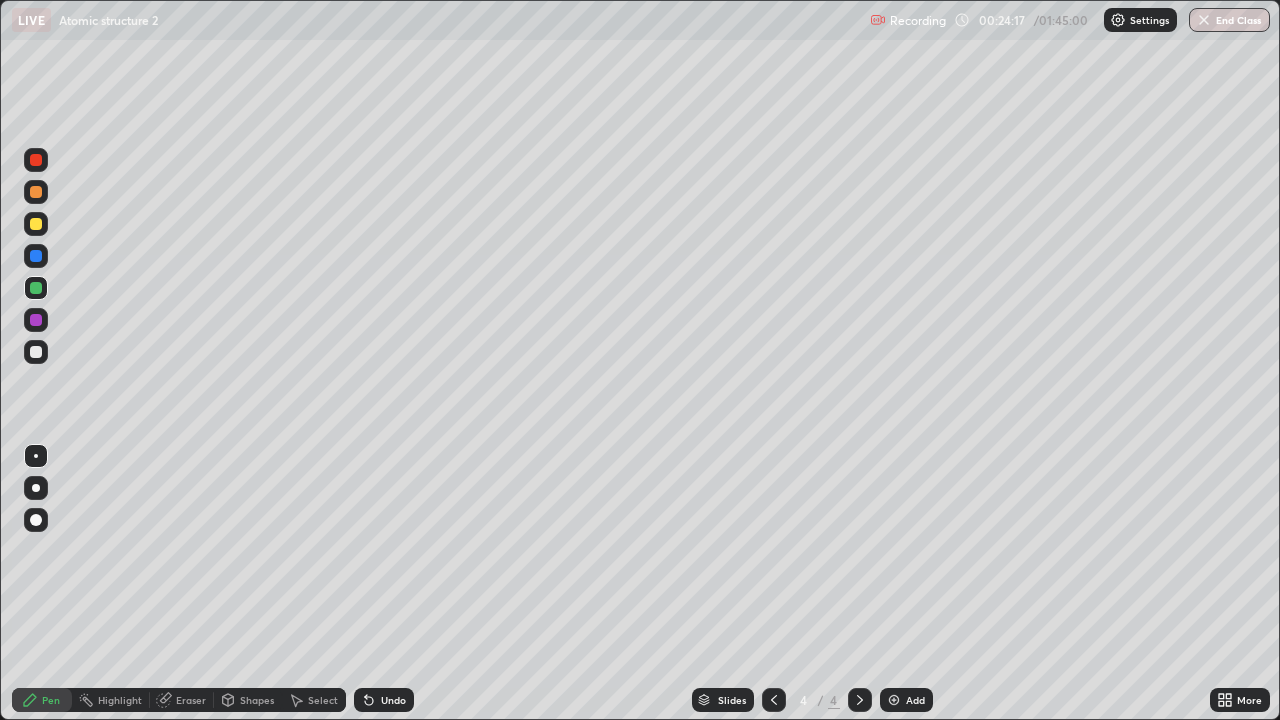 click at bounding box center [36, 352] 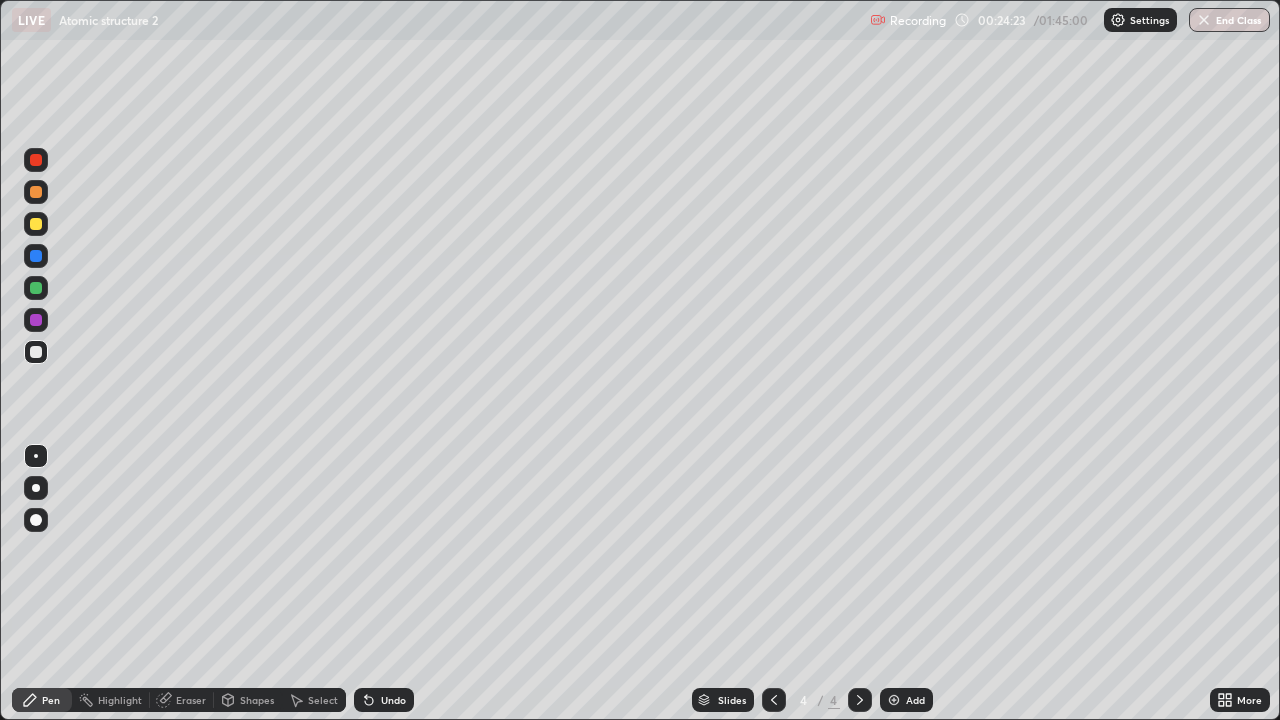 click at bounding box center [36, 288] 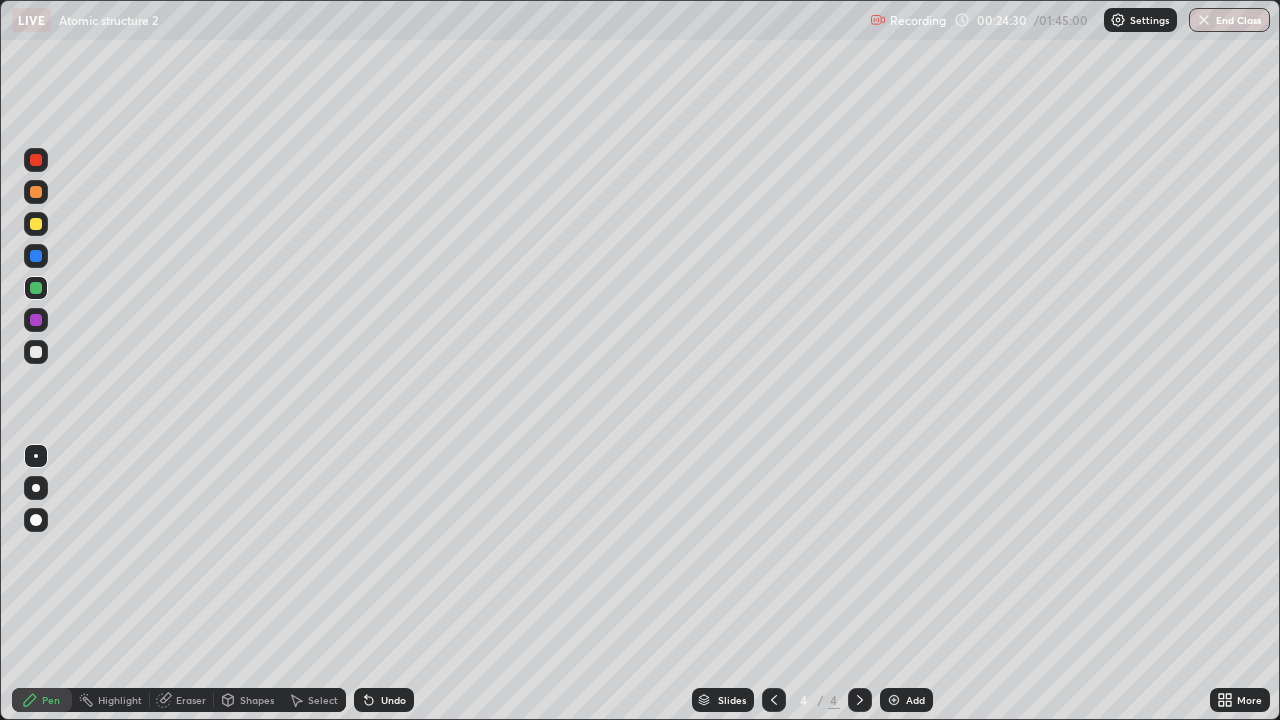 click on "Eraser" at bounding box center (191, 700) 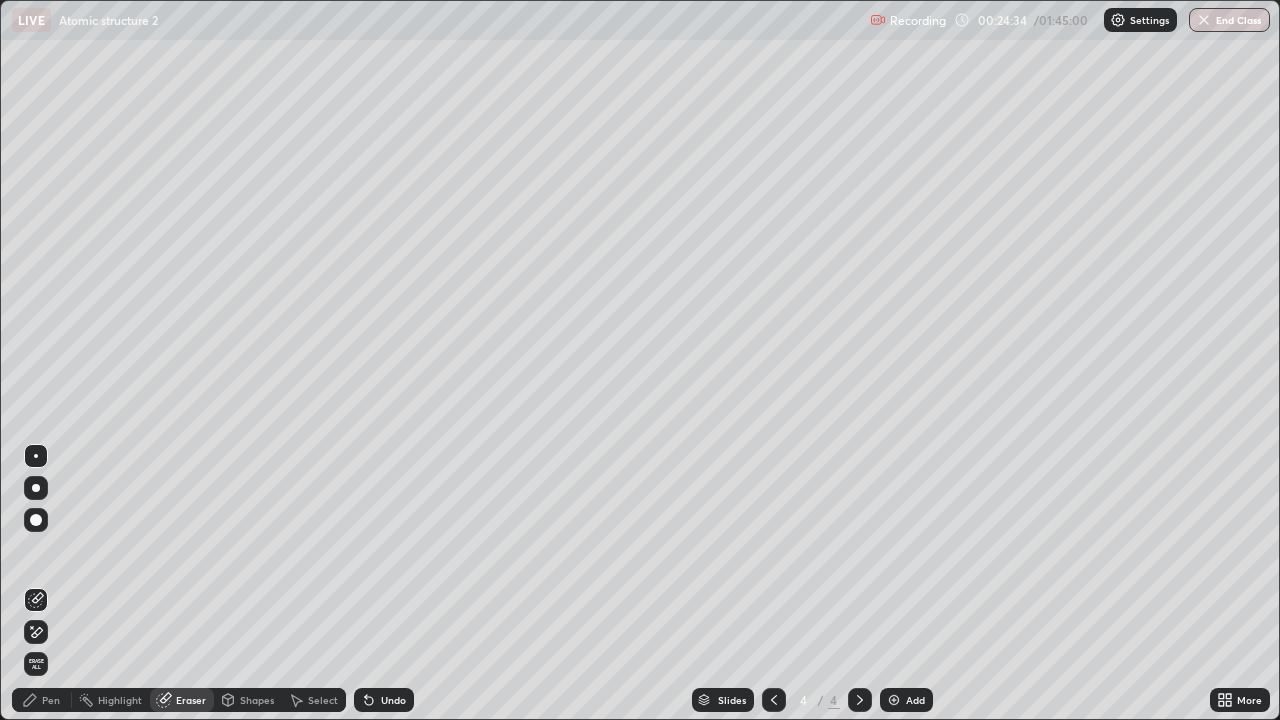 click on "Undo" at bounding box center (393, 700) 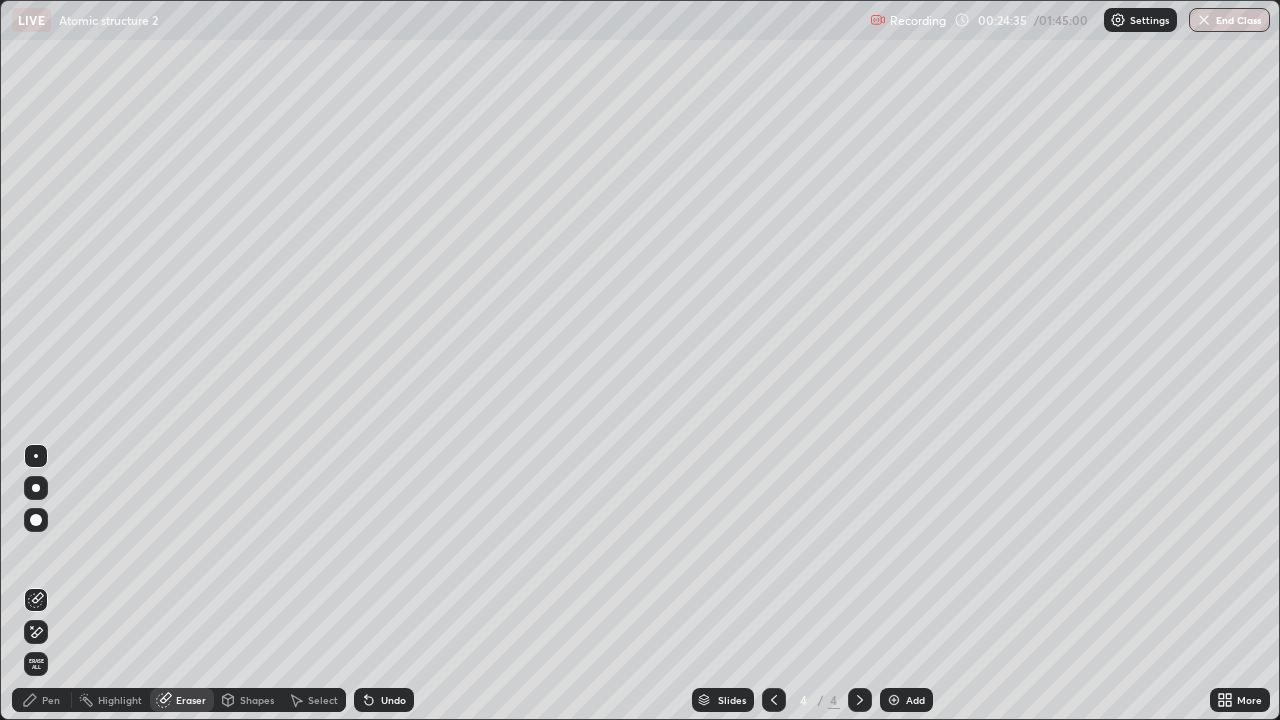 click on "Select" at bounding box center (323, 700) 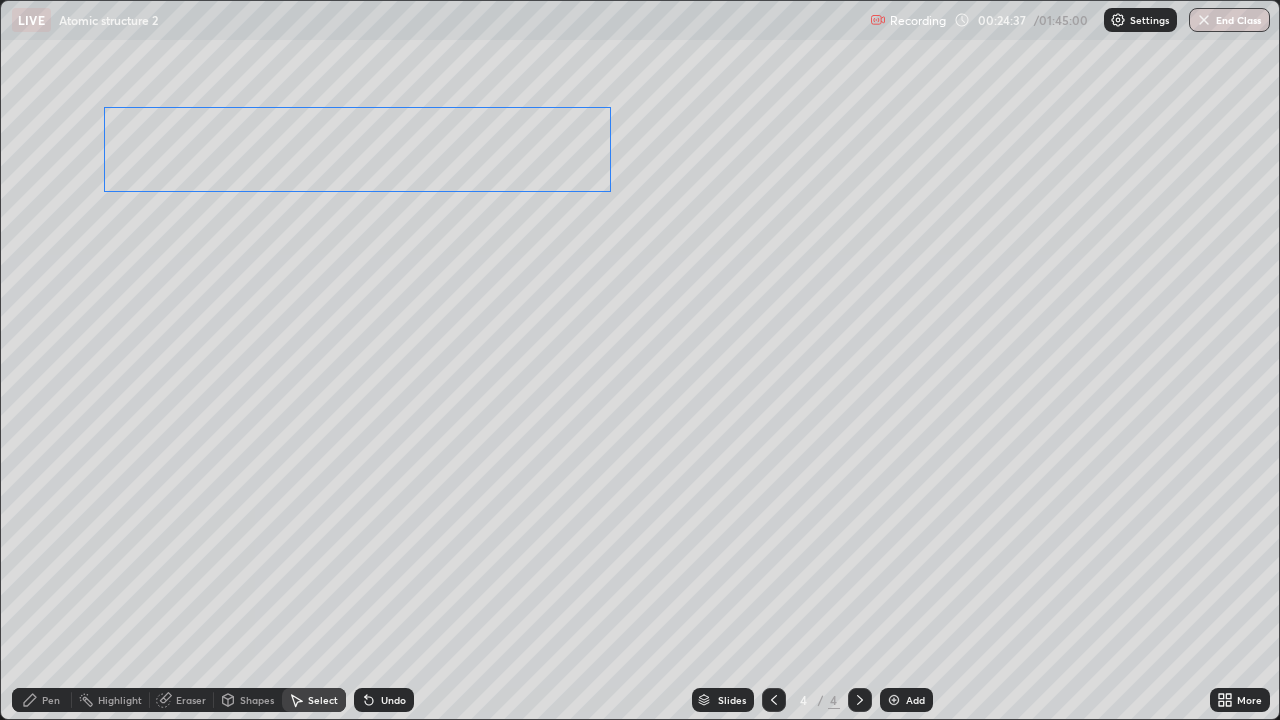 click on "0 ° Undo Copy Duplicate Duplicate to new slide Delete" at bounding box center (640, 360) 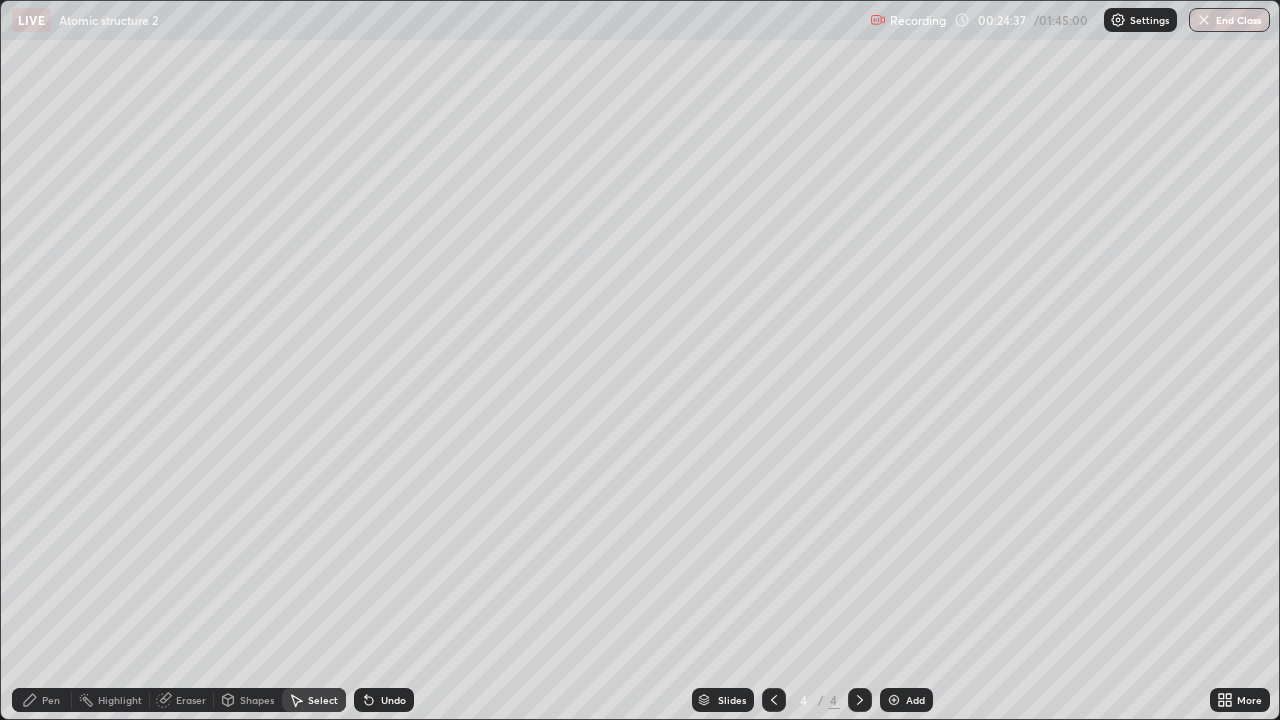 click on "Pen" at bounding box center [42, 700] 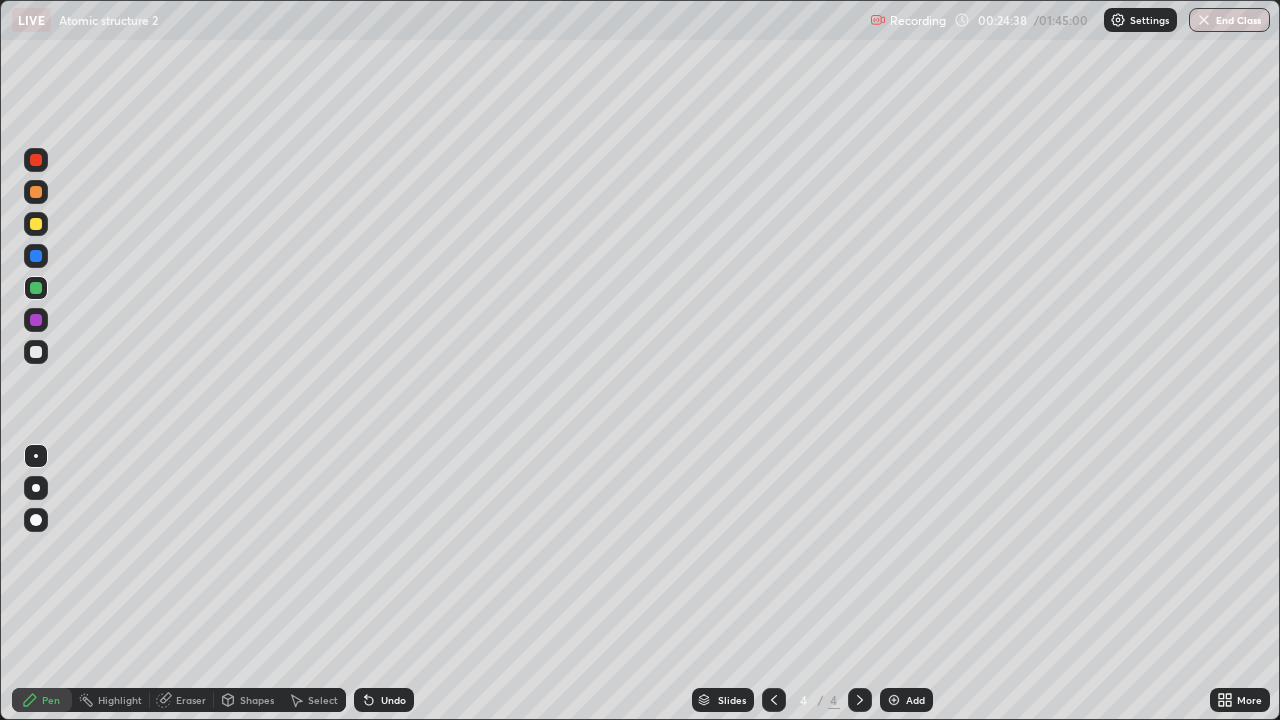 click at bounding box center [36, 192] 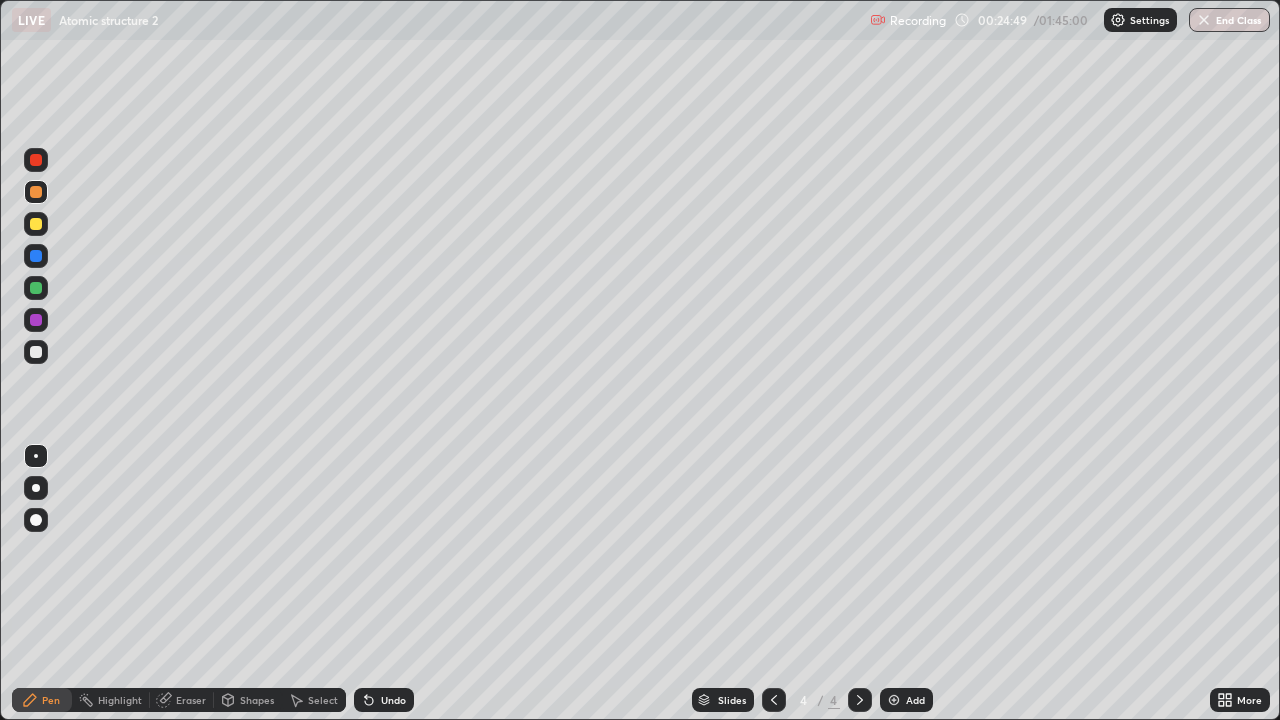 click at bounding box center (36, 256) 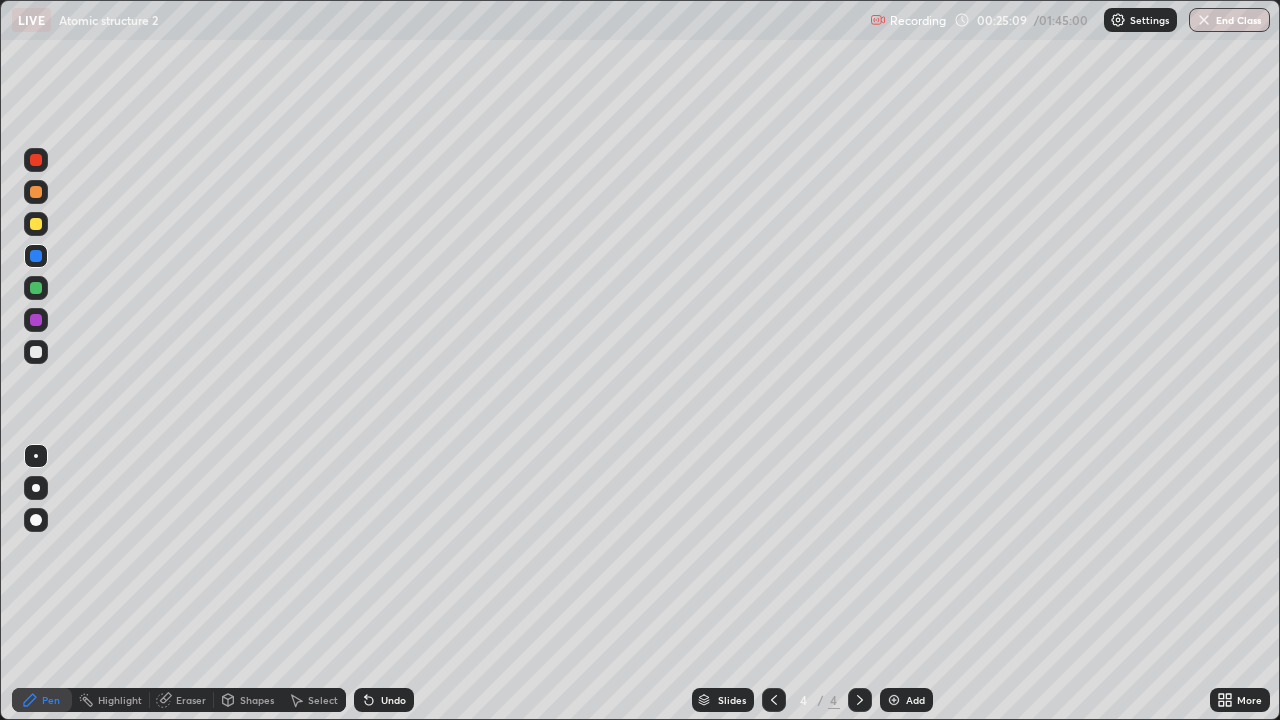 click at bounding box center (36, 288) 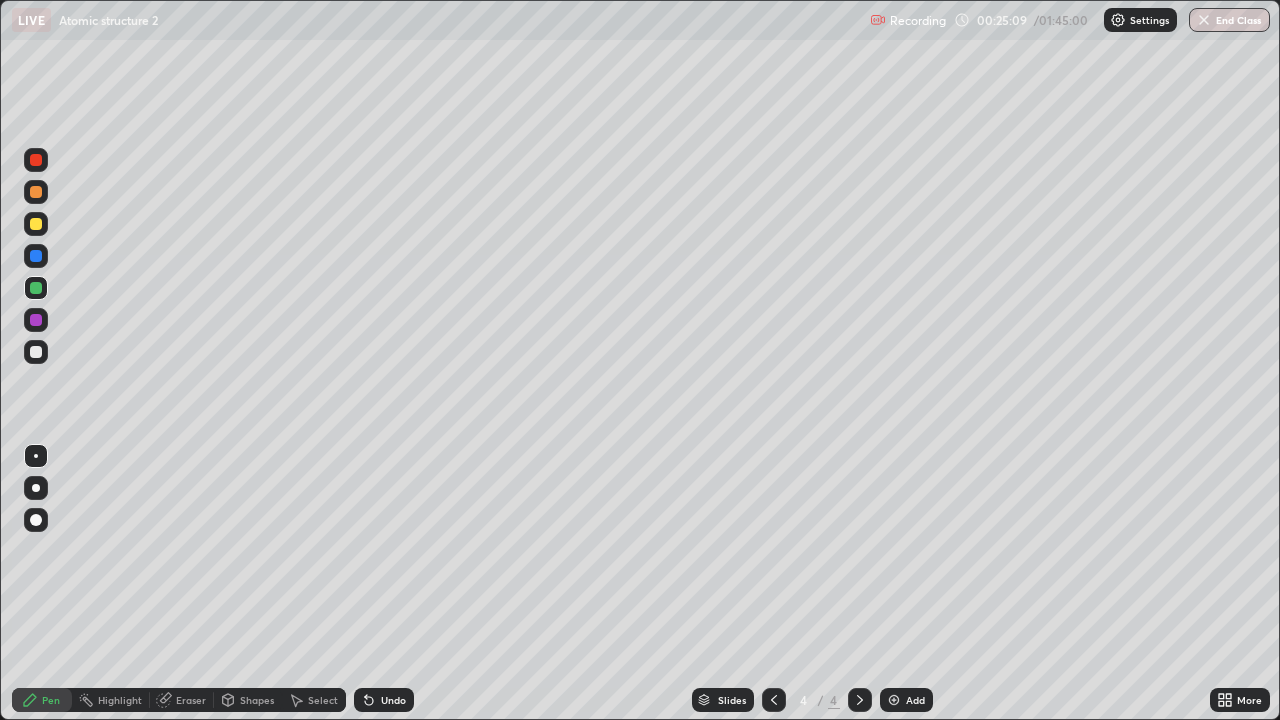 click at bounding box center (36, 288) 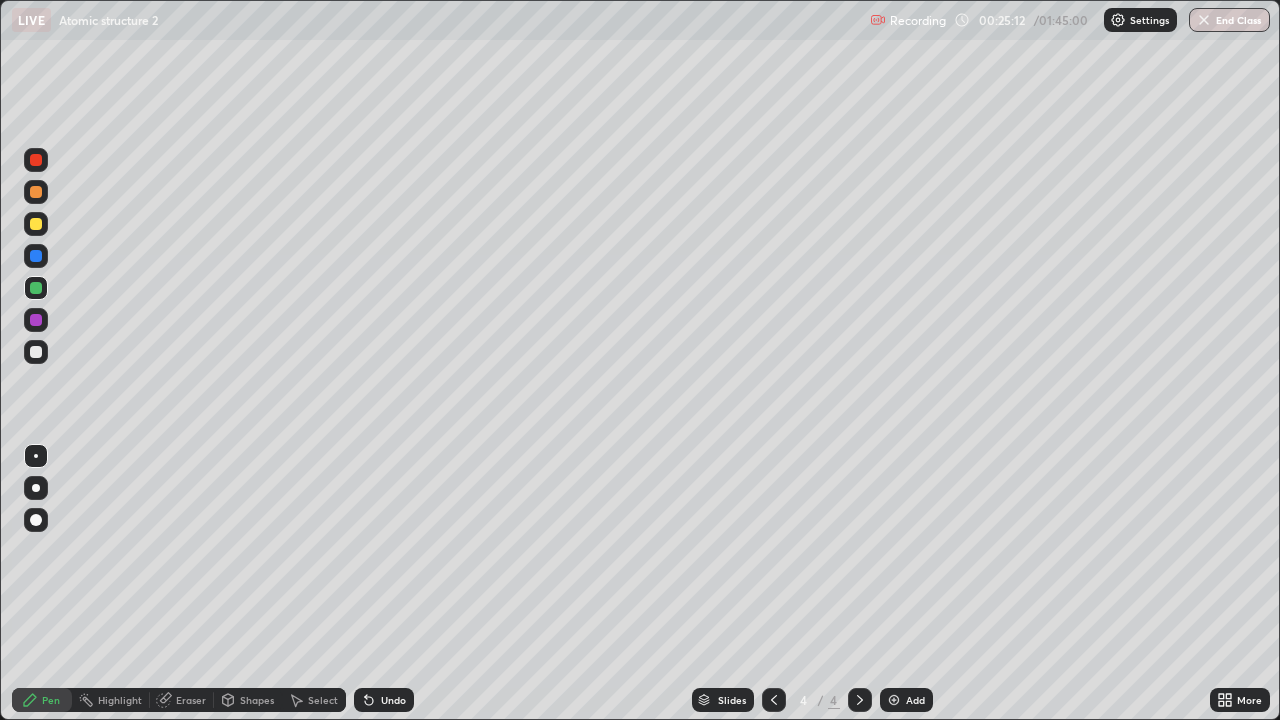 click at bounding box center (36, 352) 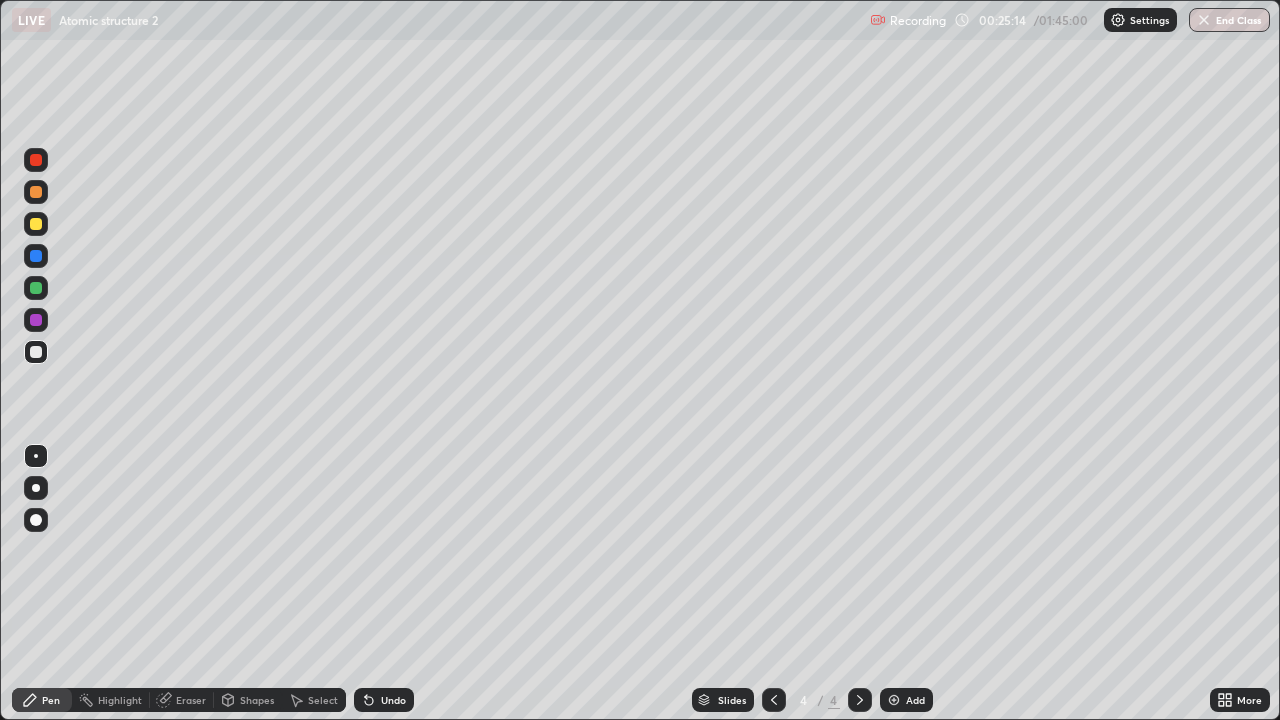 click at bounding box center (36, 160) 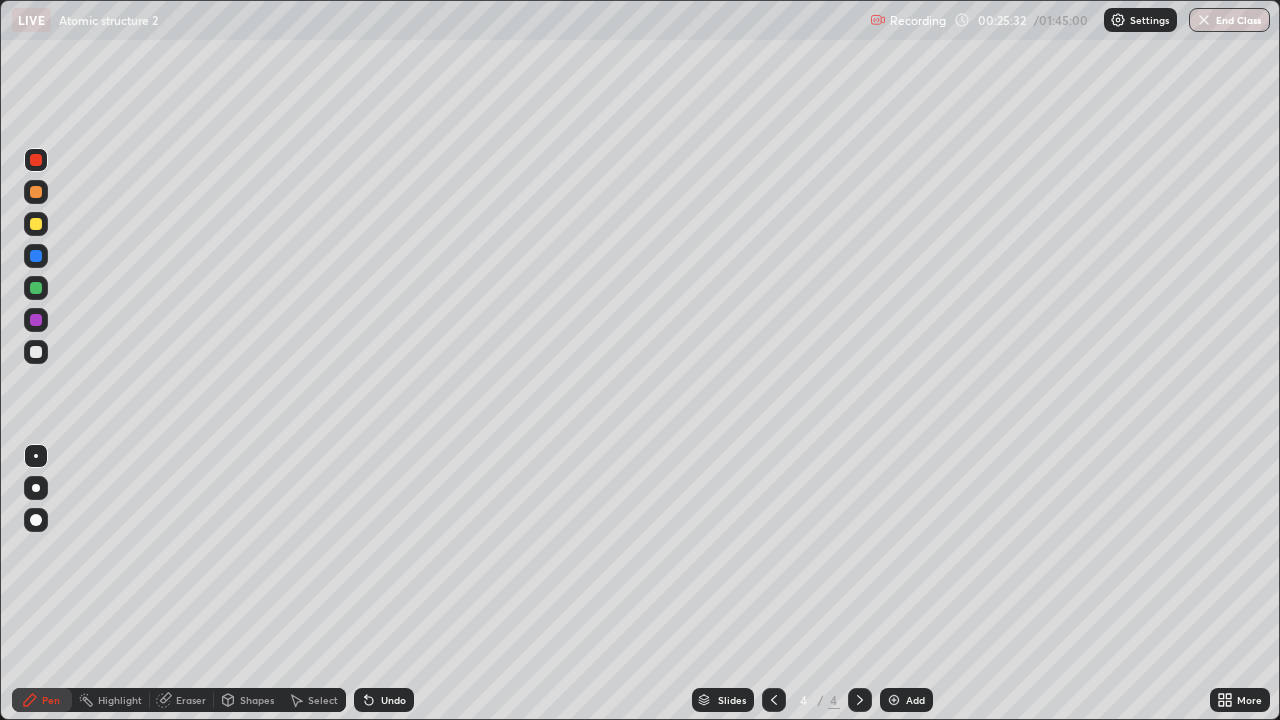 click at bounding box center (36, 352) 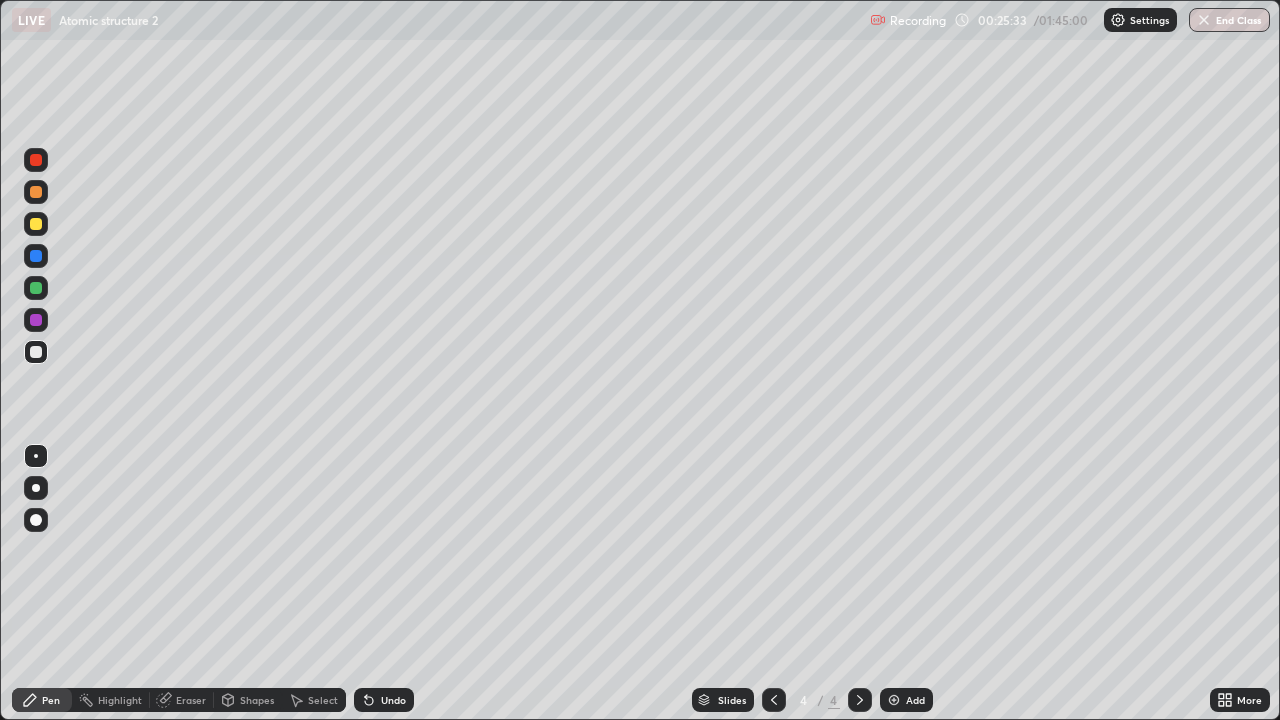 click at bounding box center (36, 288) 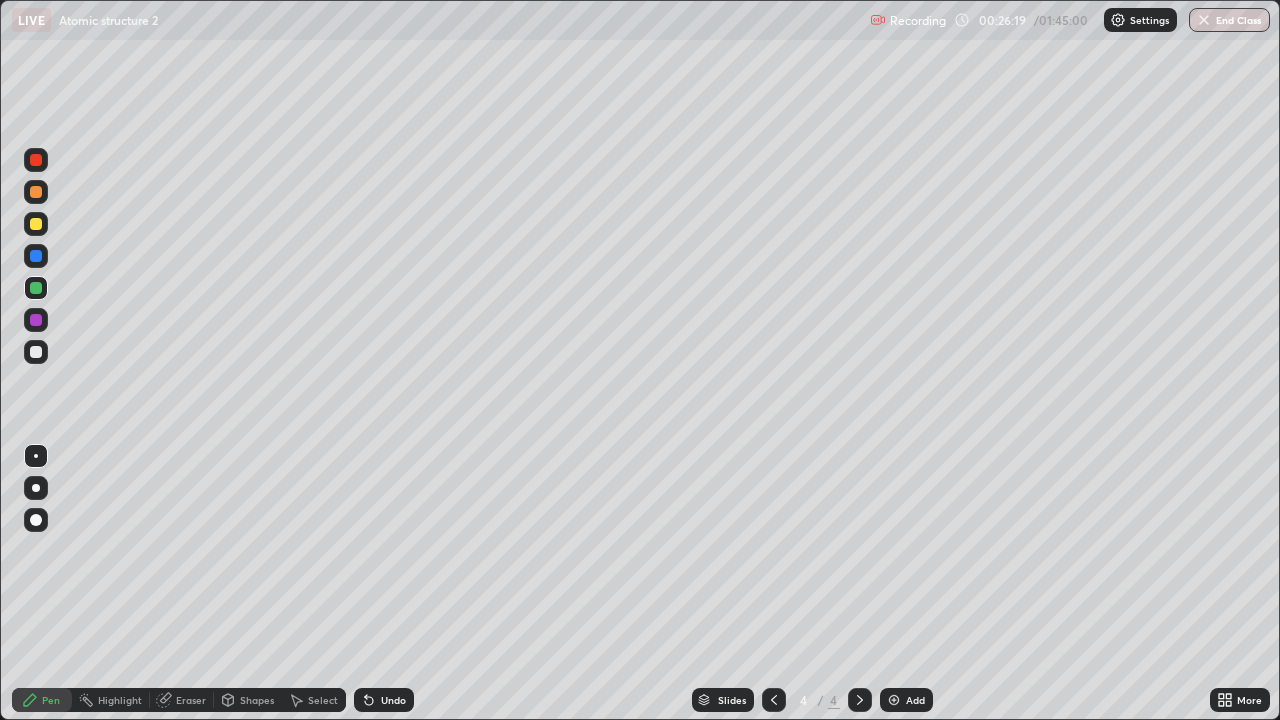 click at bounding box center (36, 224) 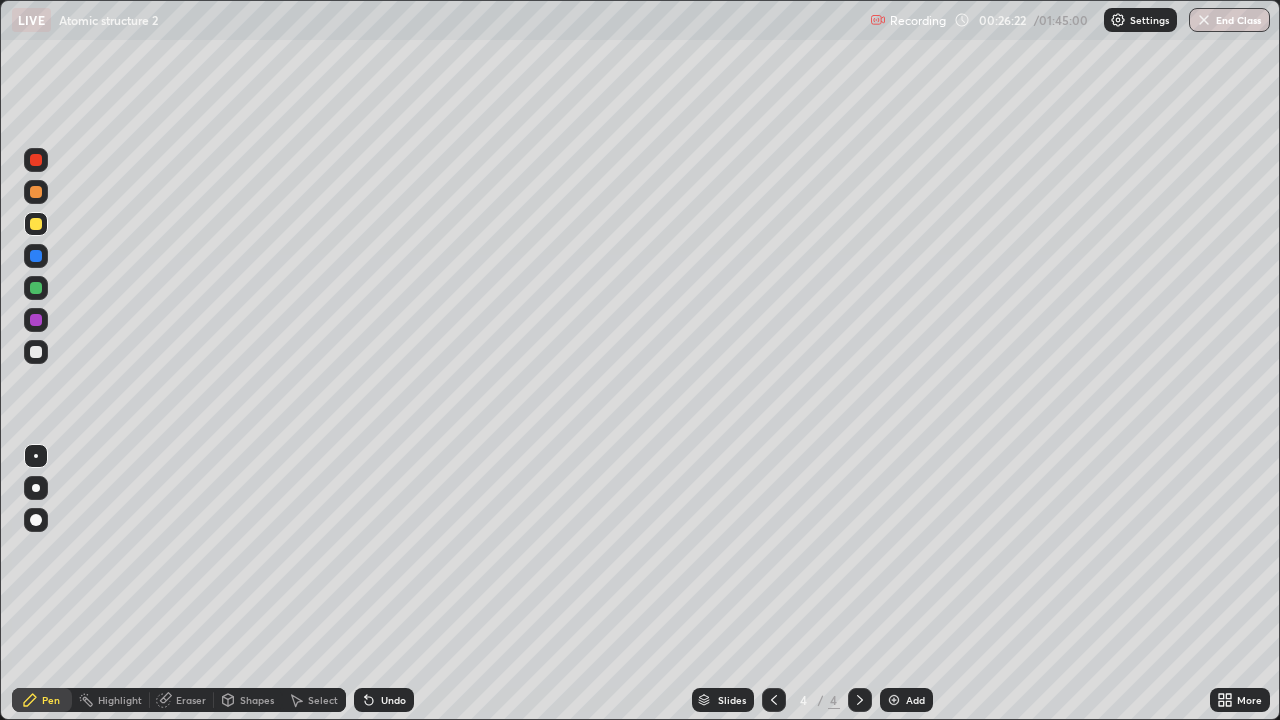 click at bounding box center (36, 320) 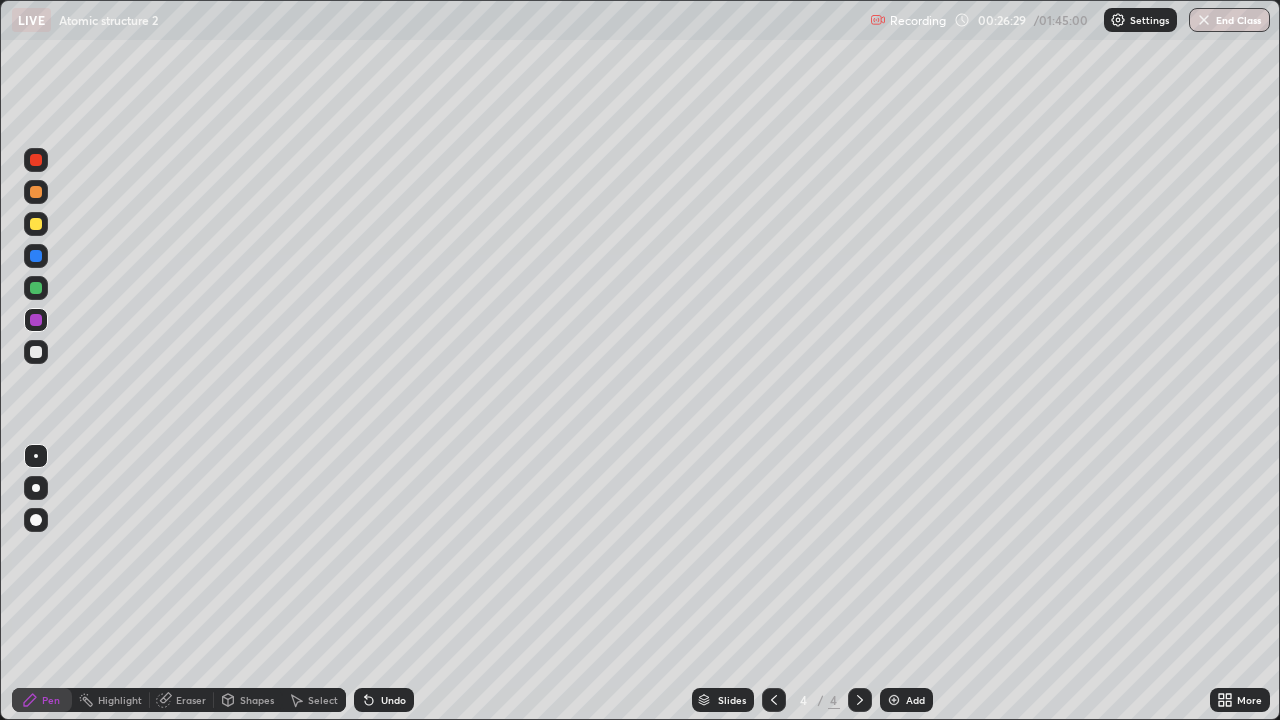 click on "Undo" at bounding box center [393, 700] 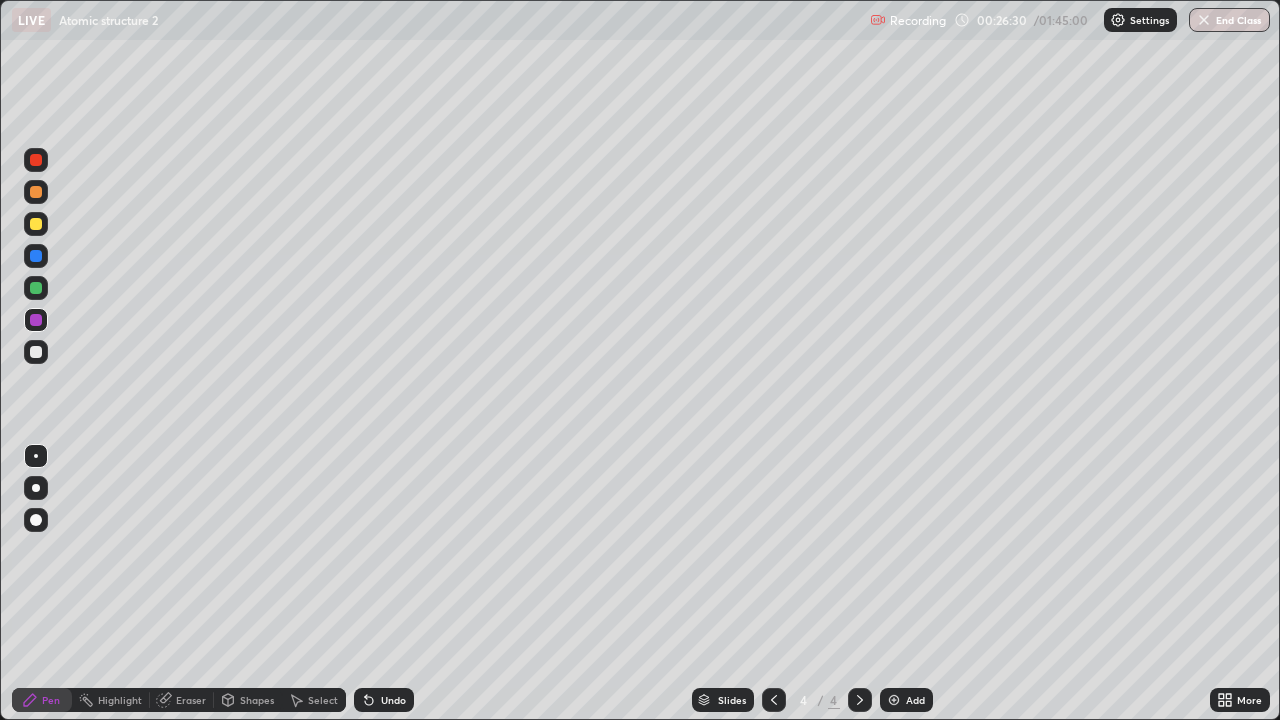 click on "Undo" at bounding box center [384, 700] 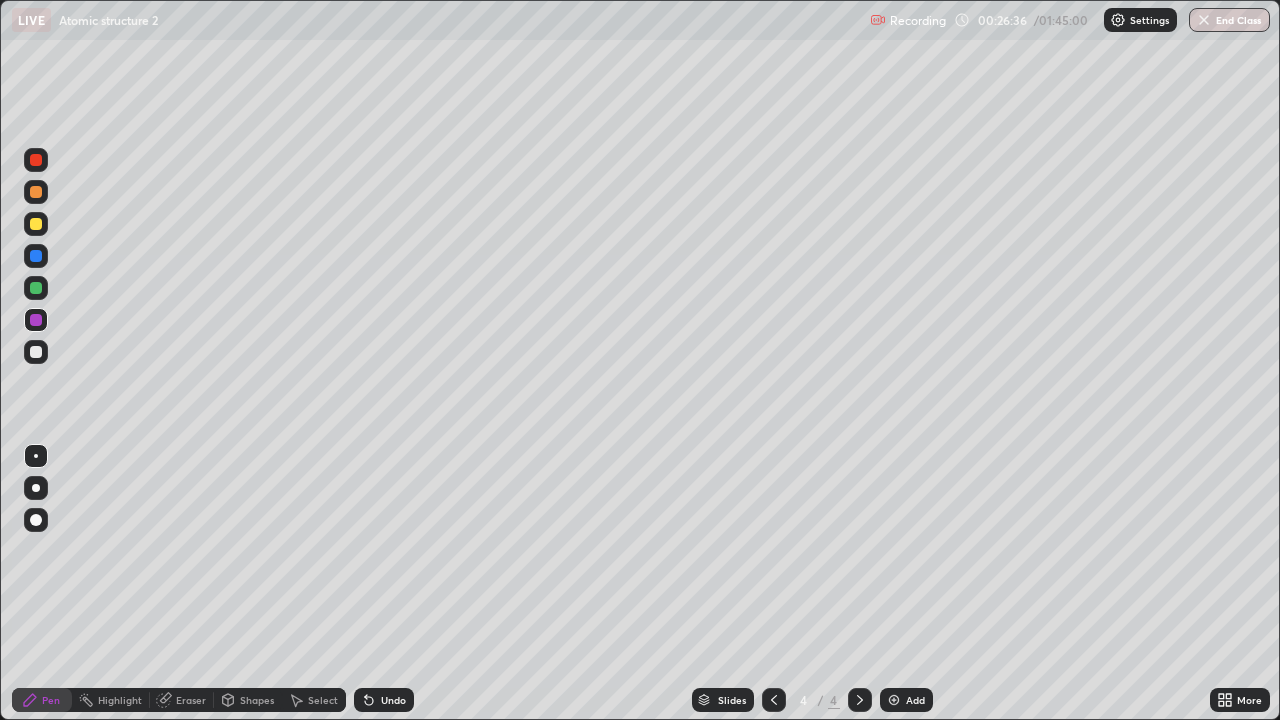 click at bounding box center [36, 352] 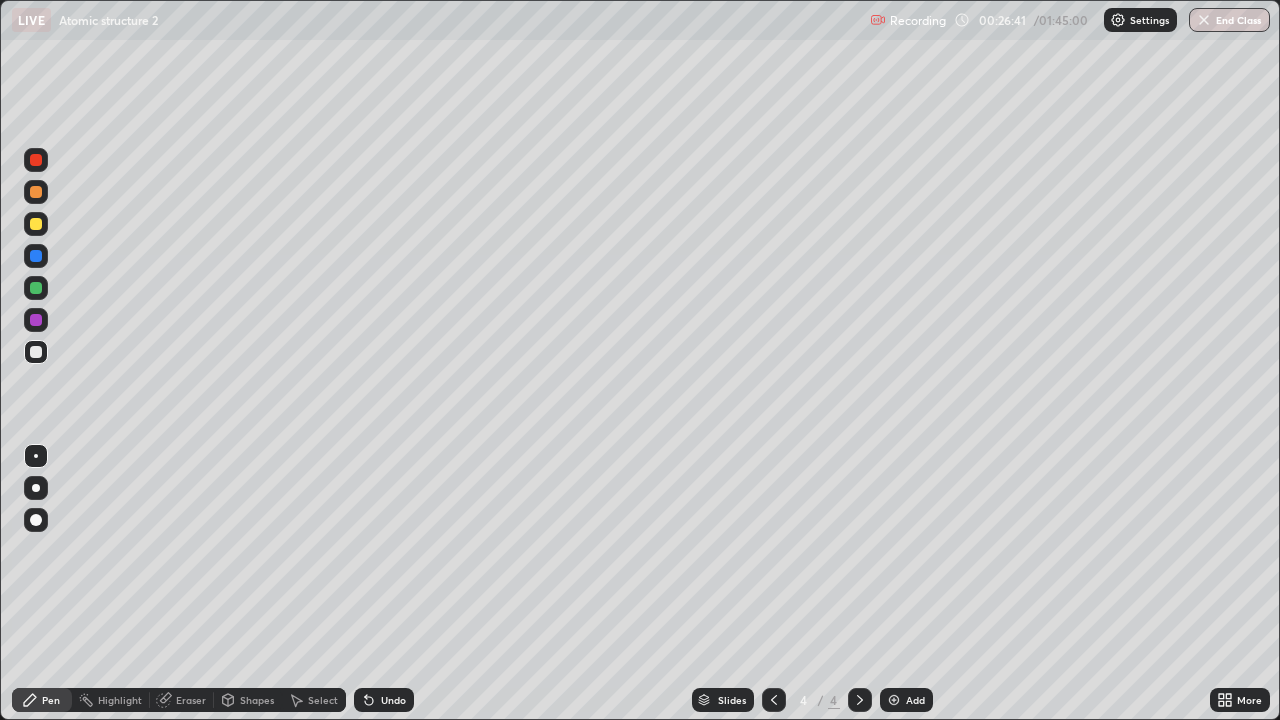 click at bounding box center (36, 224) 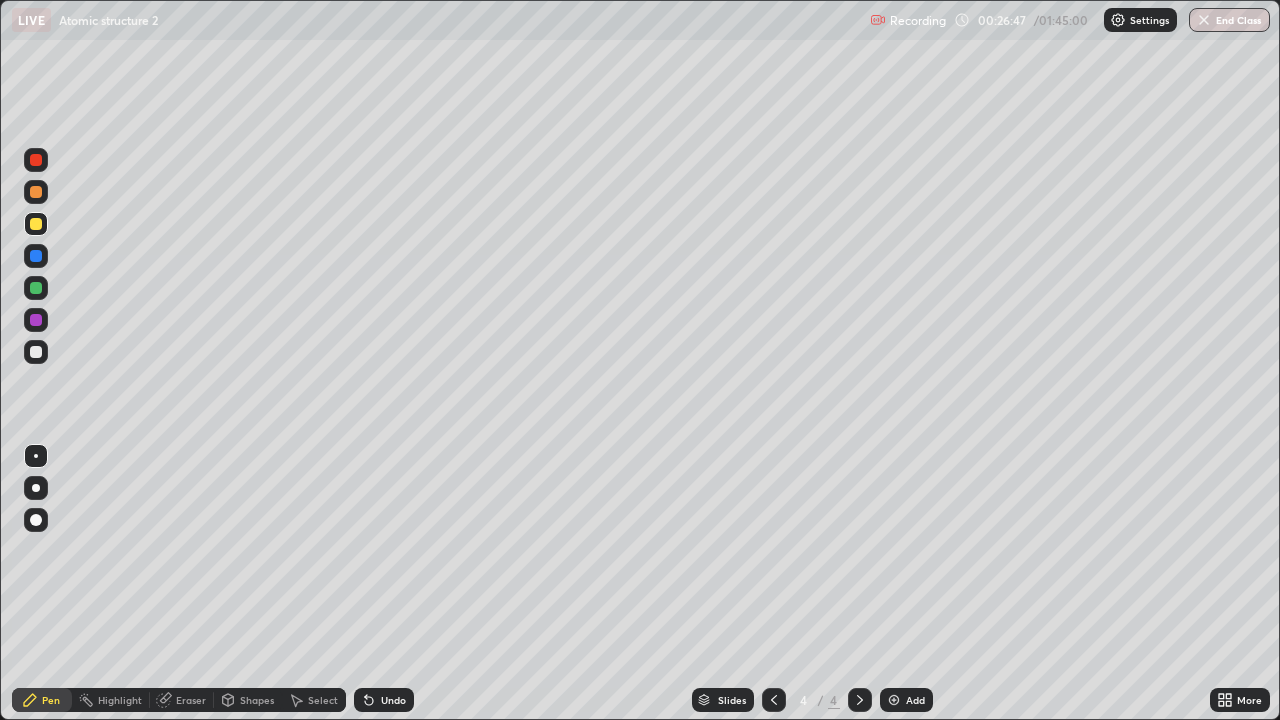 click at bounding box center [36, 352] 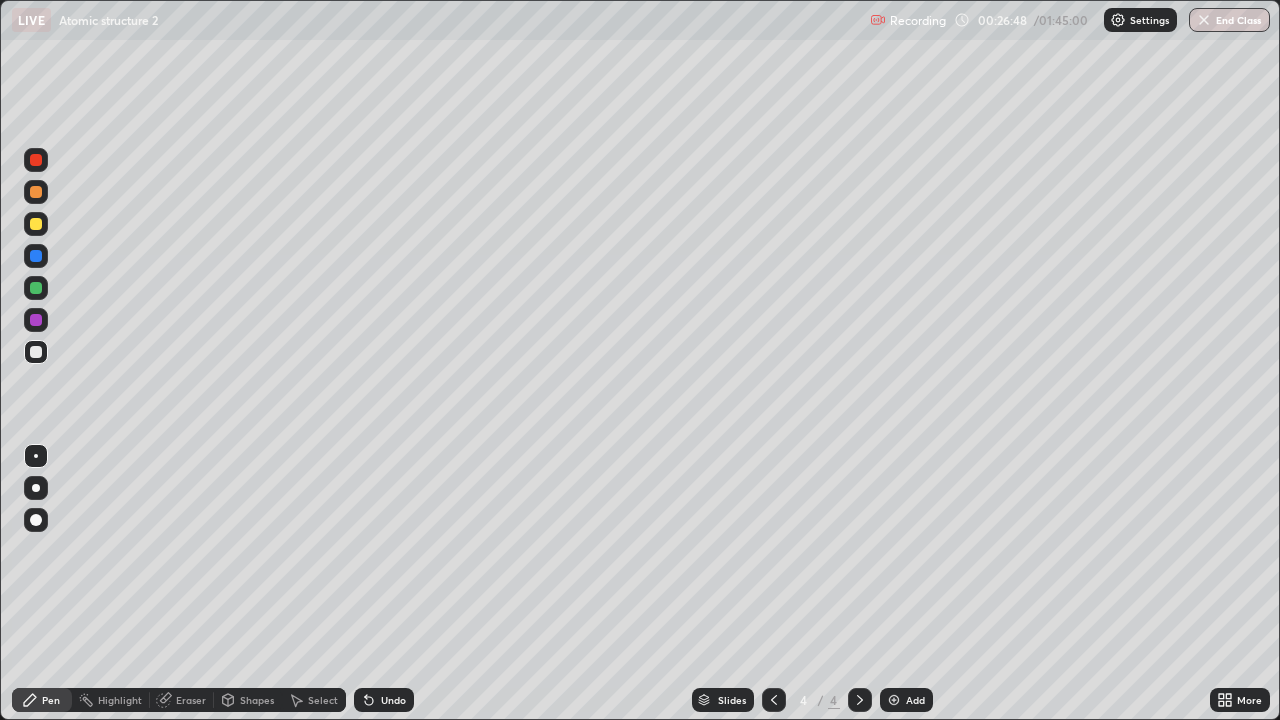 click at bounding box center (36, 224) 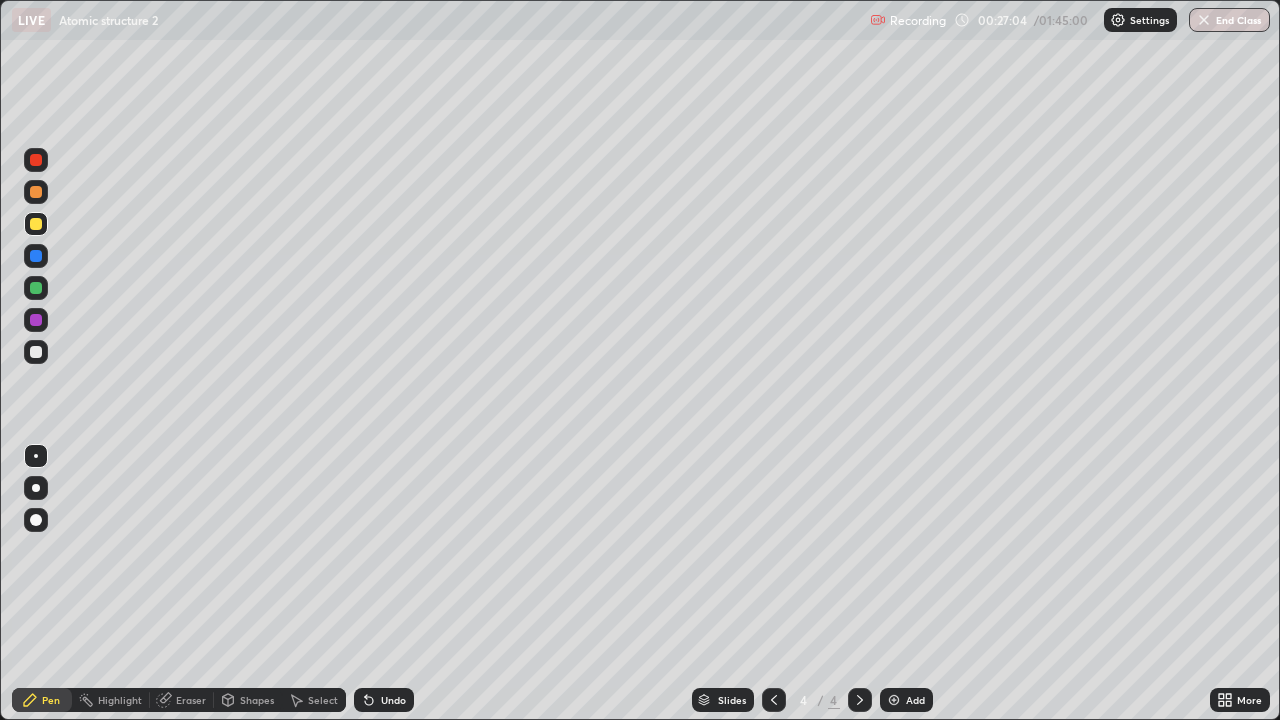 click at bounding box center [36, 352] 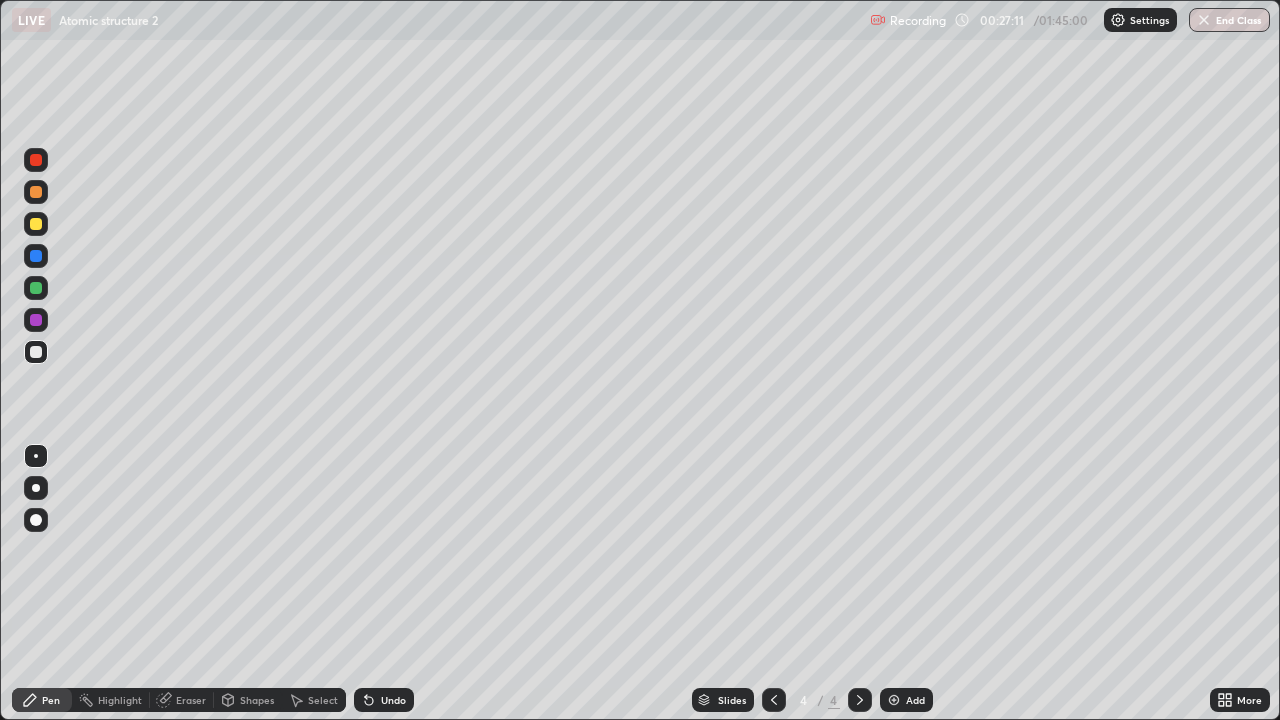 click 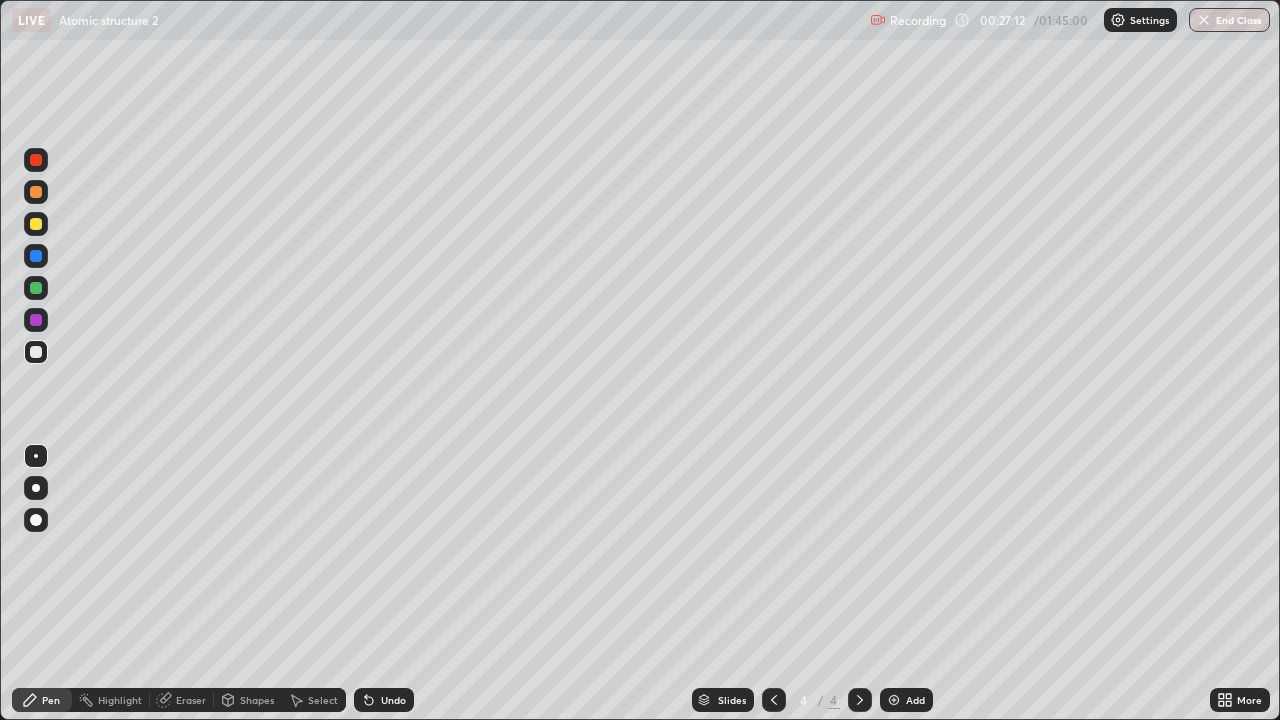 click on "Pen" at bounding box center (51, 700) 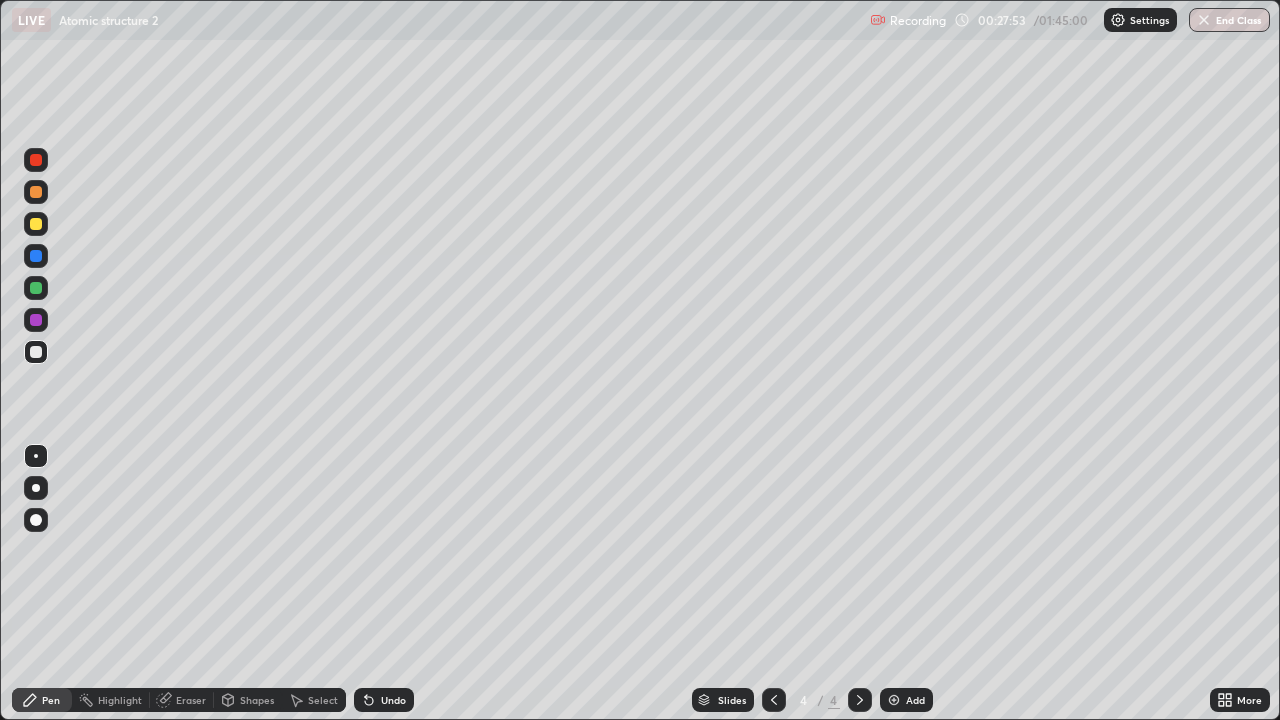 click at bounding box center [36, 224] 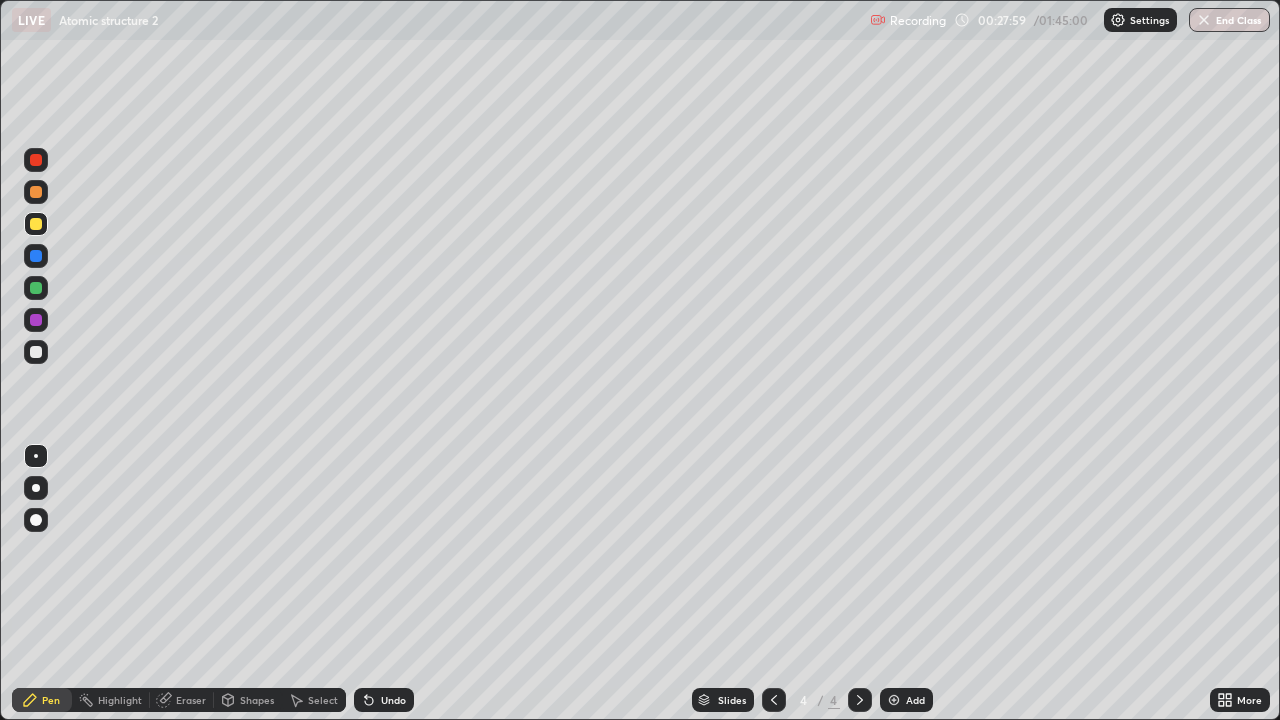 click at bounding box center (36, 352) 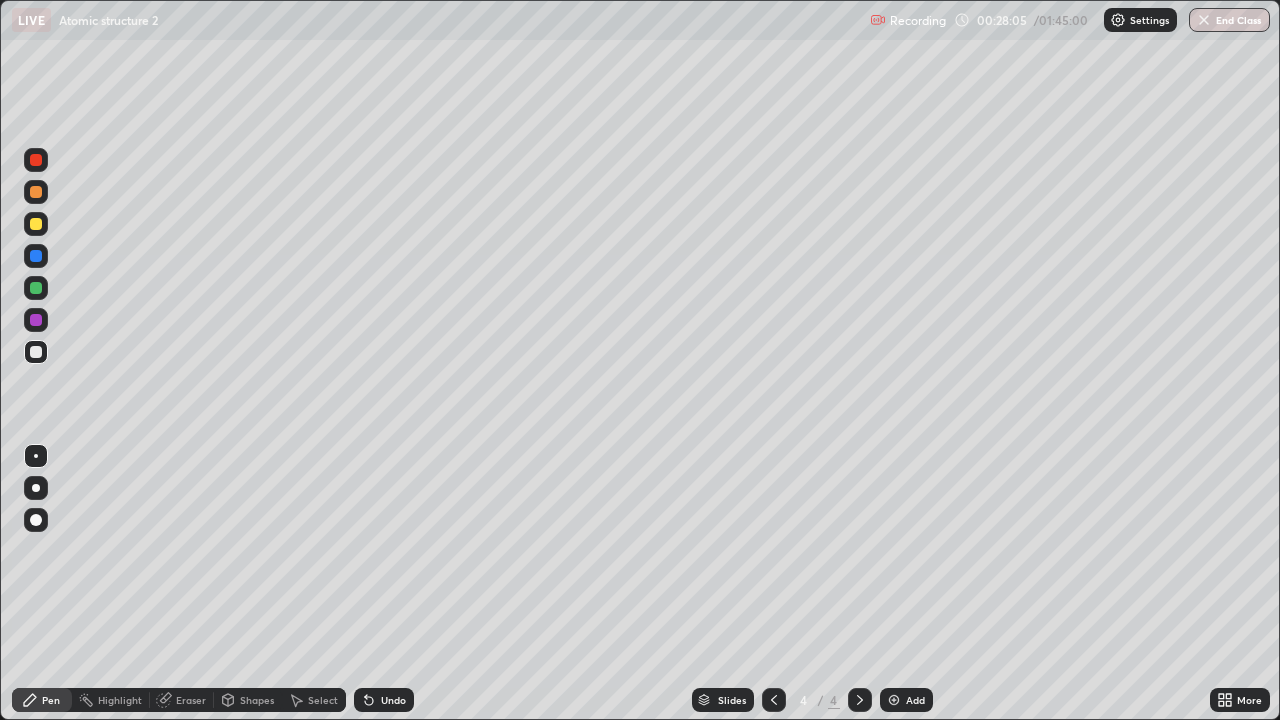click at bounding box center (36, 320) 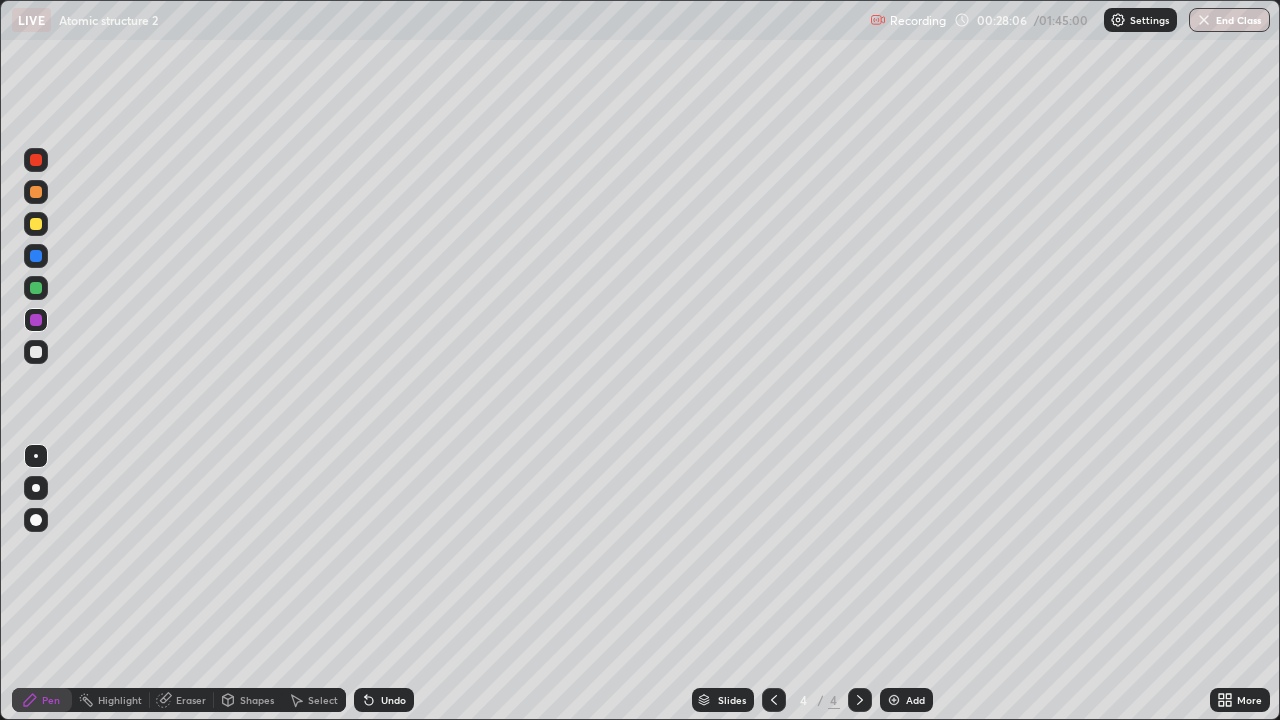 click at bounding box center (36, 288) 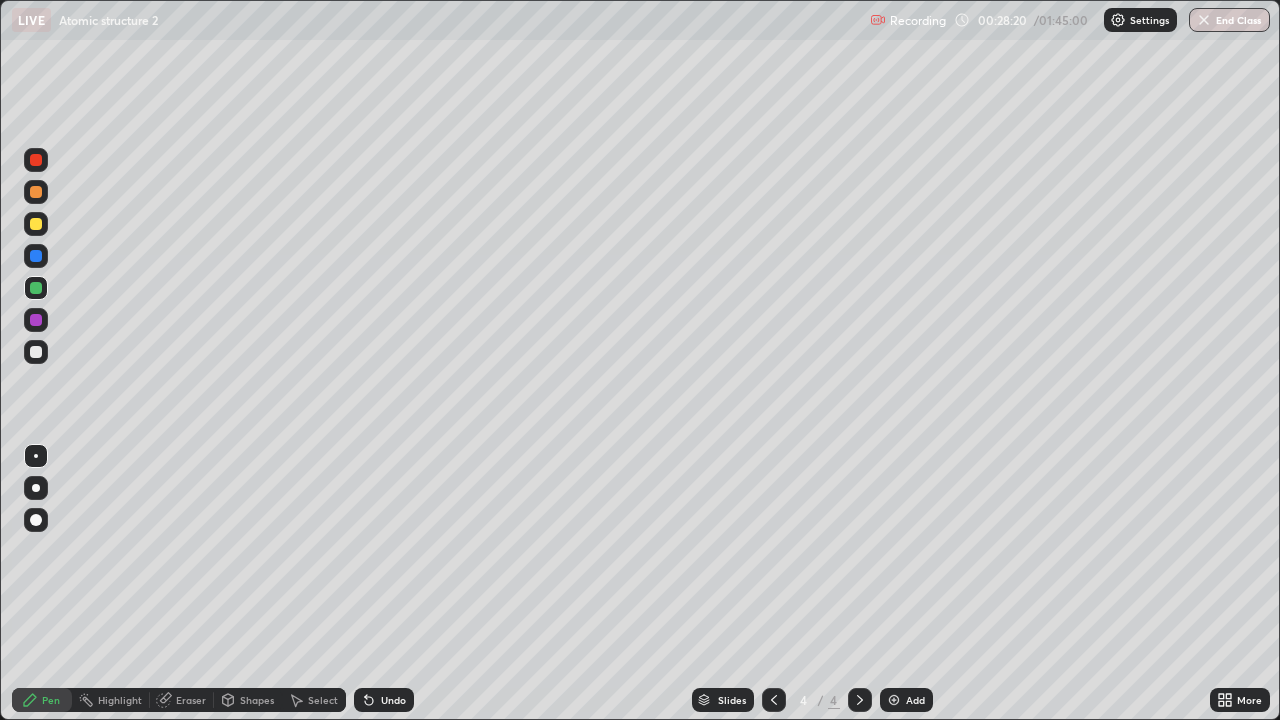 click at bounding box center (36, 320) 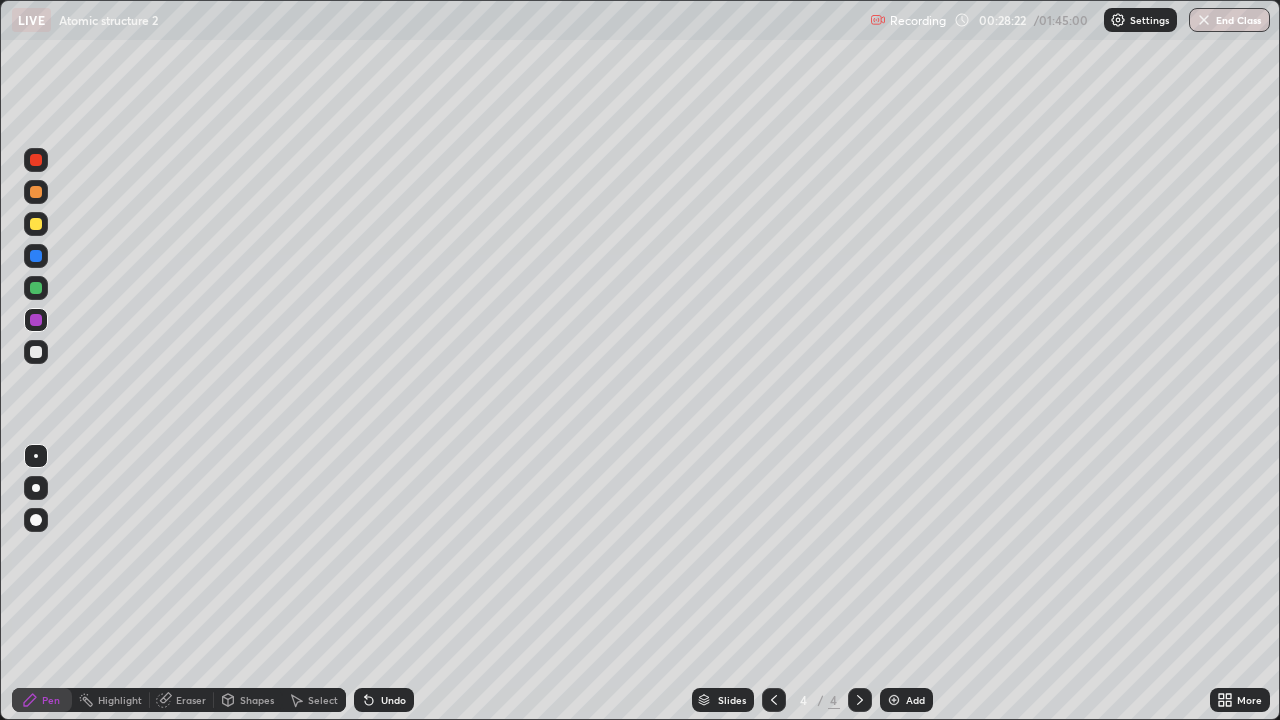 click 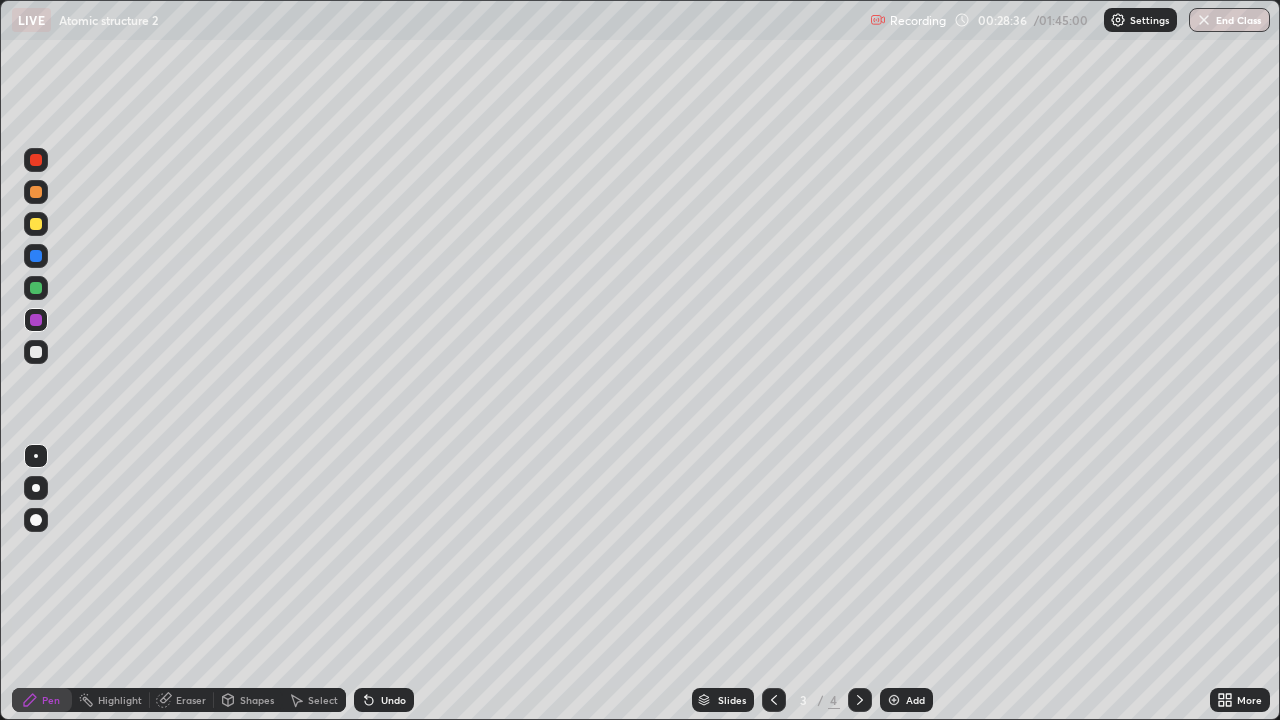 click at bounding box center [36, 352] 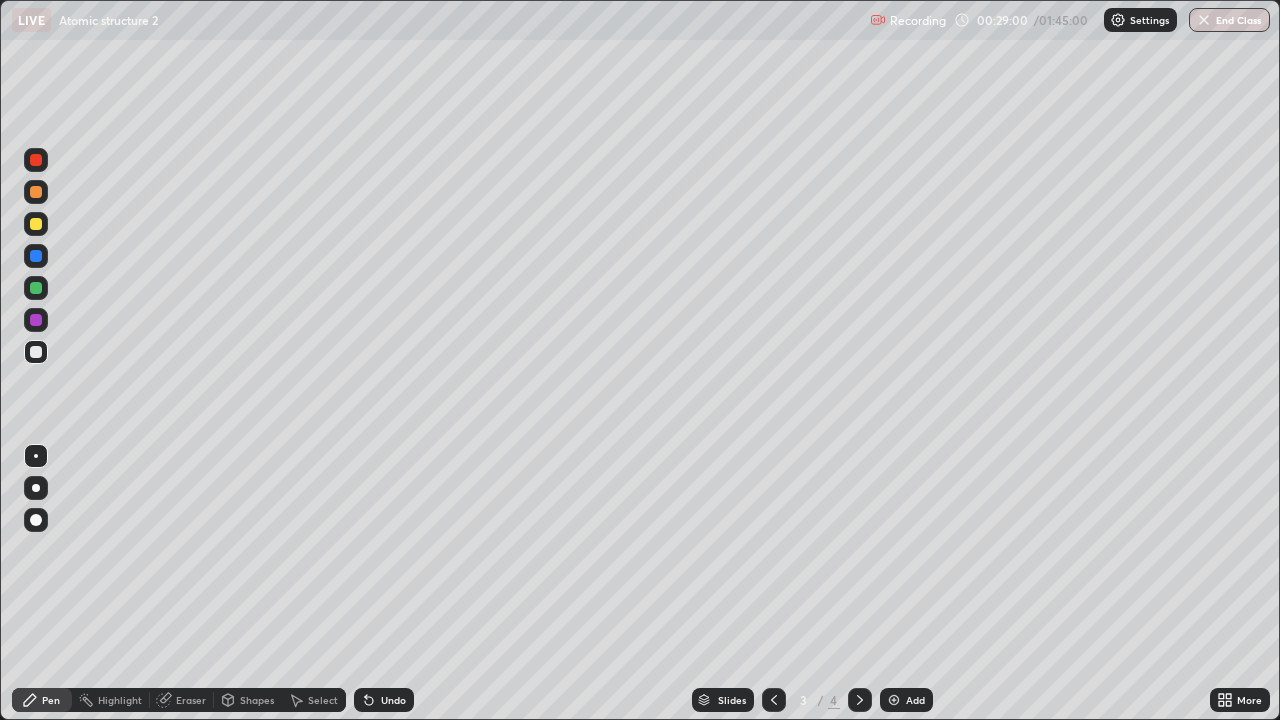 click 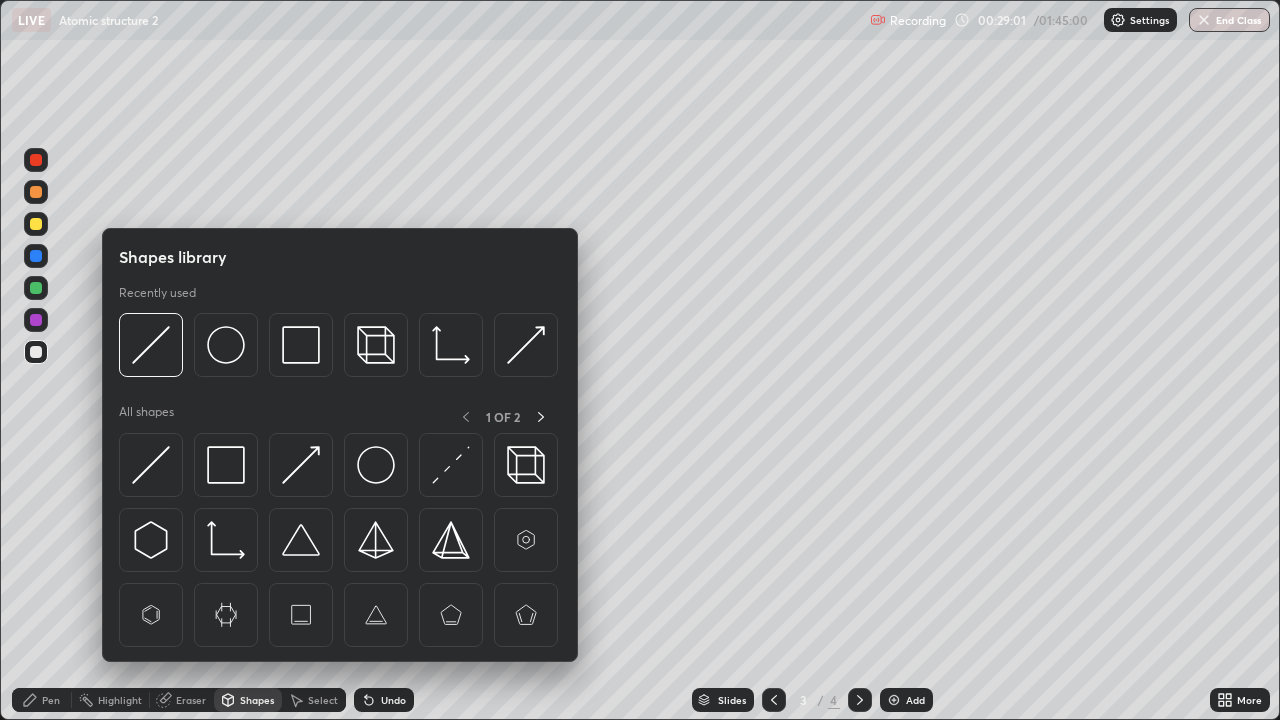 click on "Eraser" at bounding box center [191, 700] 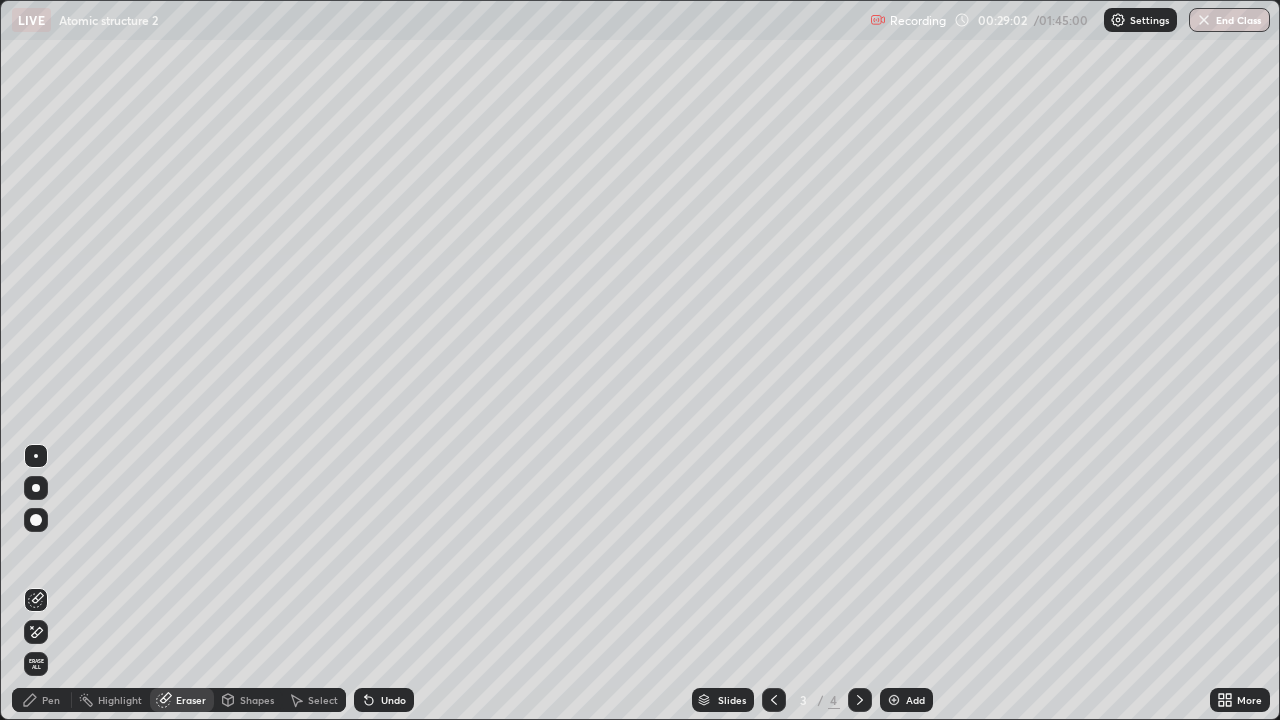 click on "Pen" at bounding box center [42, 700] 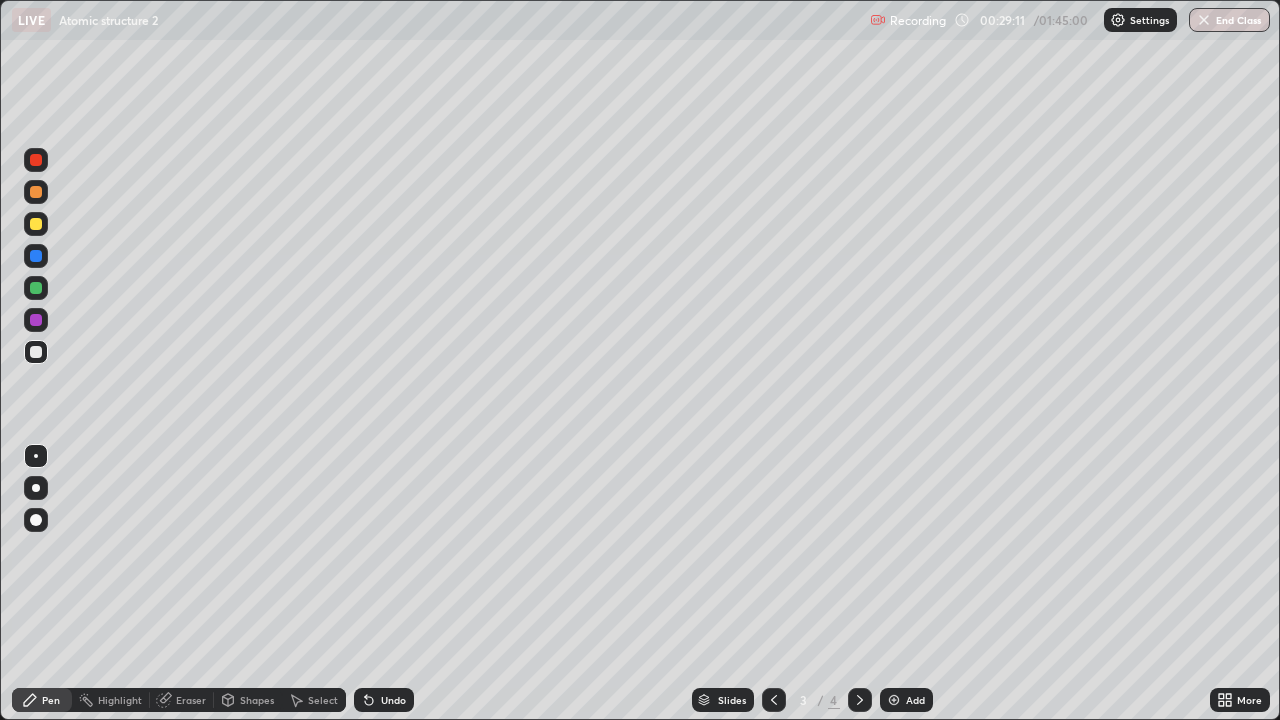 click 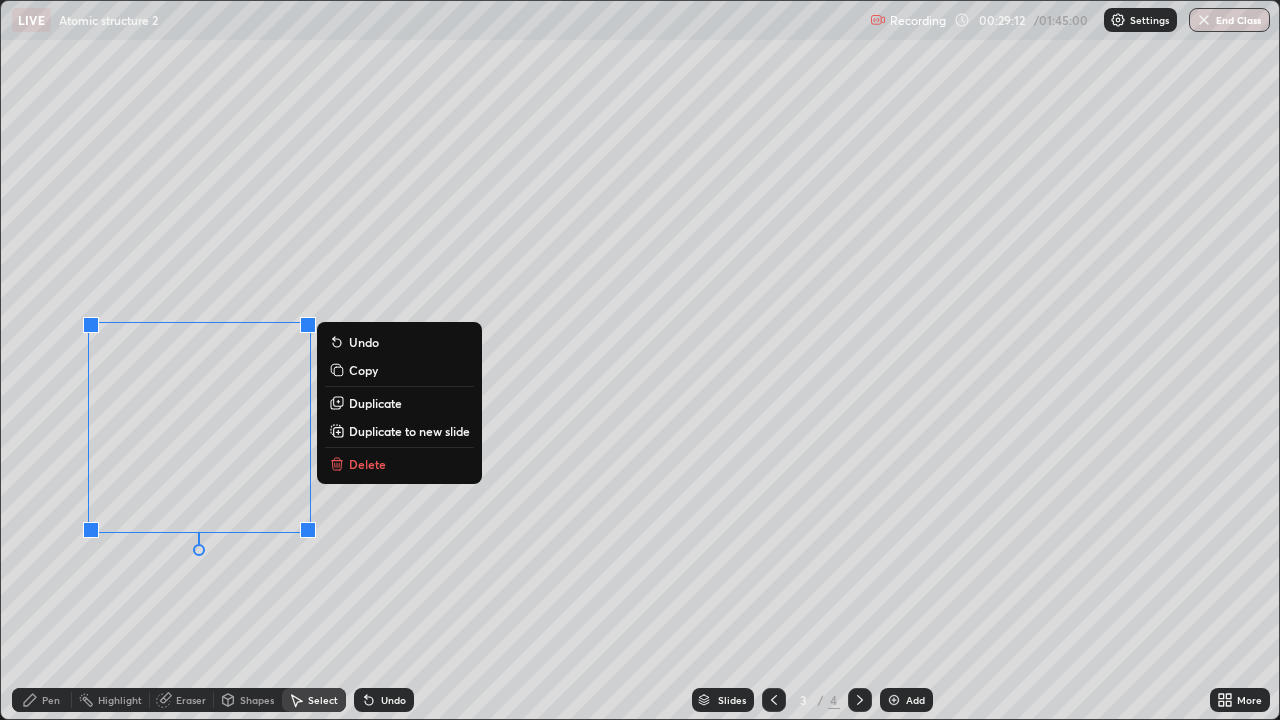 click on "Delete" at bounding box center (367, 464) 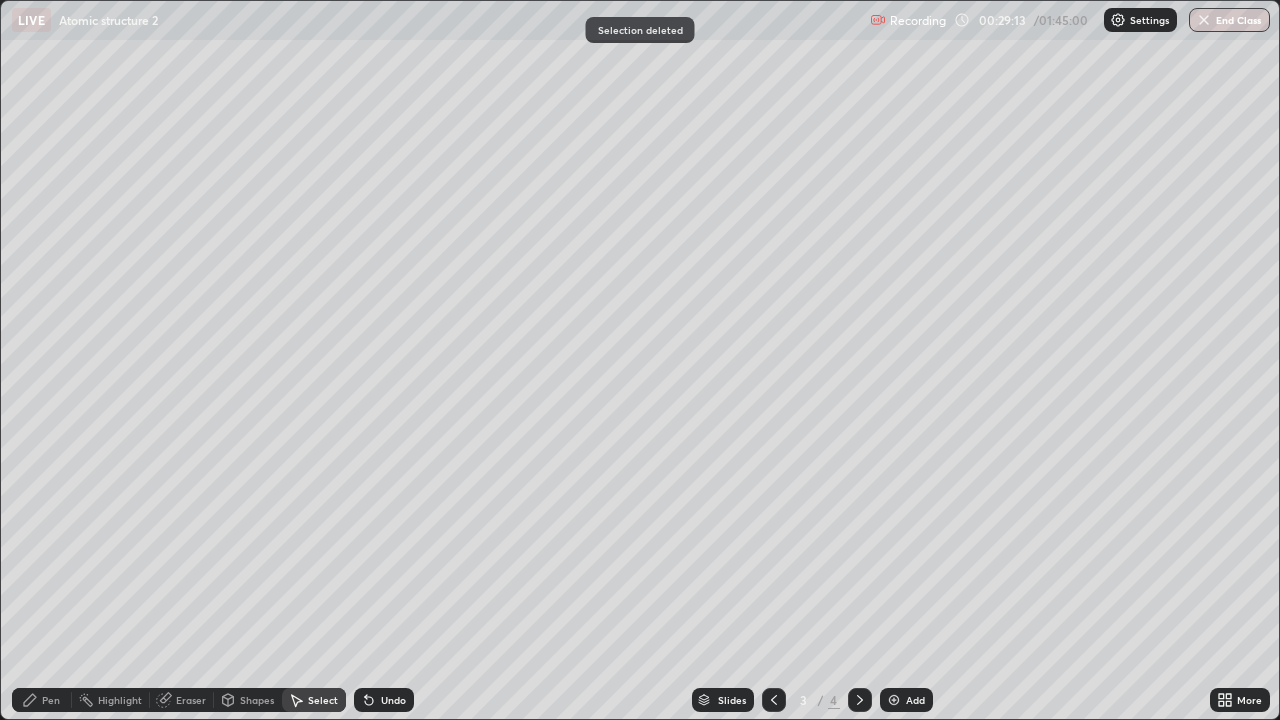 click on "Pen" at bounding box center (42, 700) 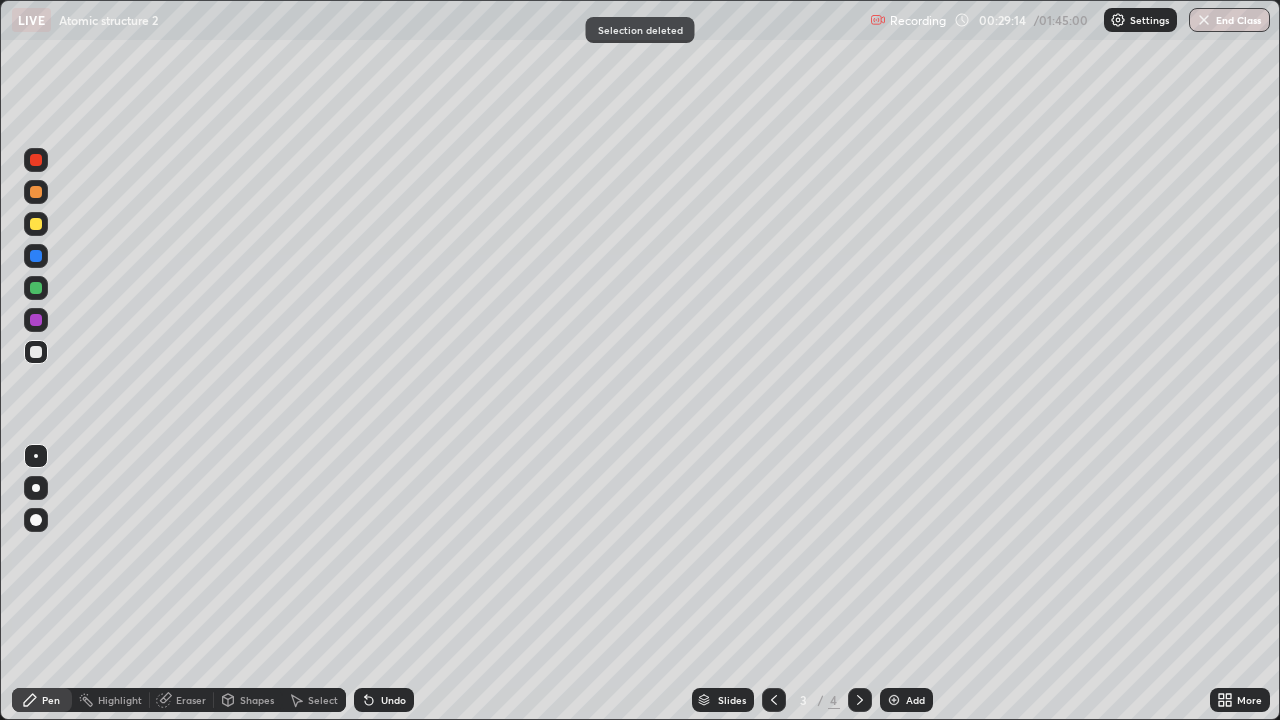 click at bounding box center (36, 224) 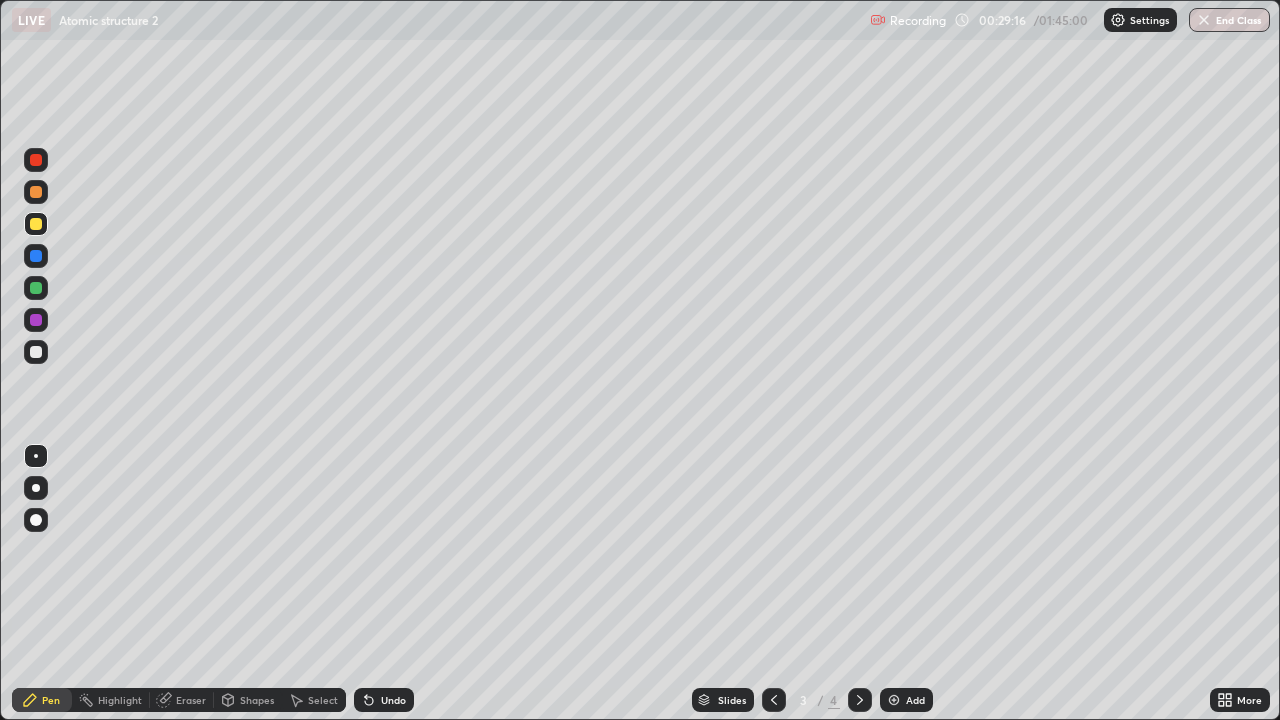 click at bounding box center (860, 700) 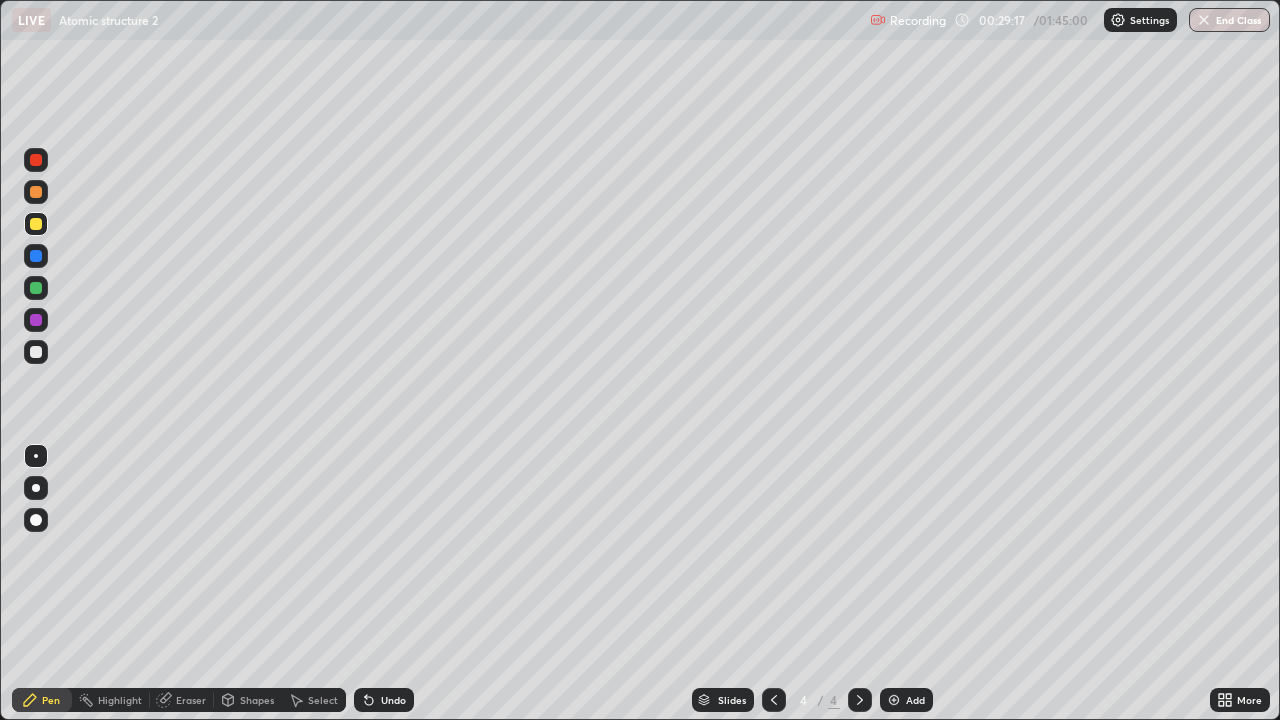 click 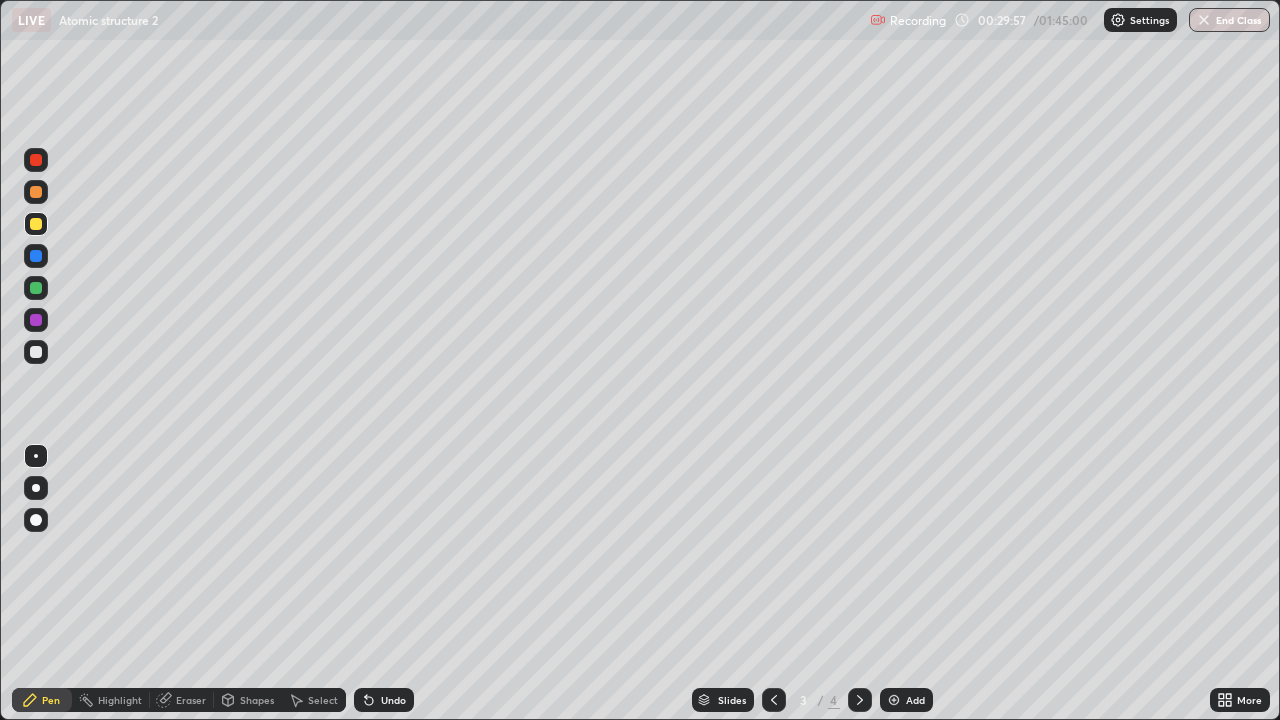 click at bounding box center (860, 700) 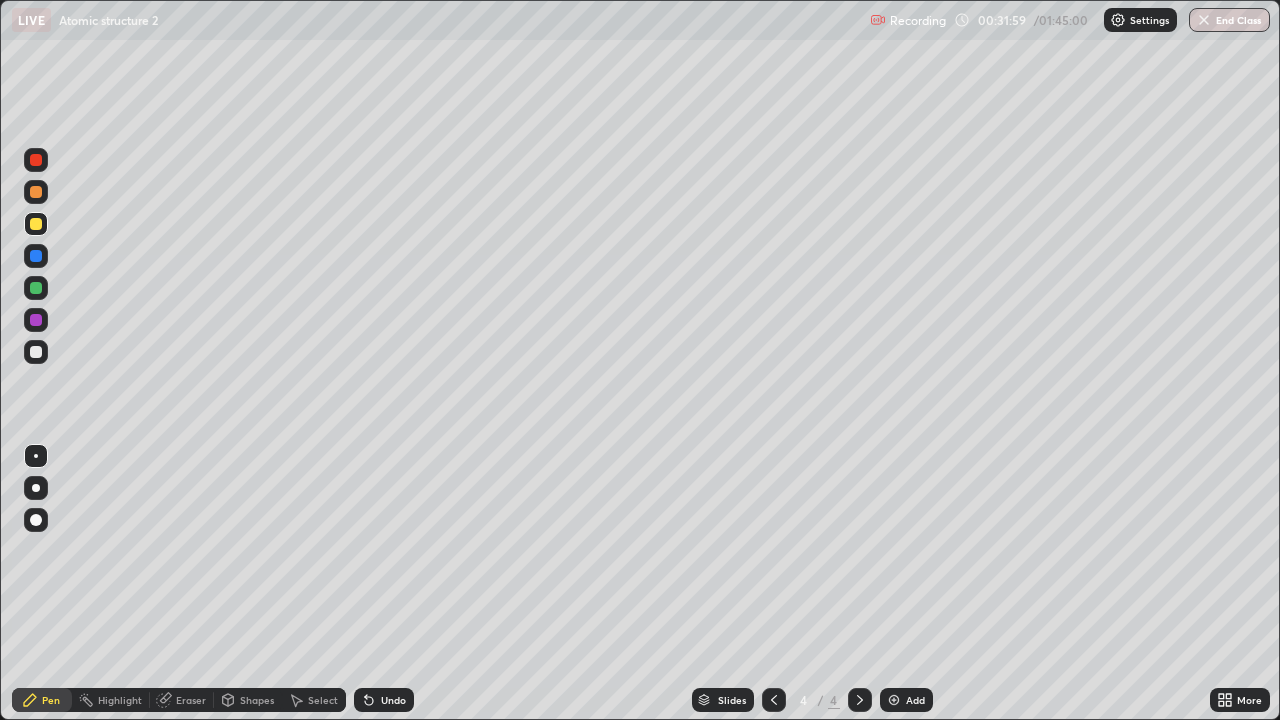 click on "Add" at bounding box center [906, 700] 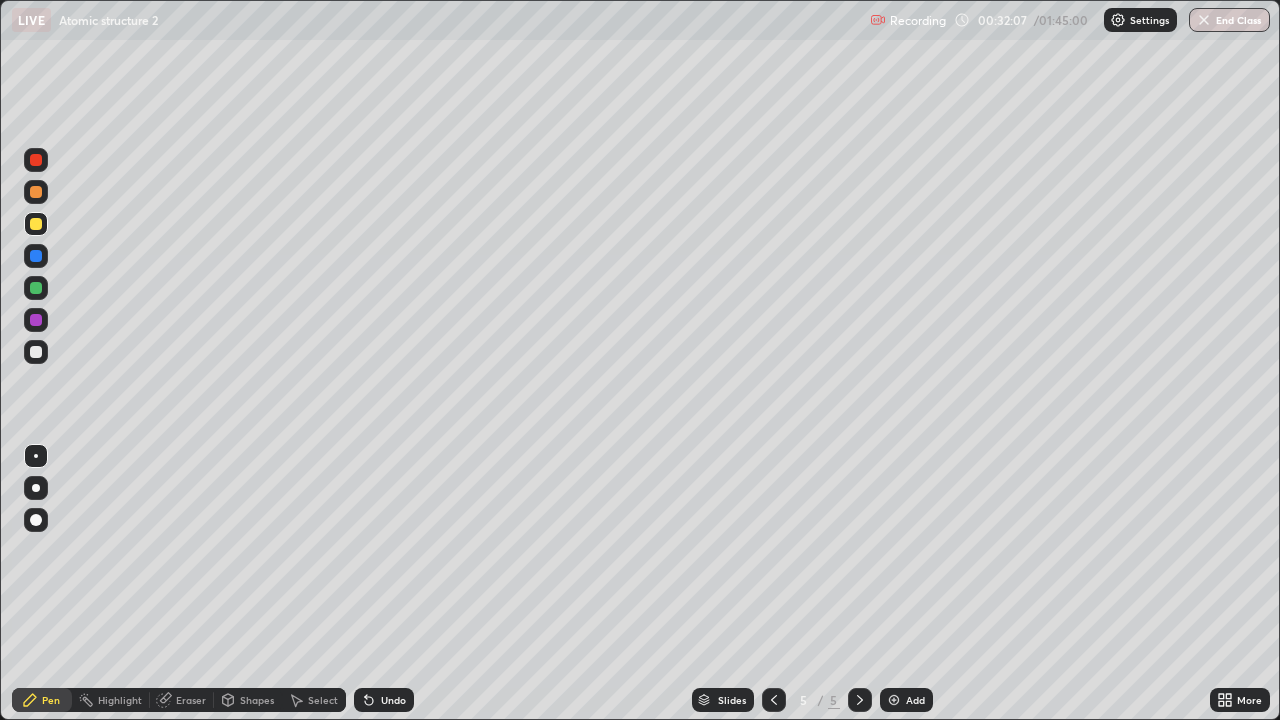 click 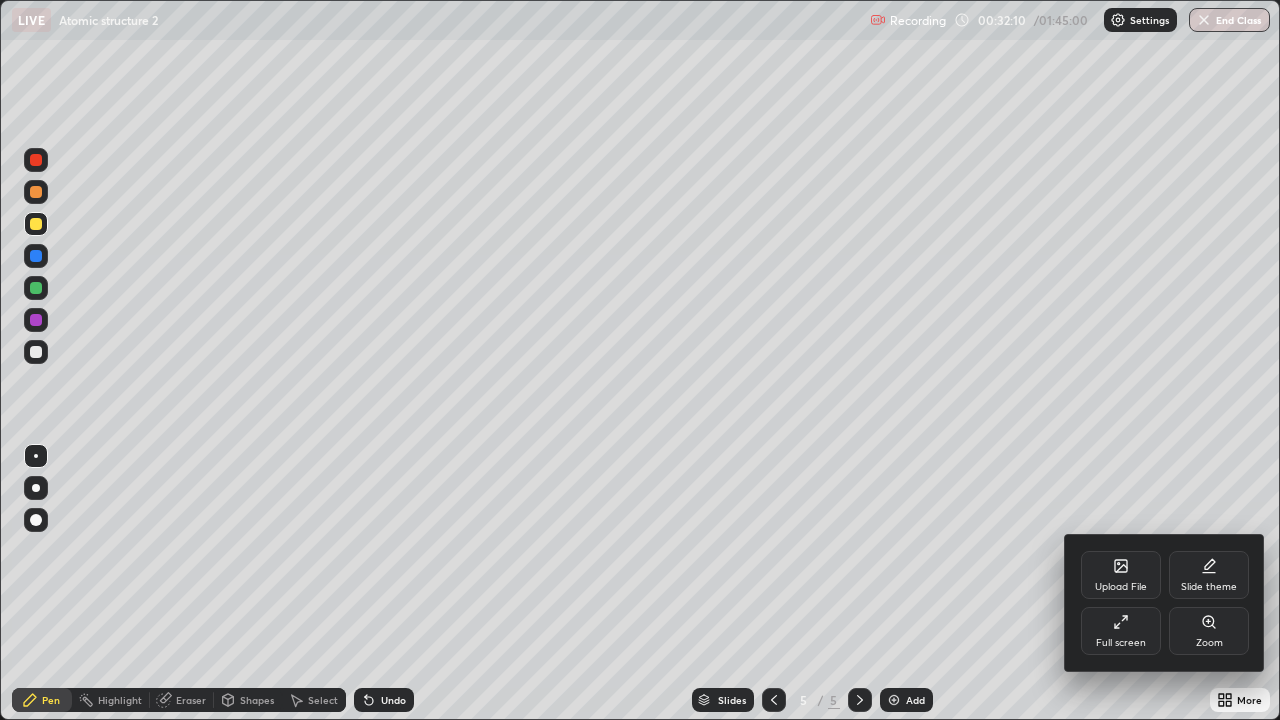 click on "Full screen" at bounding box center [1121, 643] 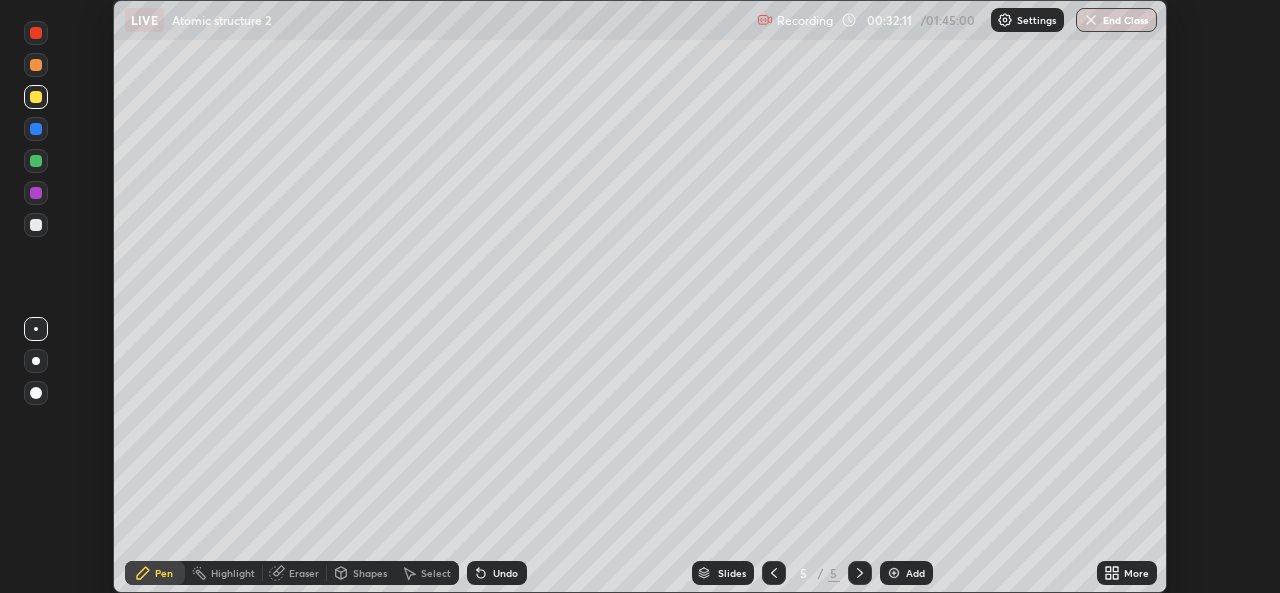 scroll, scrollTop: 593, scrollLeft: 1280, axis: both 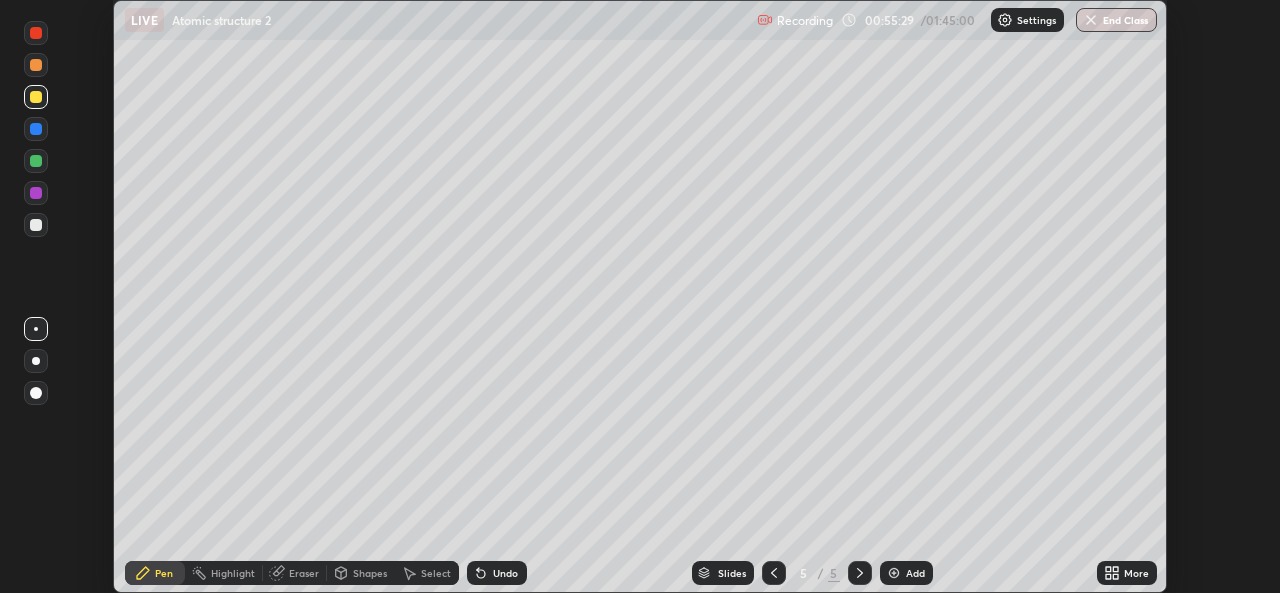 click 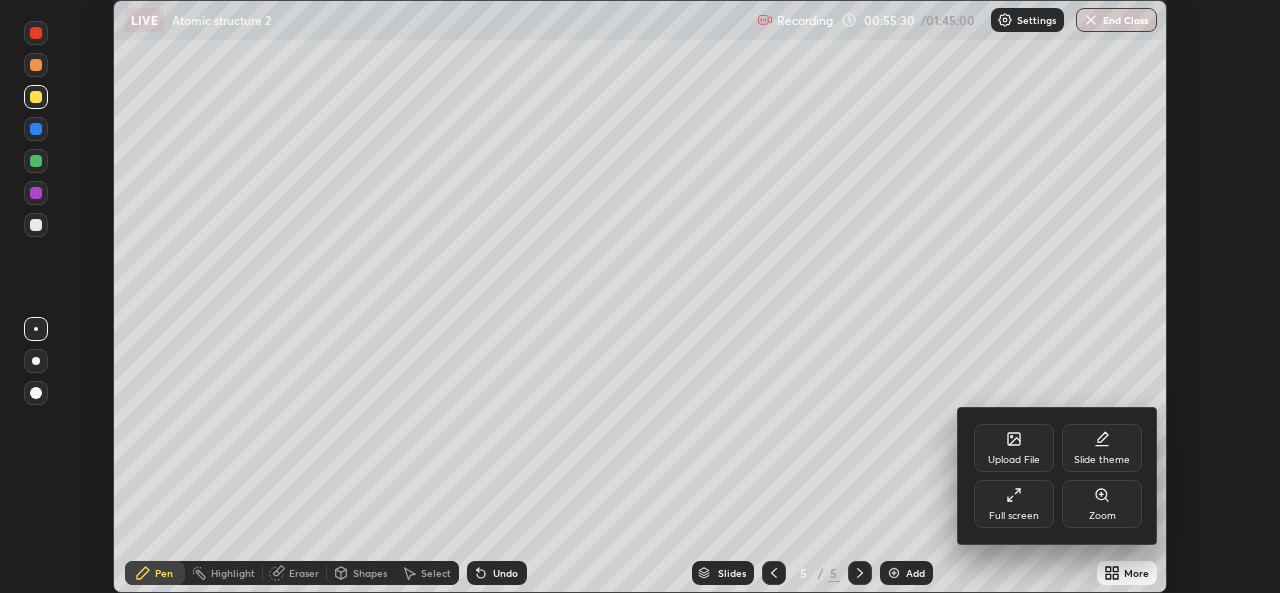 click on "Full screen" at bounding box center [1014, 516] 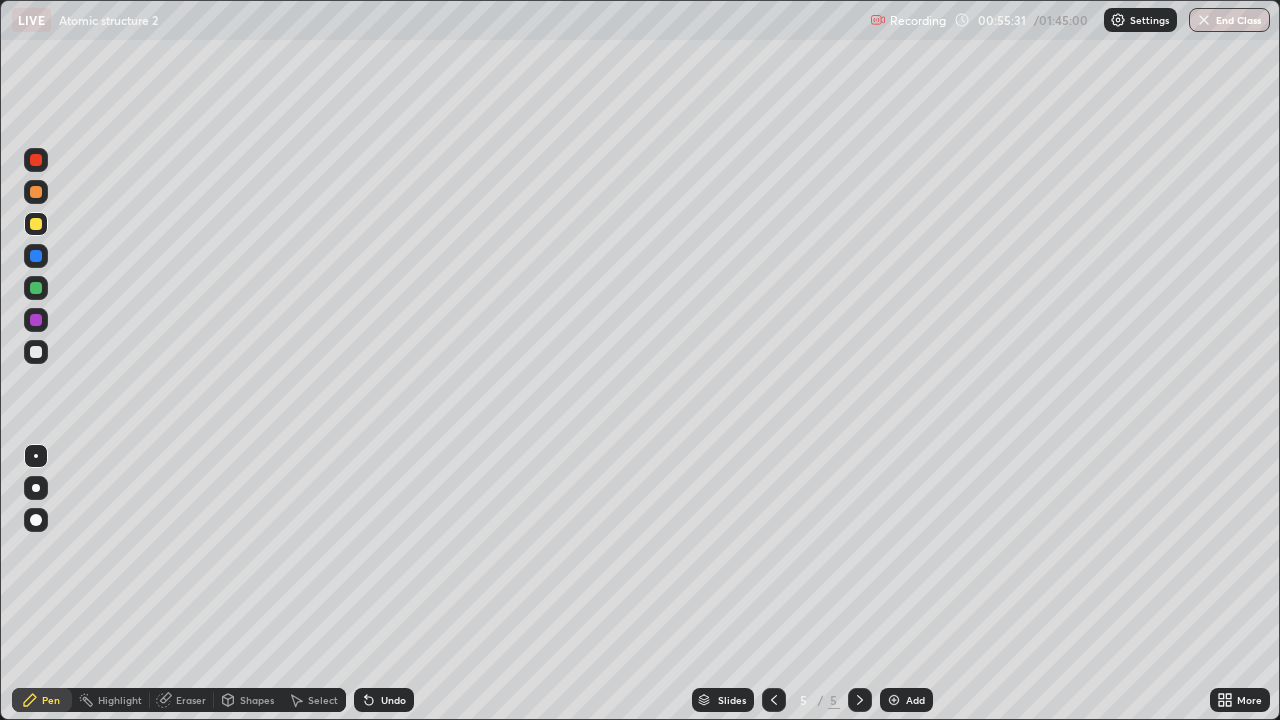 scroll, scrollTop: 99280, scrollLeft: 98720, axis: both 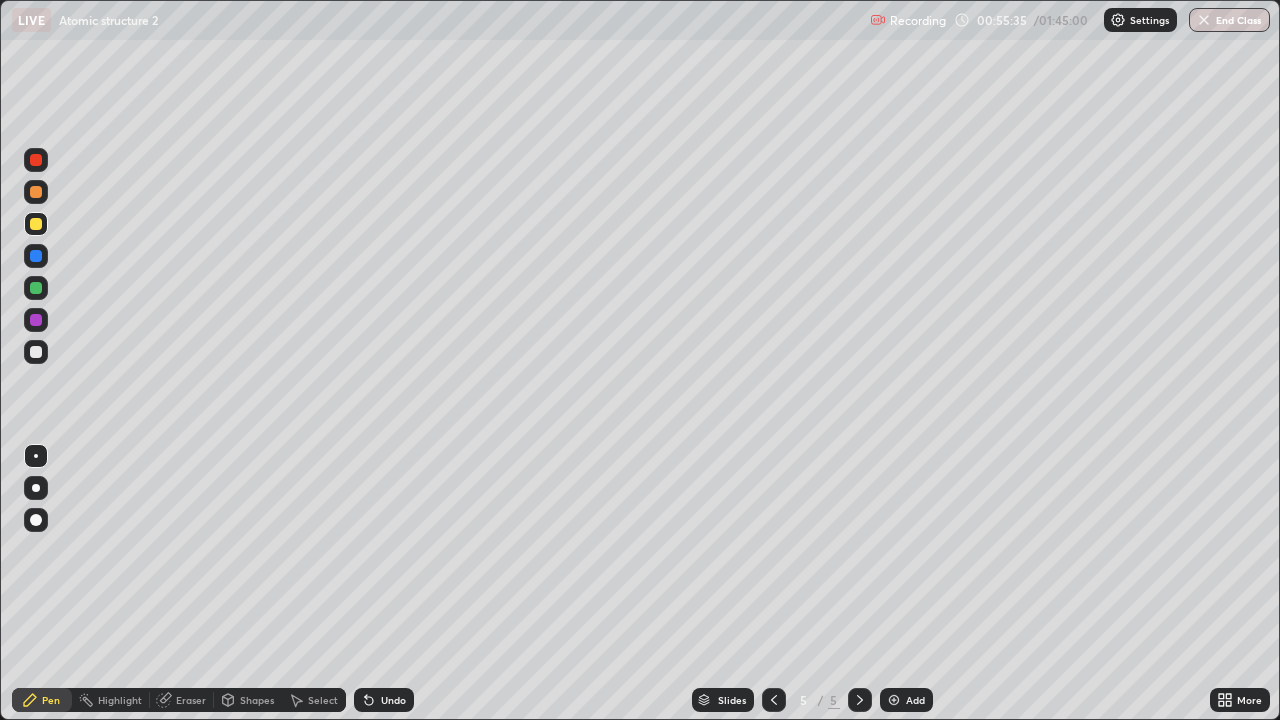 click at bounding box center [36, 192] 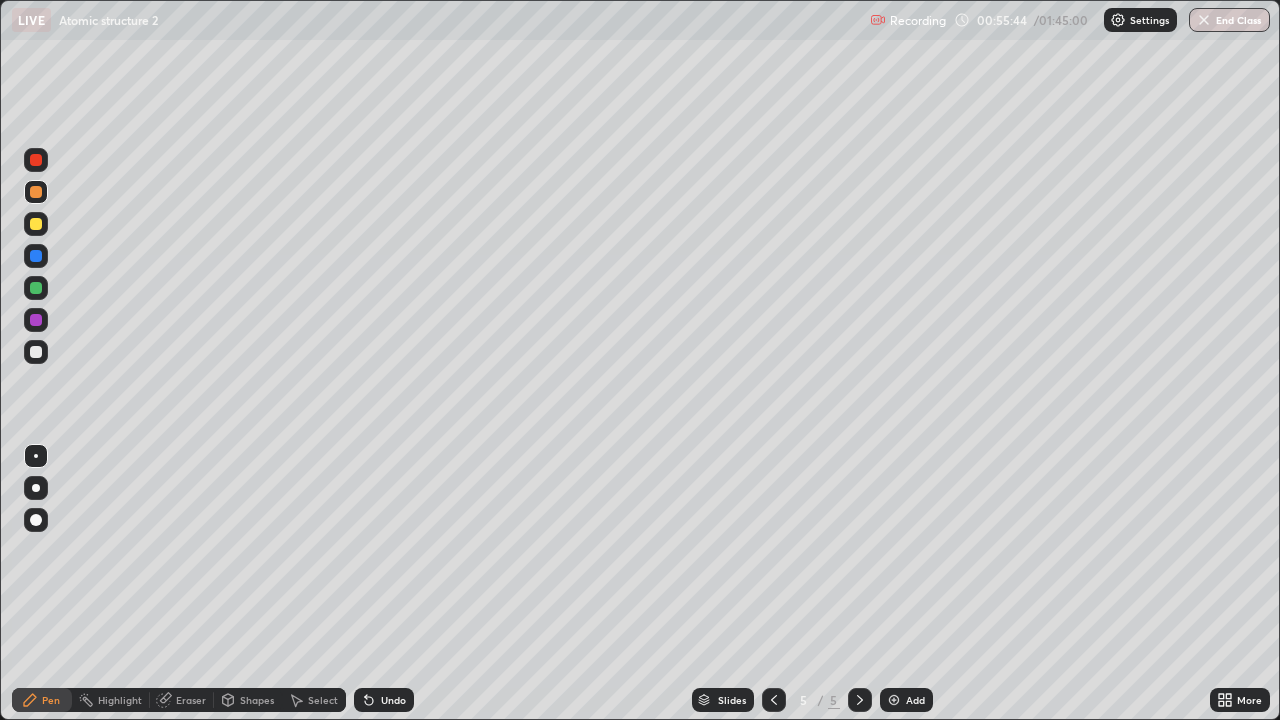 click at bounding box center [774, 700] 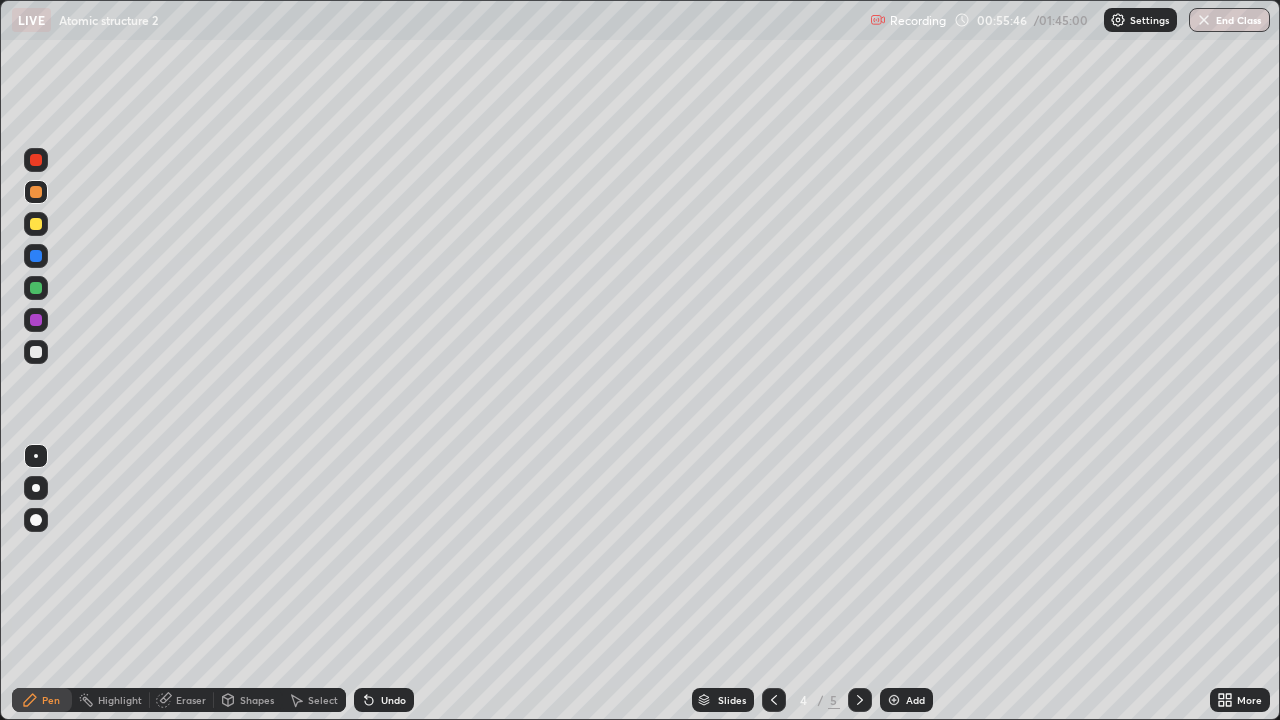 click 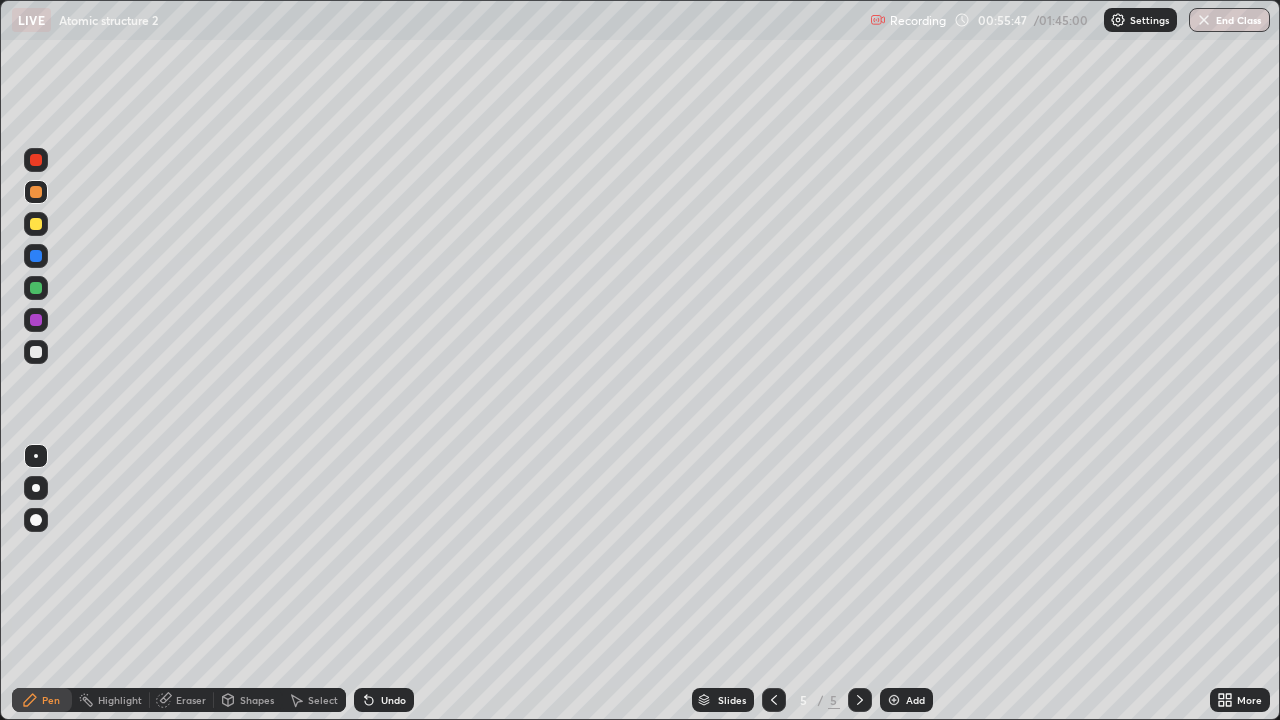 click 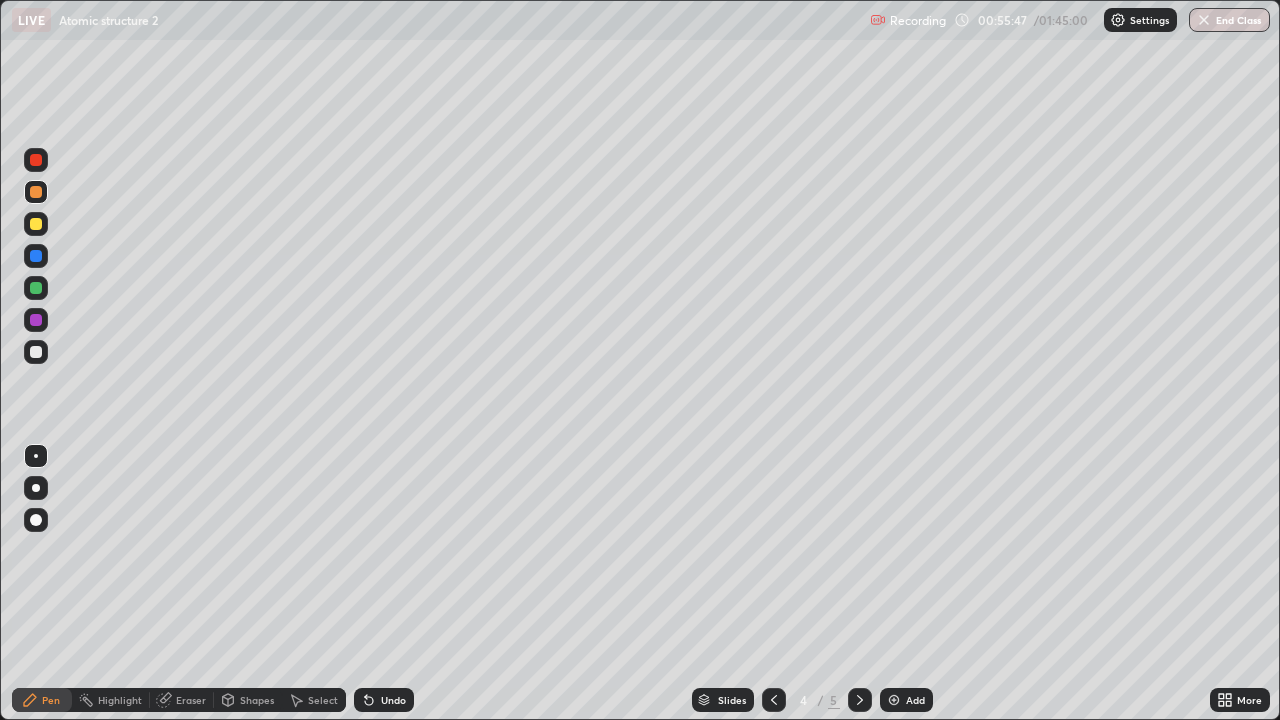 click at bounding box center [894, 700] 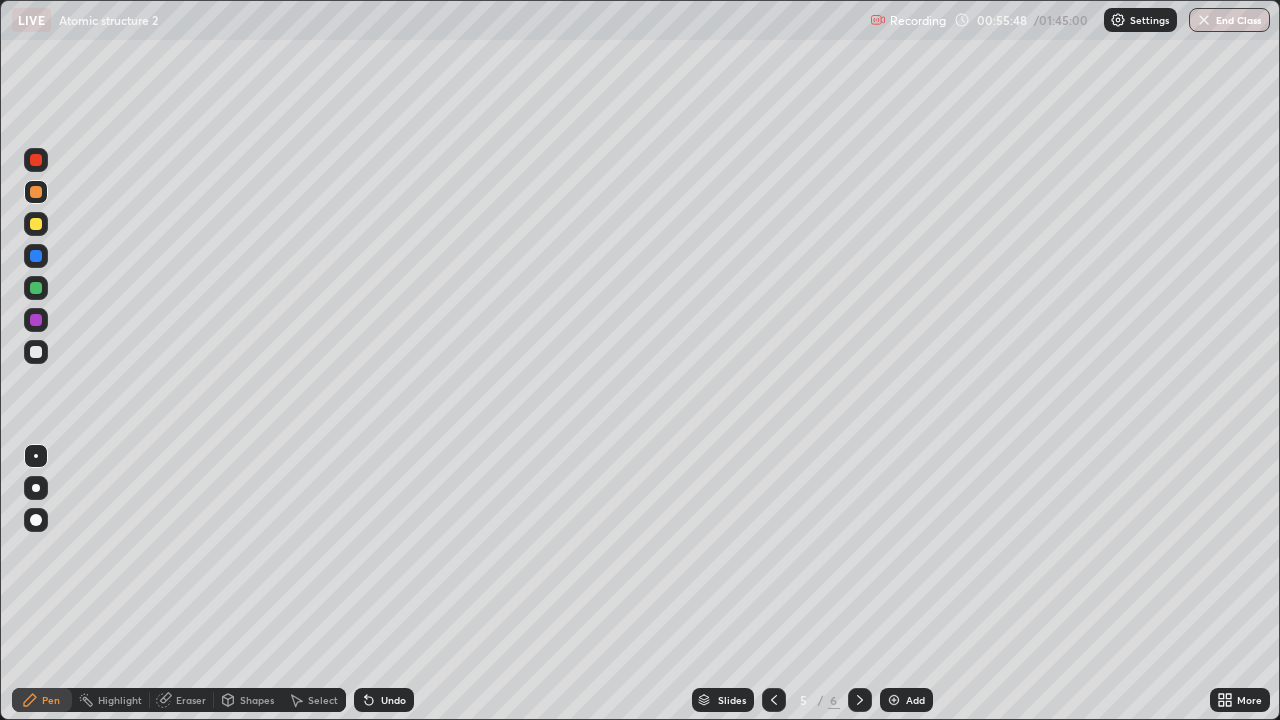 click on "Pen" at bounding box center [51, 700] 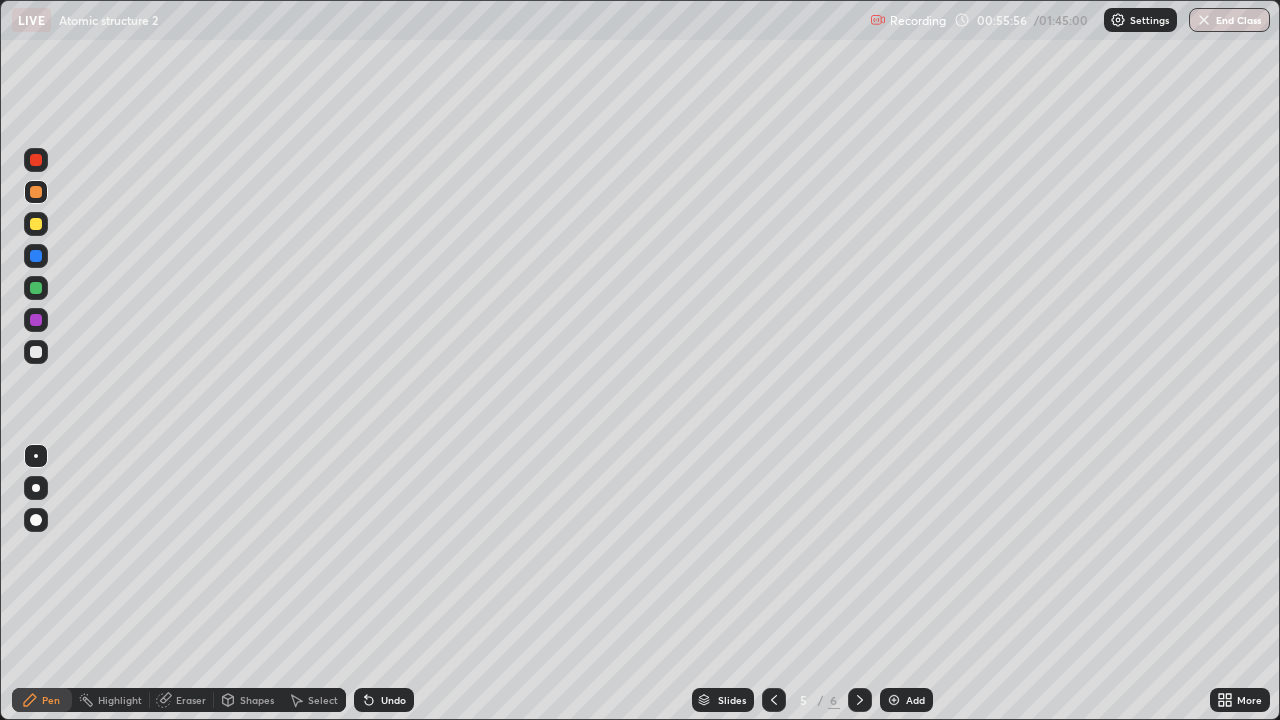 click 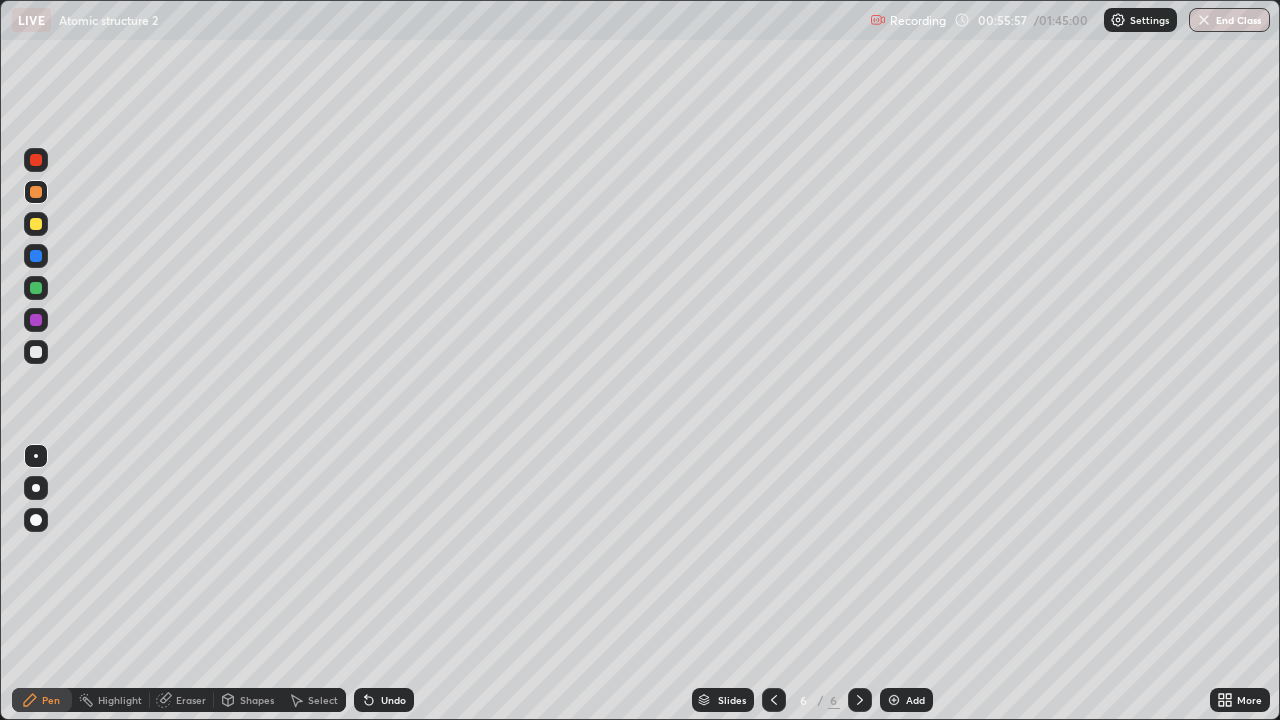 click on "Select" at bounding box center [323, 700] 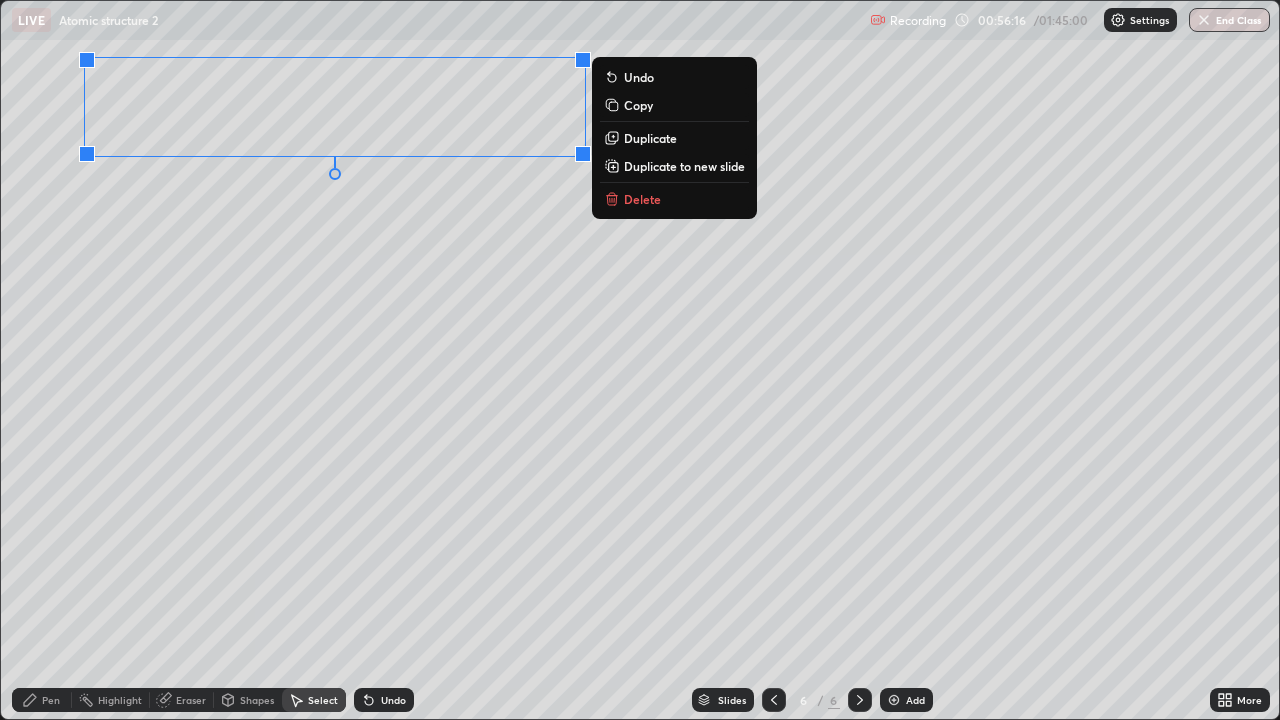 click on "Pen" at bounding box center [42, 700] 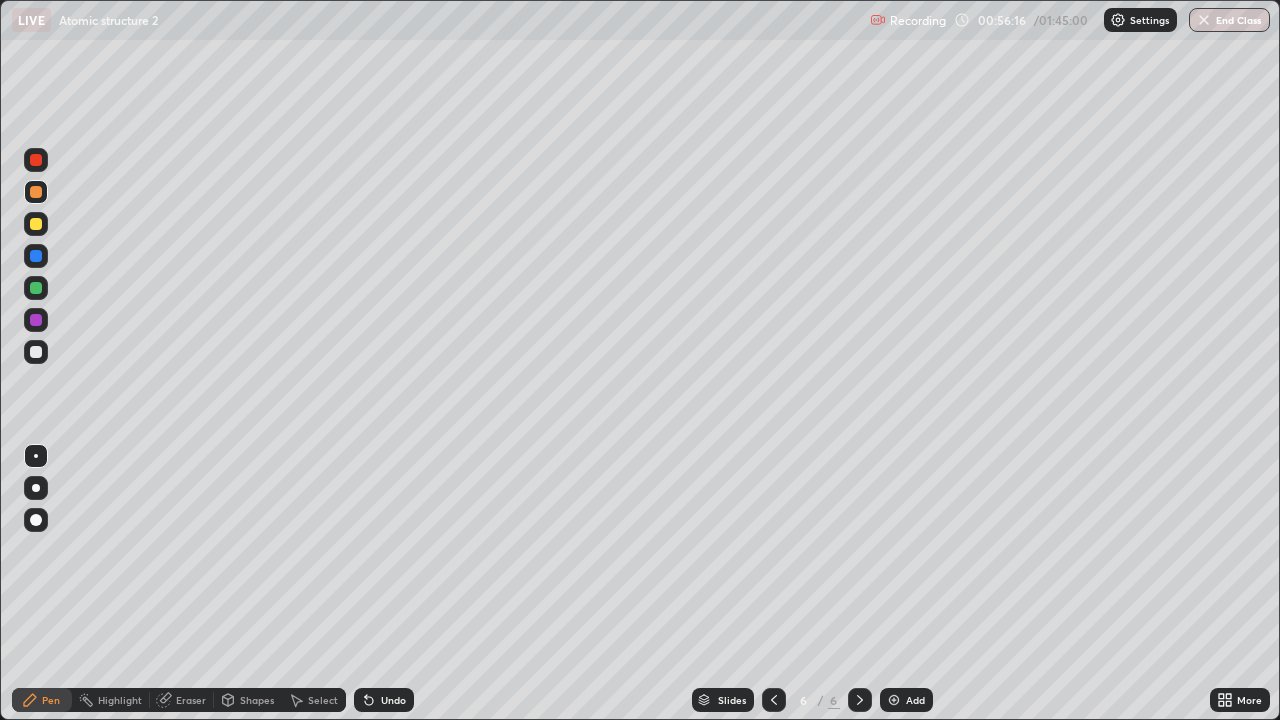click at bounding box center [36, 352] 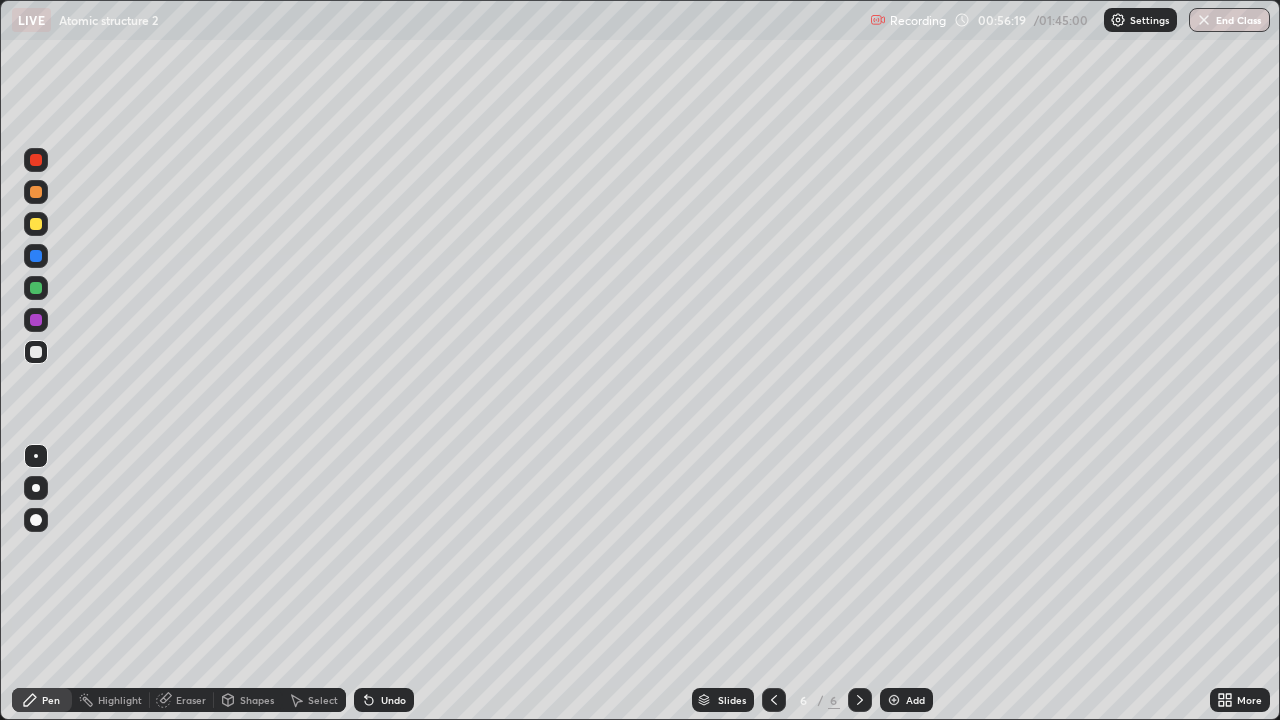click on "Eraser" at bounding box center (191, 700) 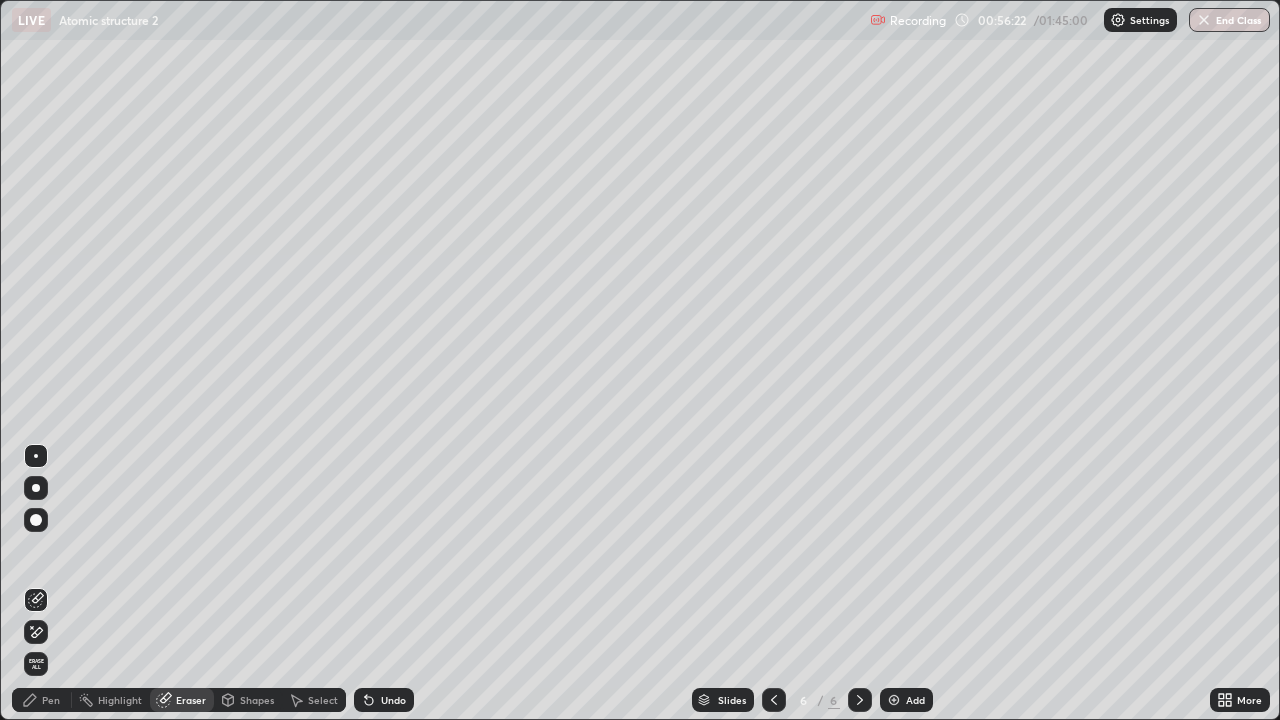 click 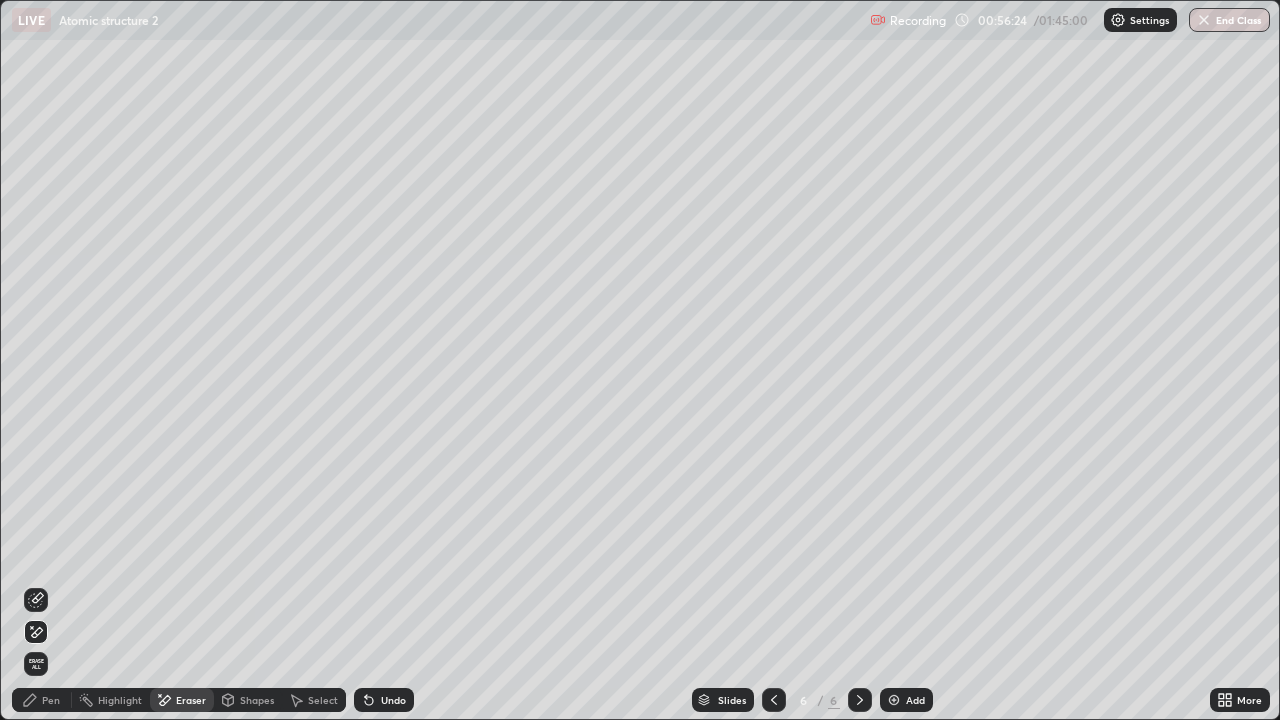click on "Pen" at bounding box center (51, 700) 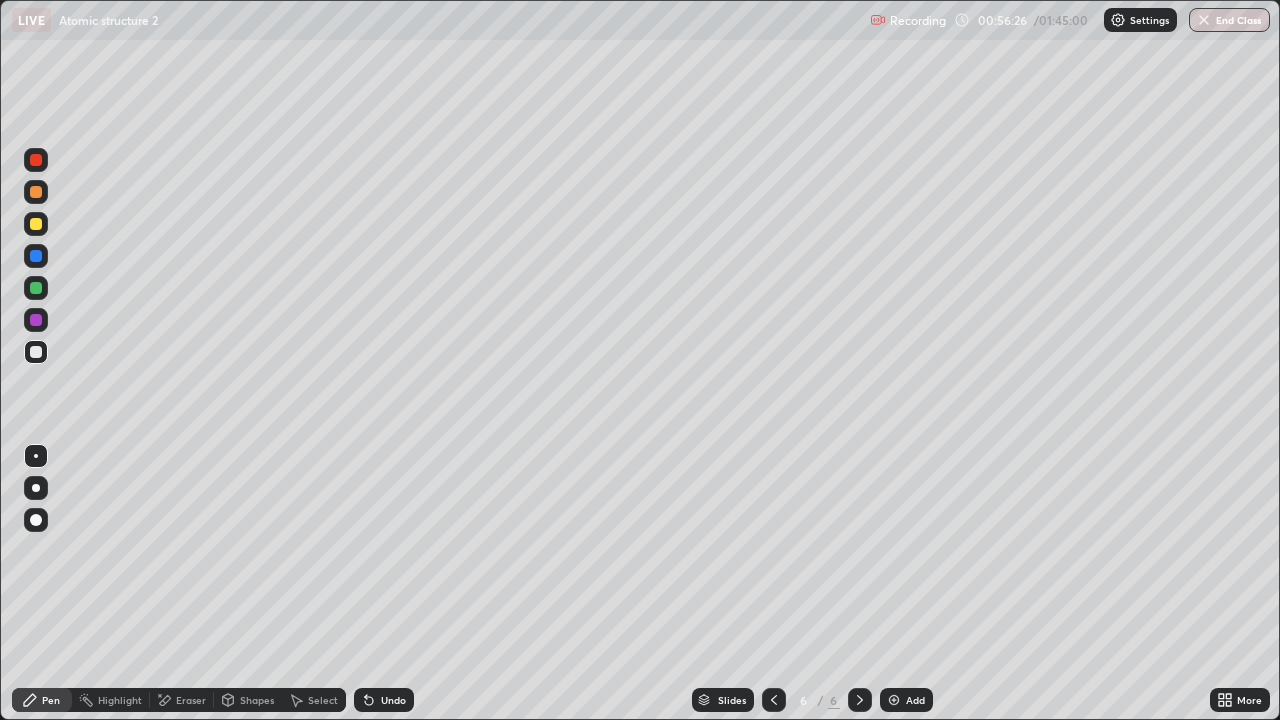 click at bounding box center (36, 288) 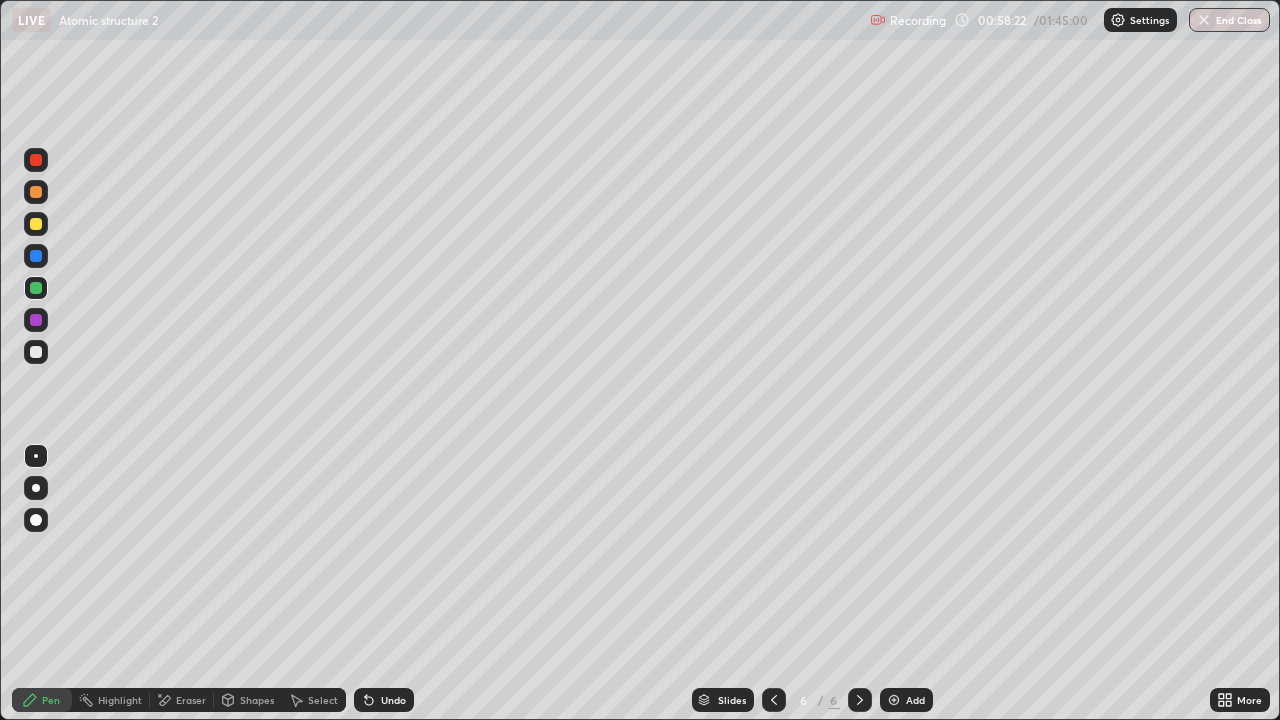 click at bounding box center (36, 352) 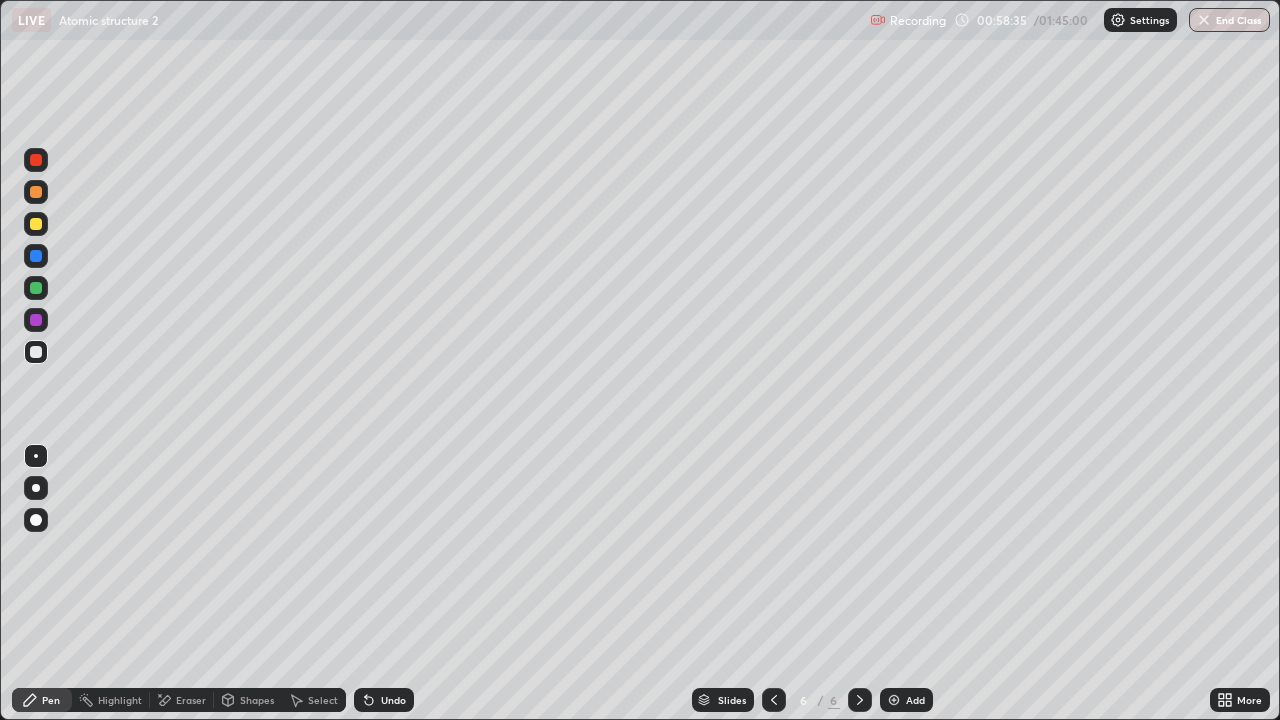 click at bounding box center (36, 224) 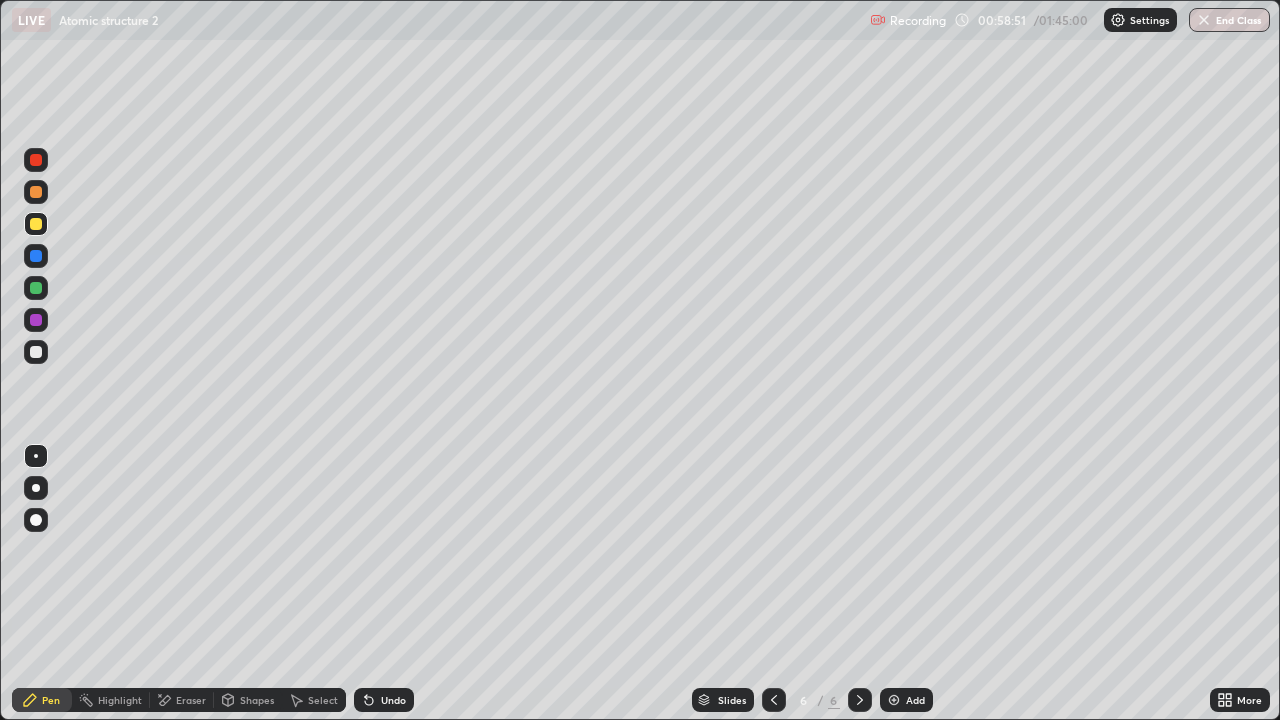 click at bounding box center (36, 224) 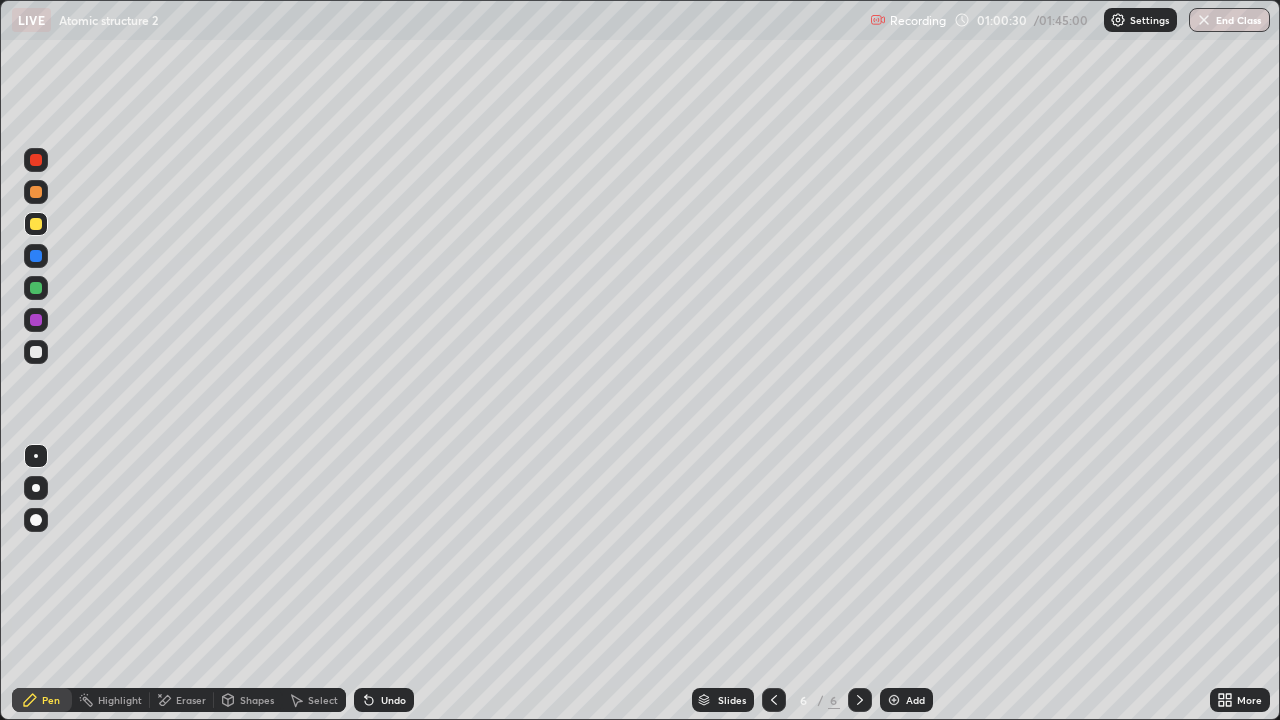 click on "Shapes" at bounding box center (257, 700) 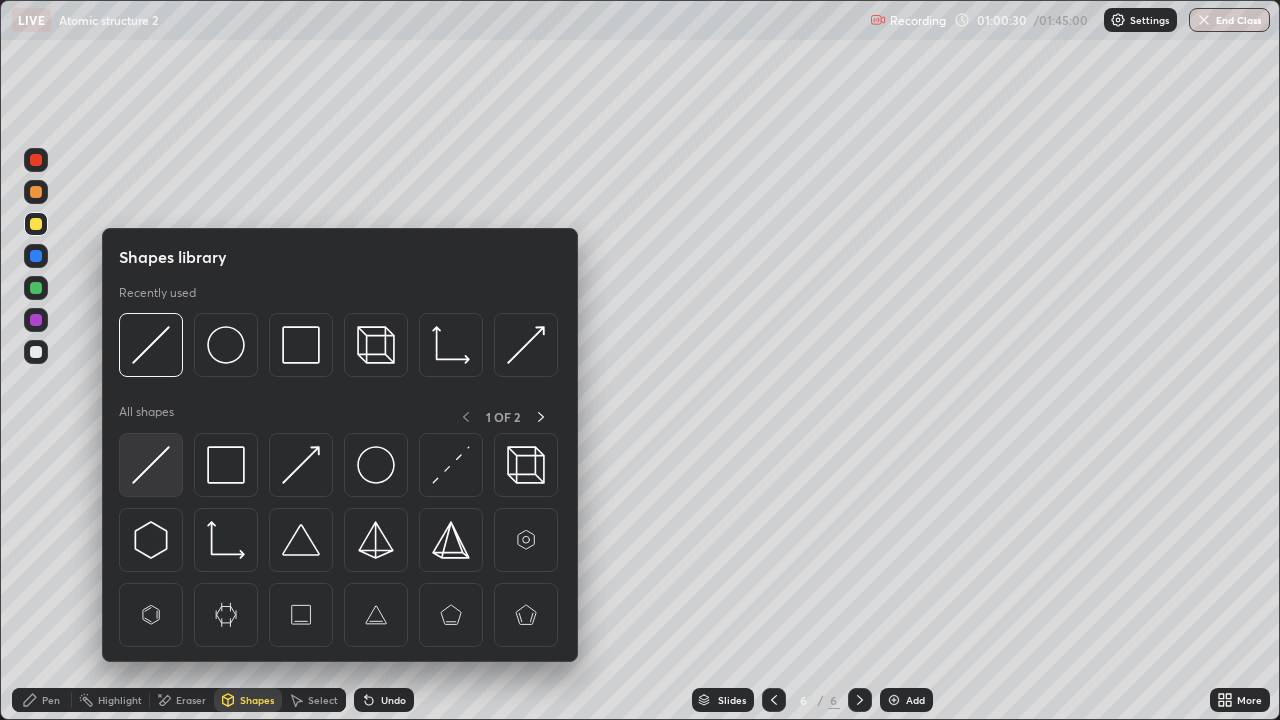 click at bounding box center [151, 465] 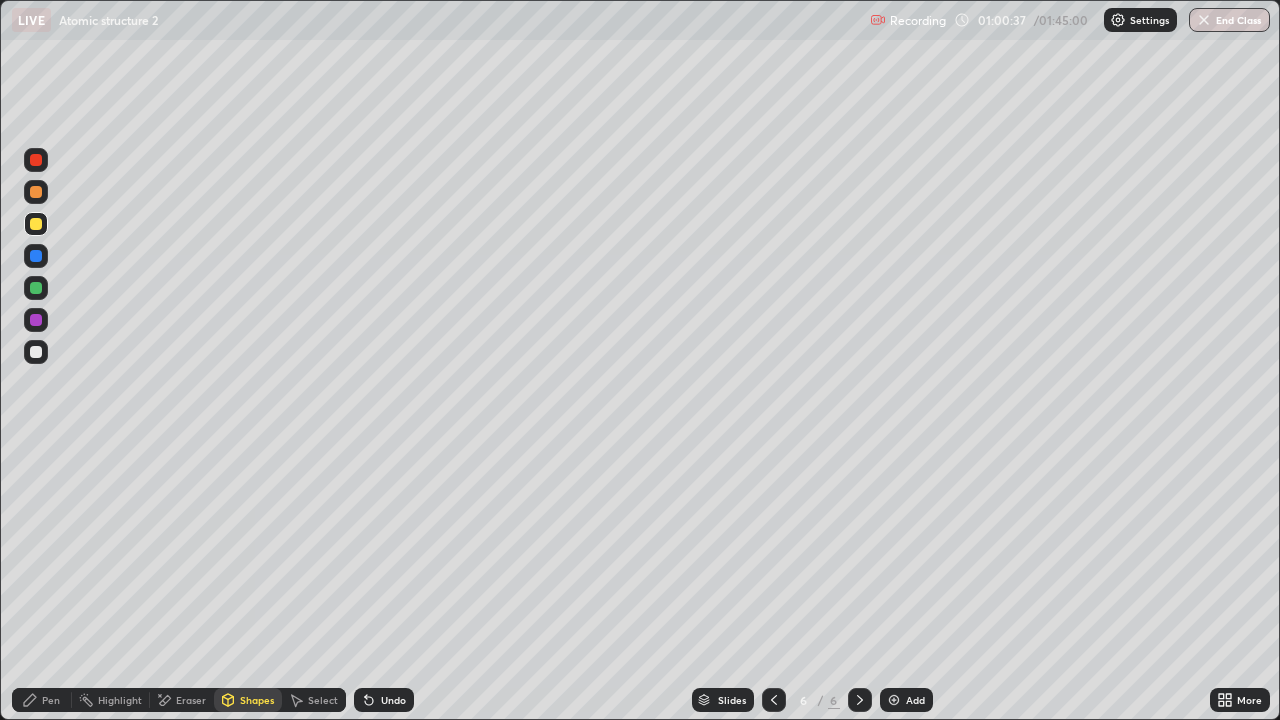 click on "Select" at bounding box center (314, 700) 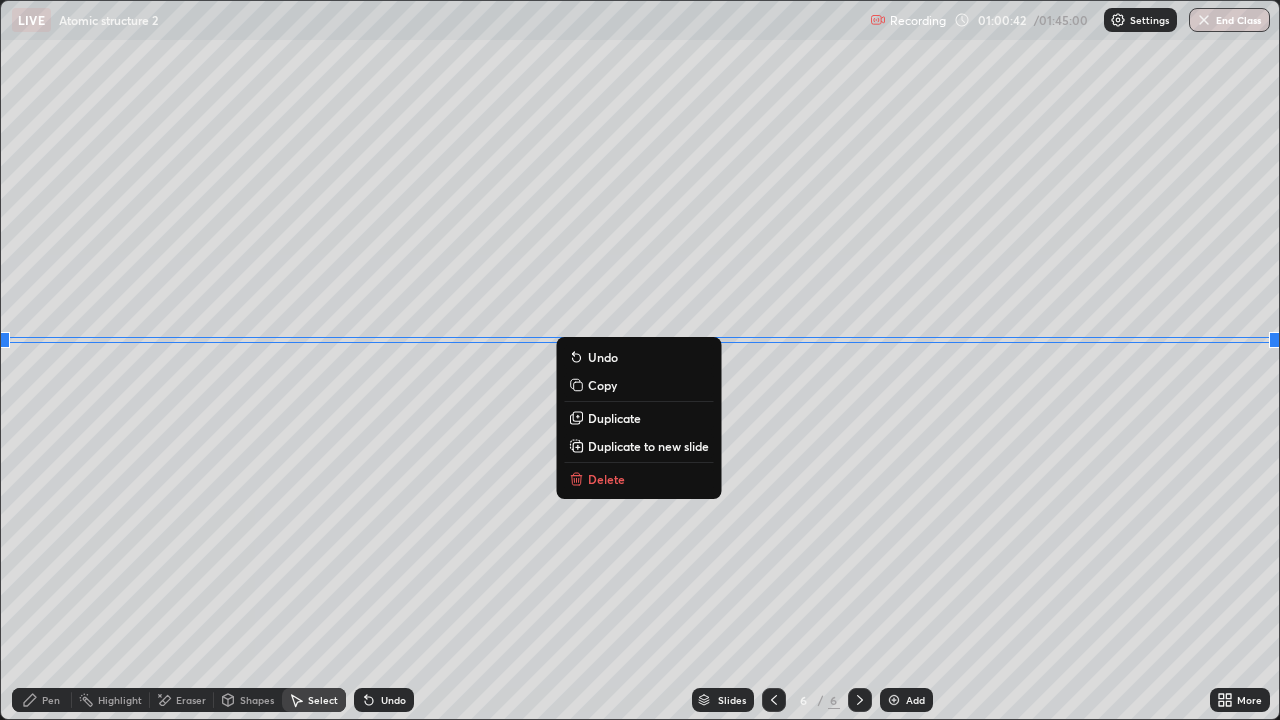 click on "Pen" at bounding box center [42, 700] 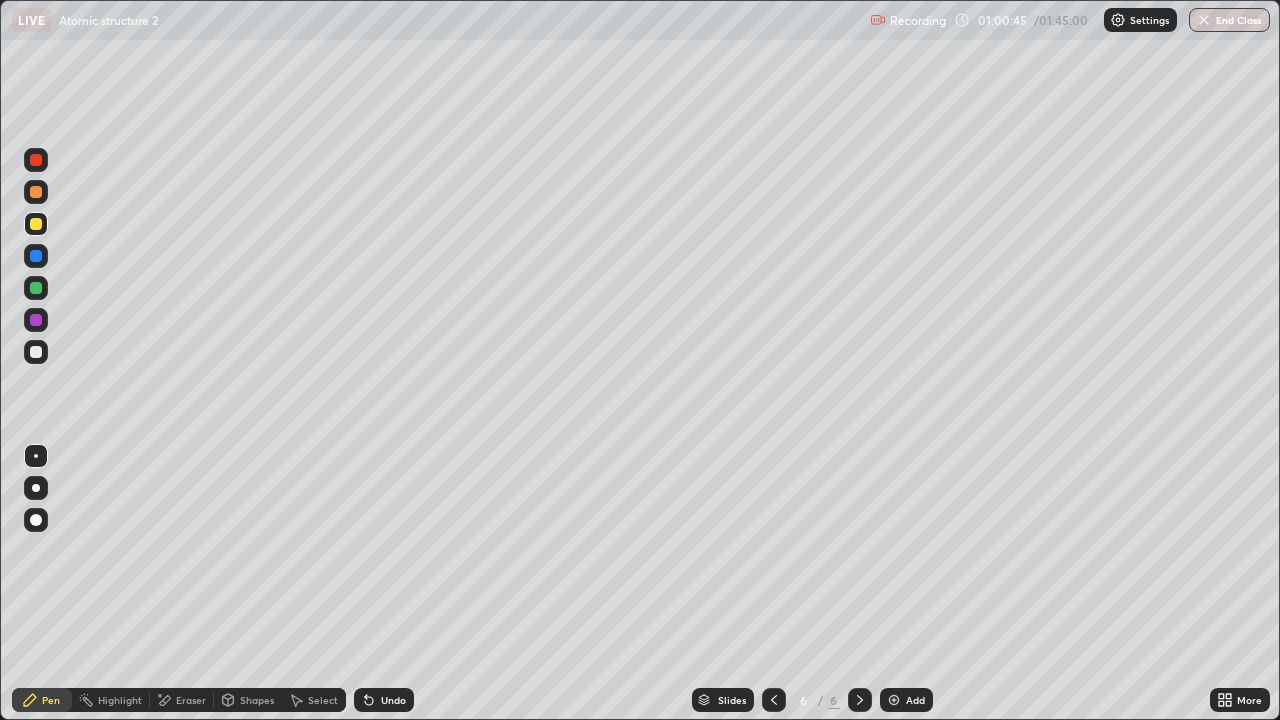 click at bounding box center (36, 288) 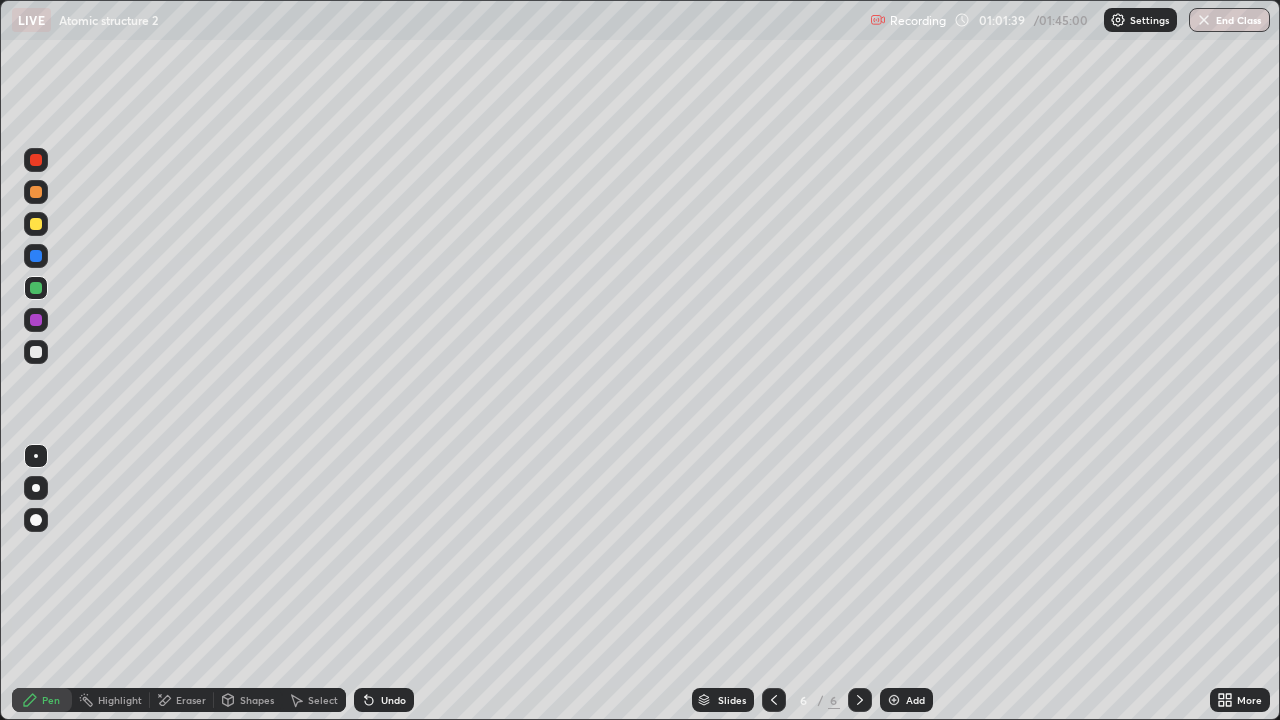 click on "Select" at bounding box center (323, 700) 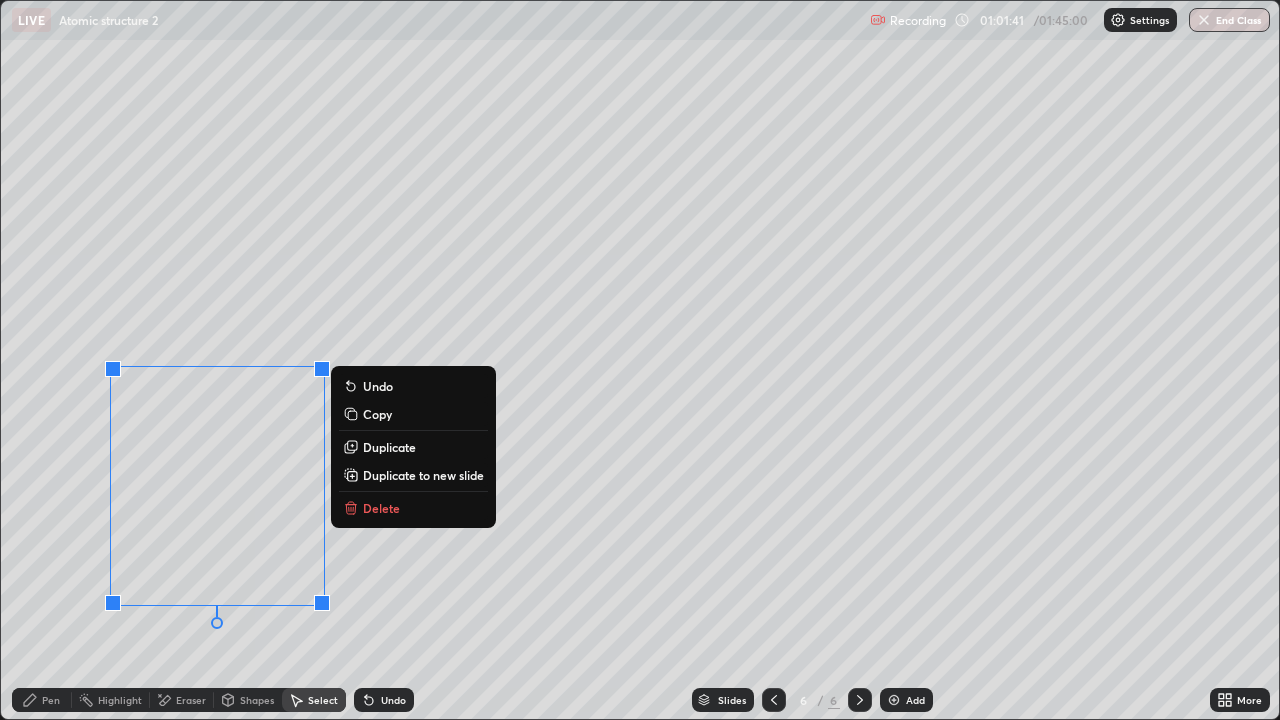click on "0 ° Undo Copy Duplicate Duplicate to new slide Delete" at bounding box center [640, 360] 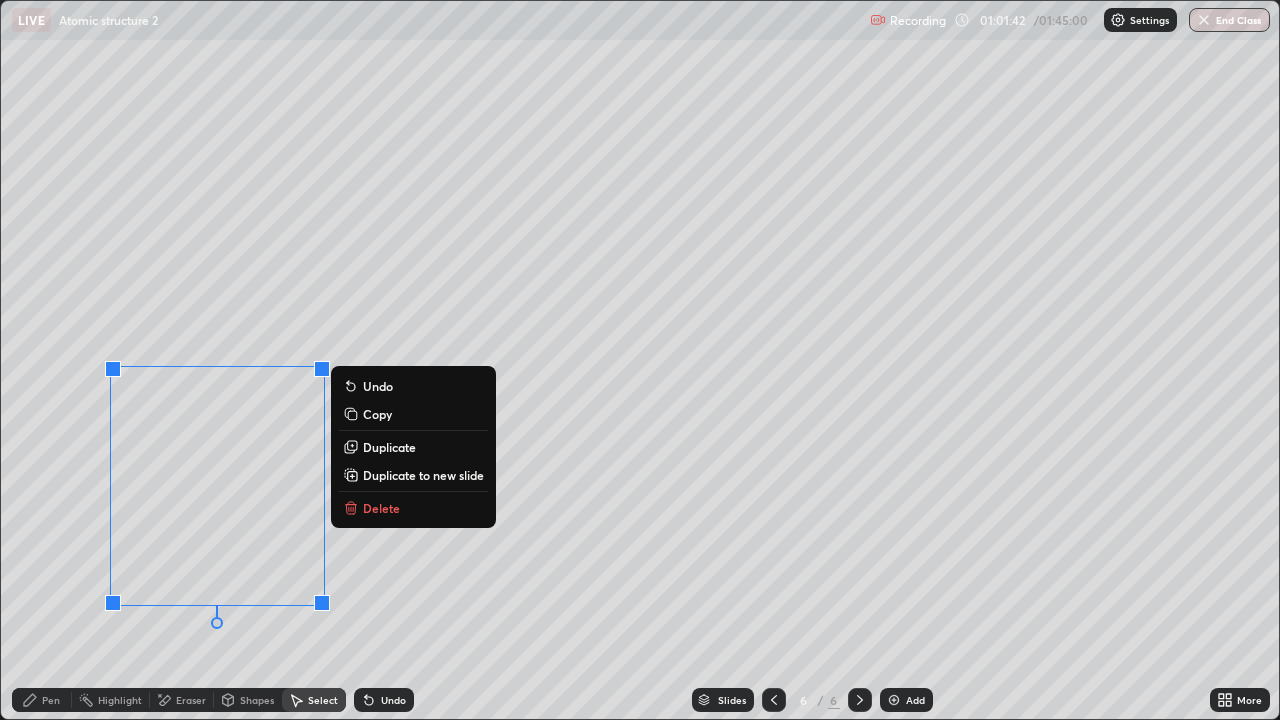 click on "Delete" at bounding box center (413, 508) 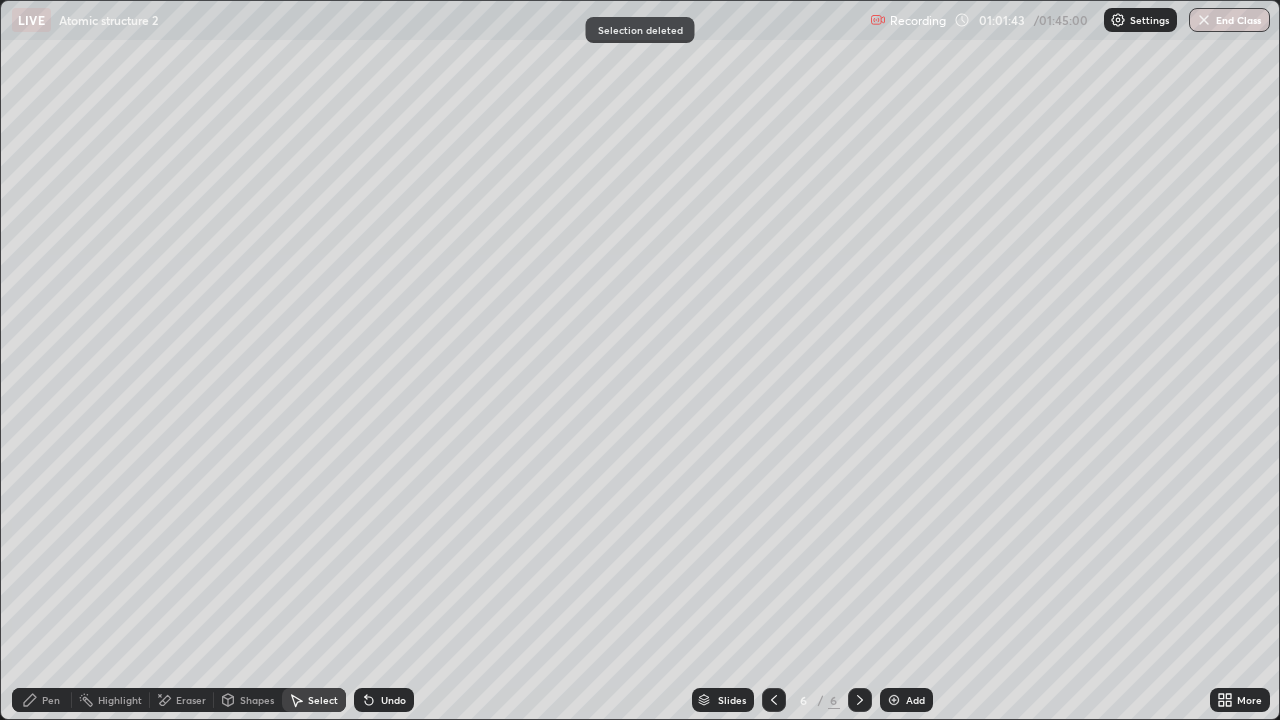 click on "Pen" at bounding box center [42, 700] 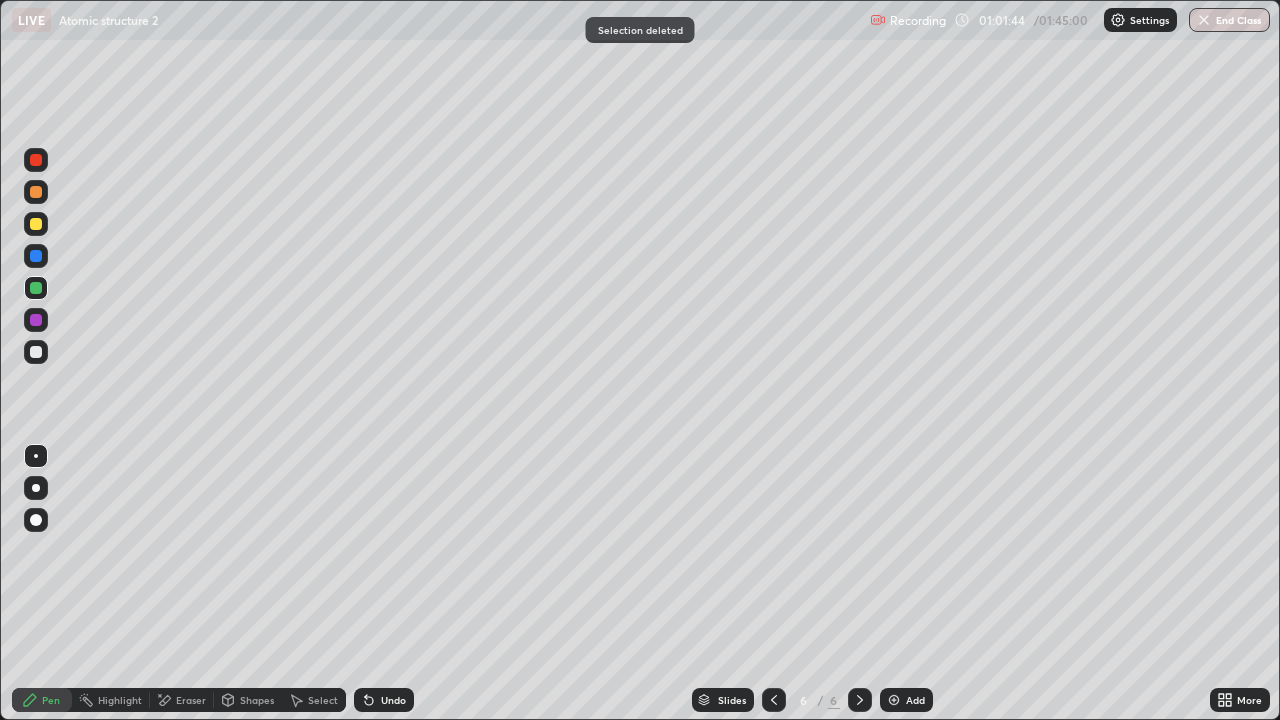 click at bounding box center [36, 224] 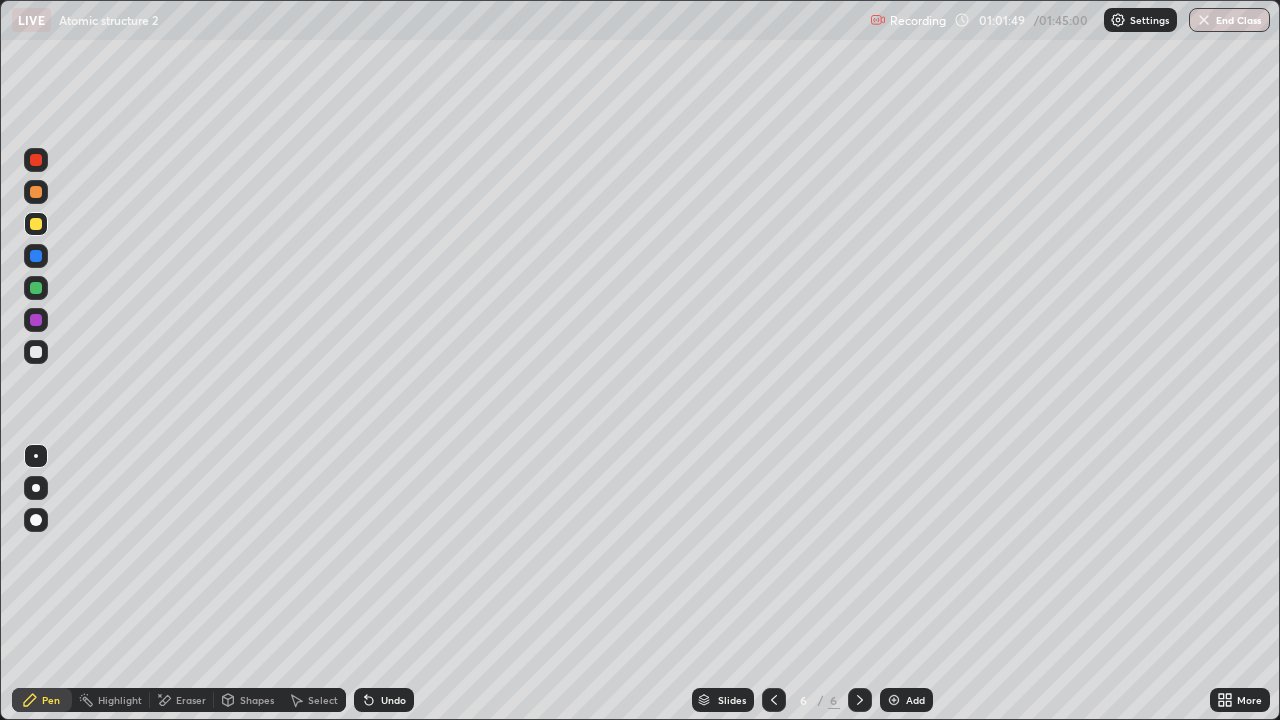 click at bounding box center (36, 192) 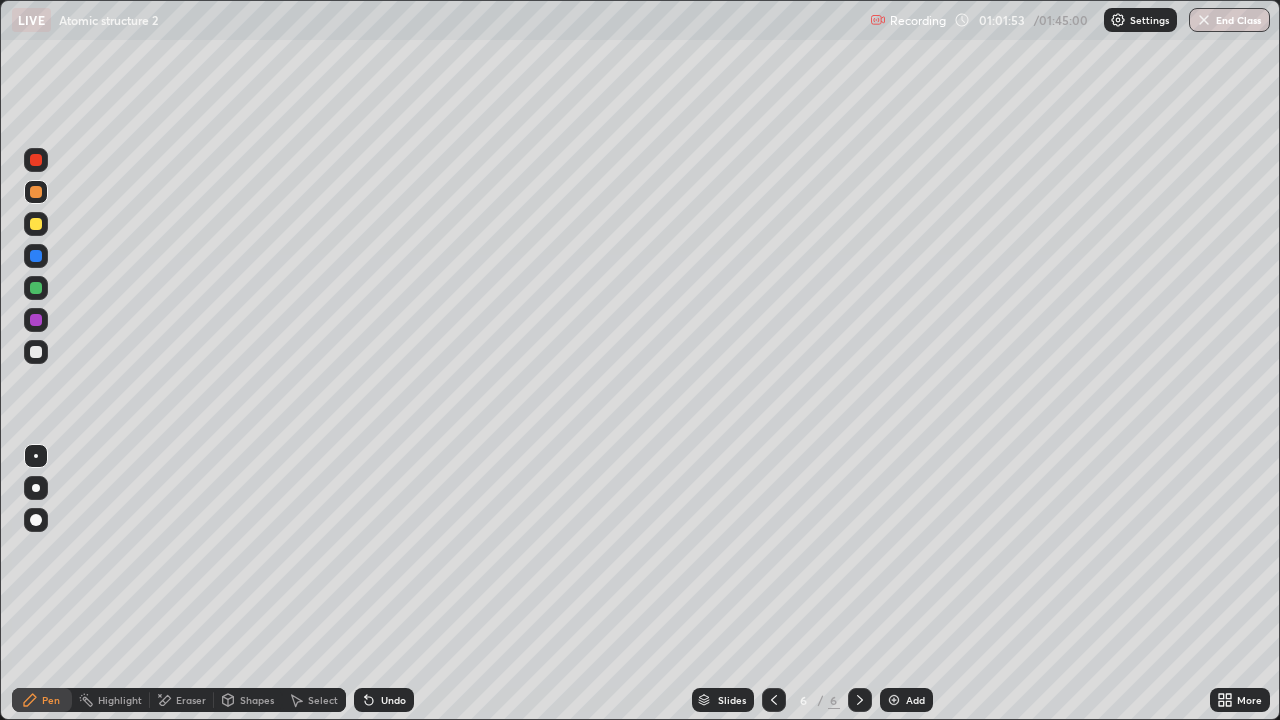 click at bounding box center [36, 352] 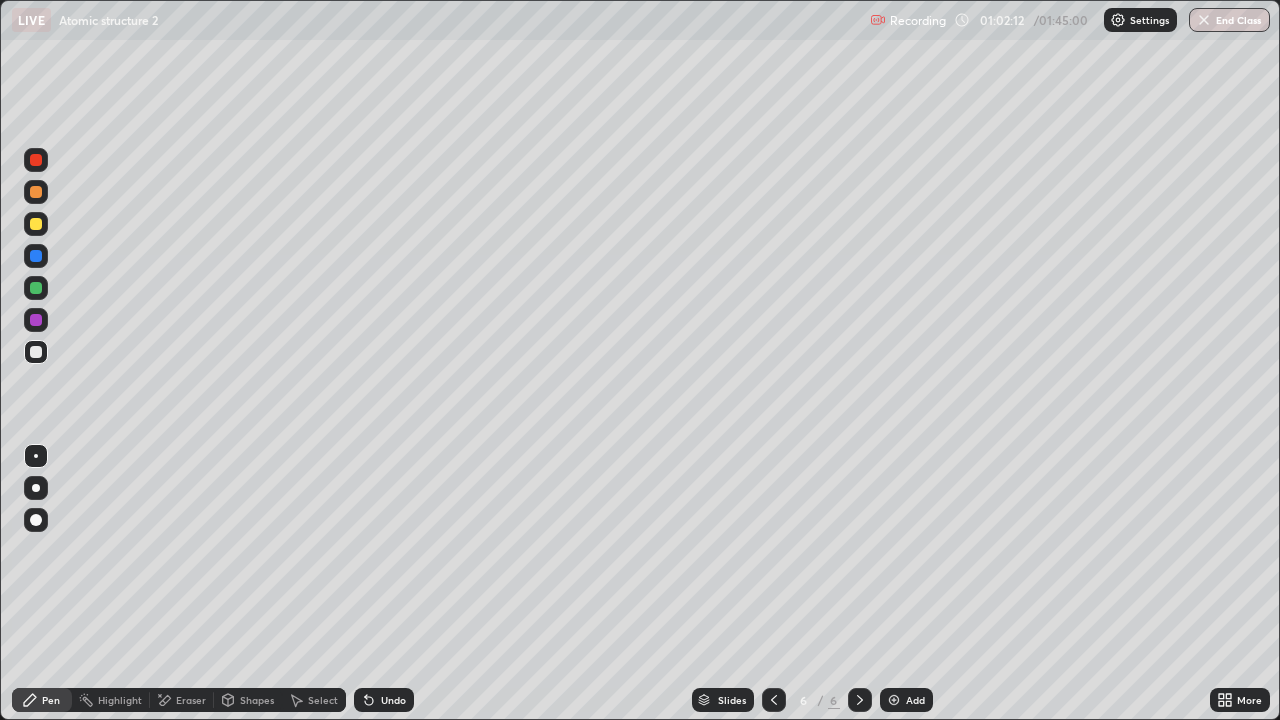 click at bounding box center [36, 192] 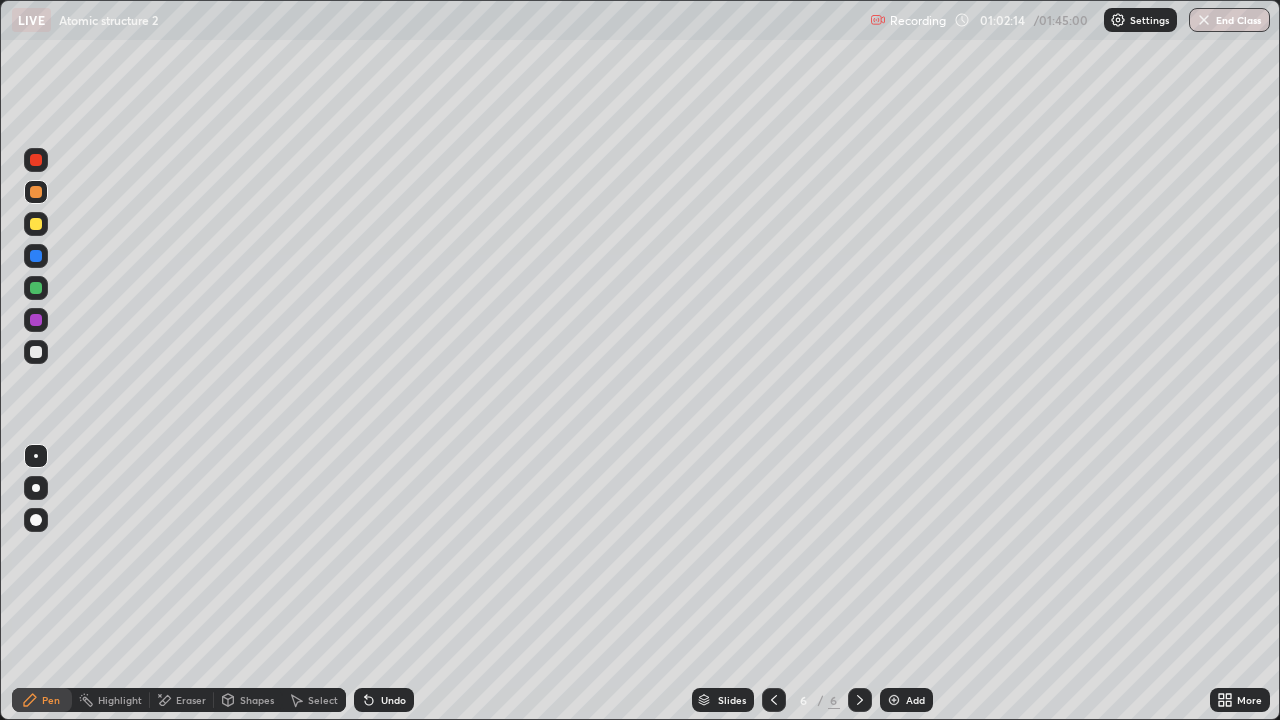 click at bounding box center [36, 352] 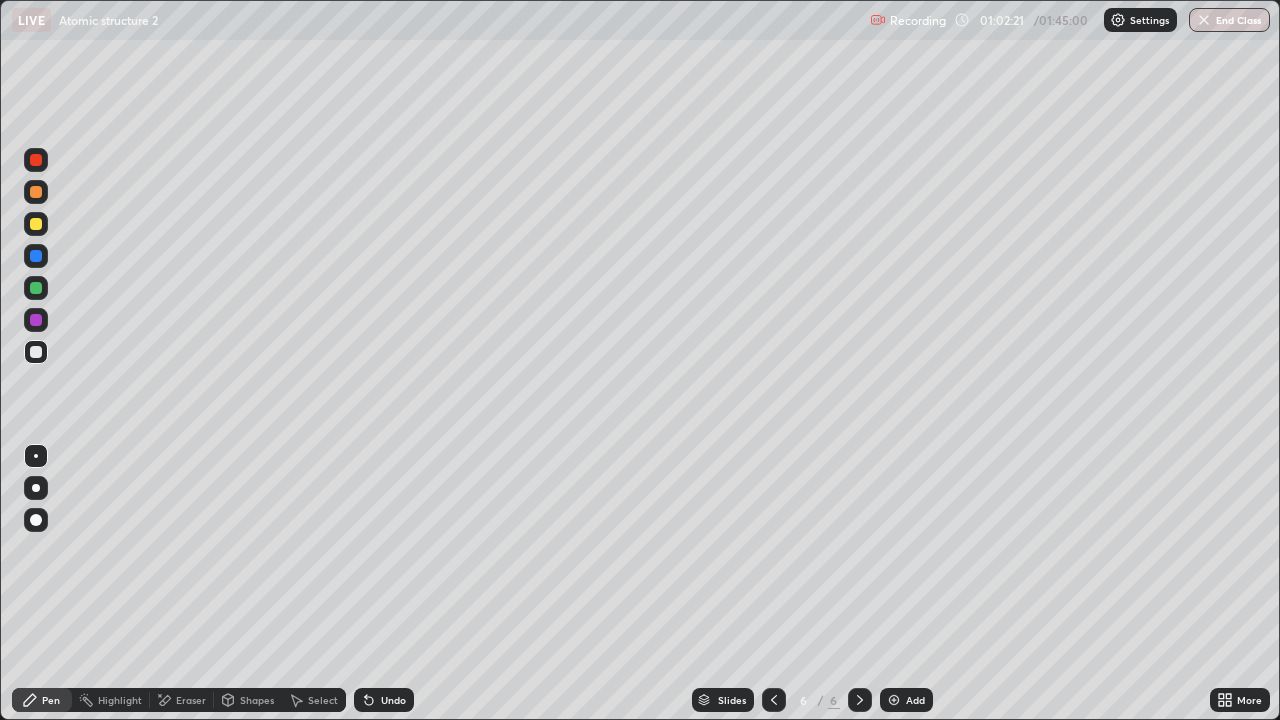 click at bounding box center (36, 352) 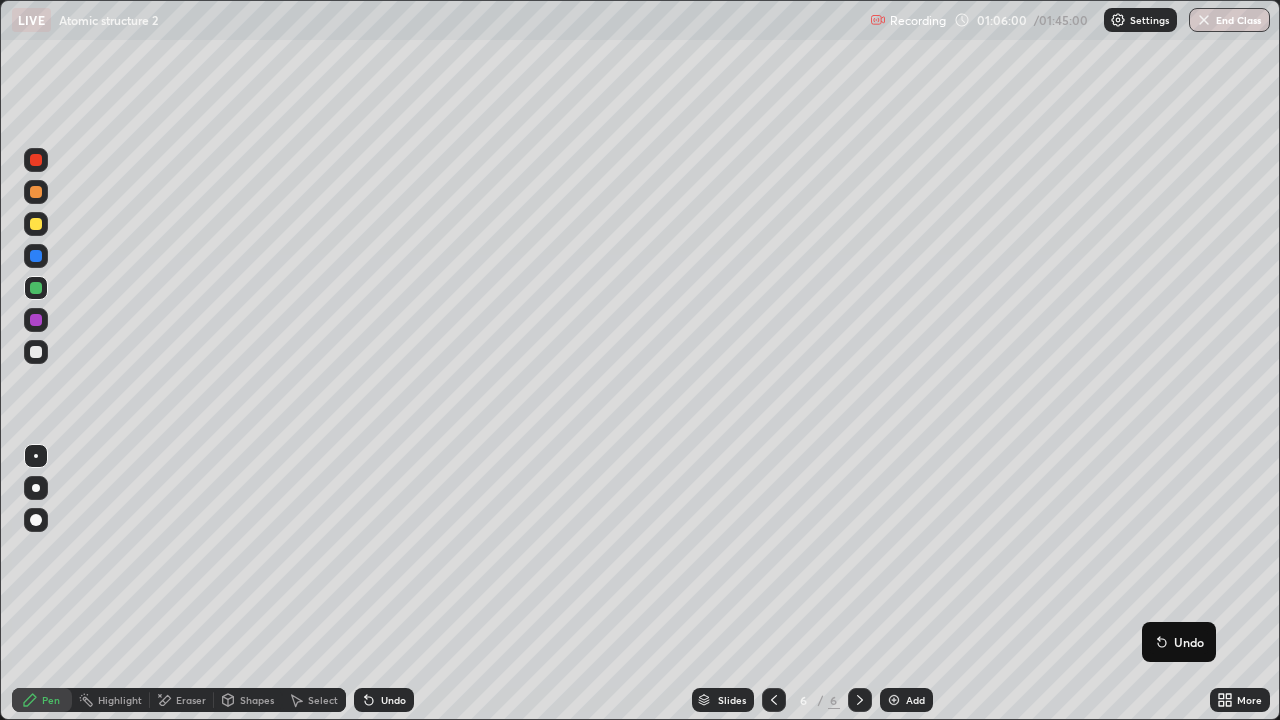 click at bounding box center [36, 352] 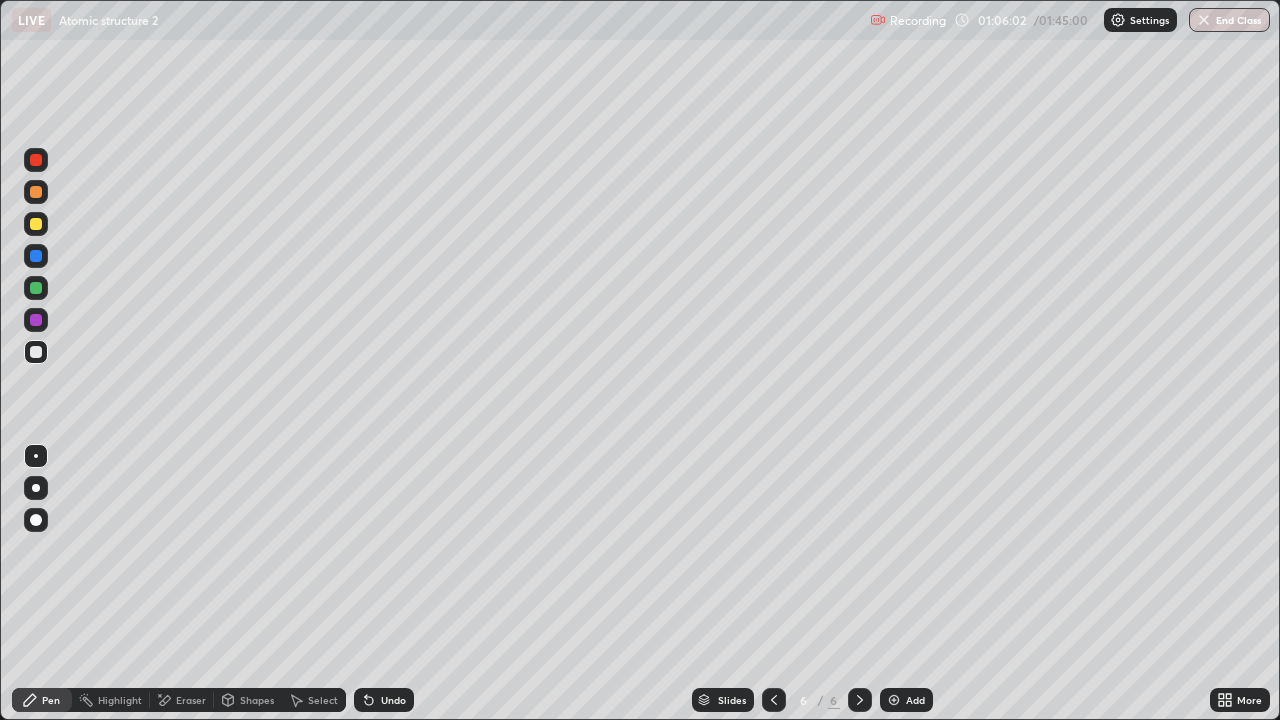 click on "Add" at bounding box center (906, 700) 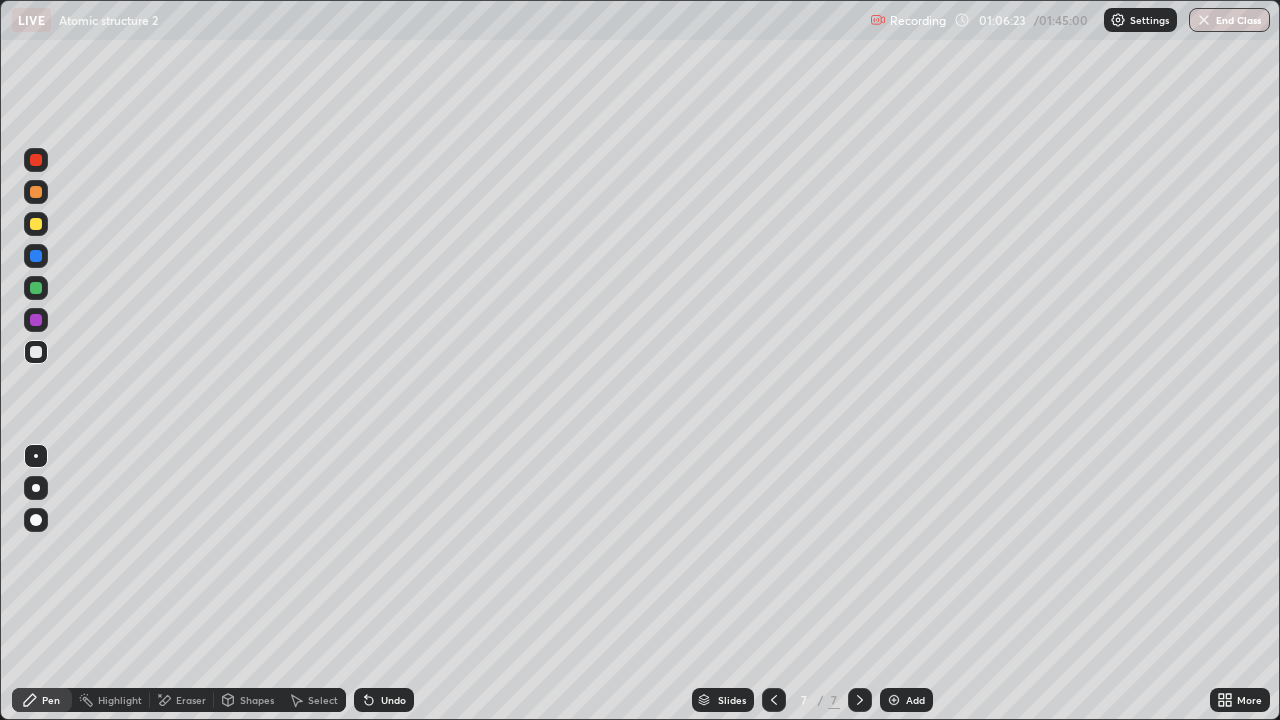 click at bounding box center (36, 224) 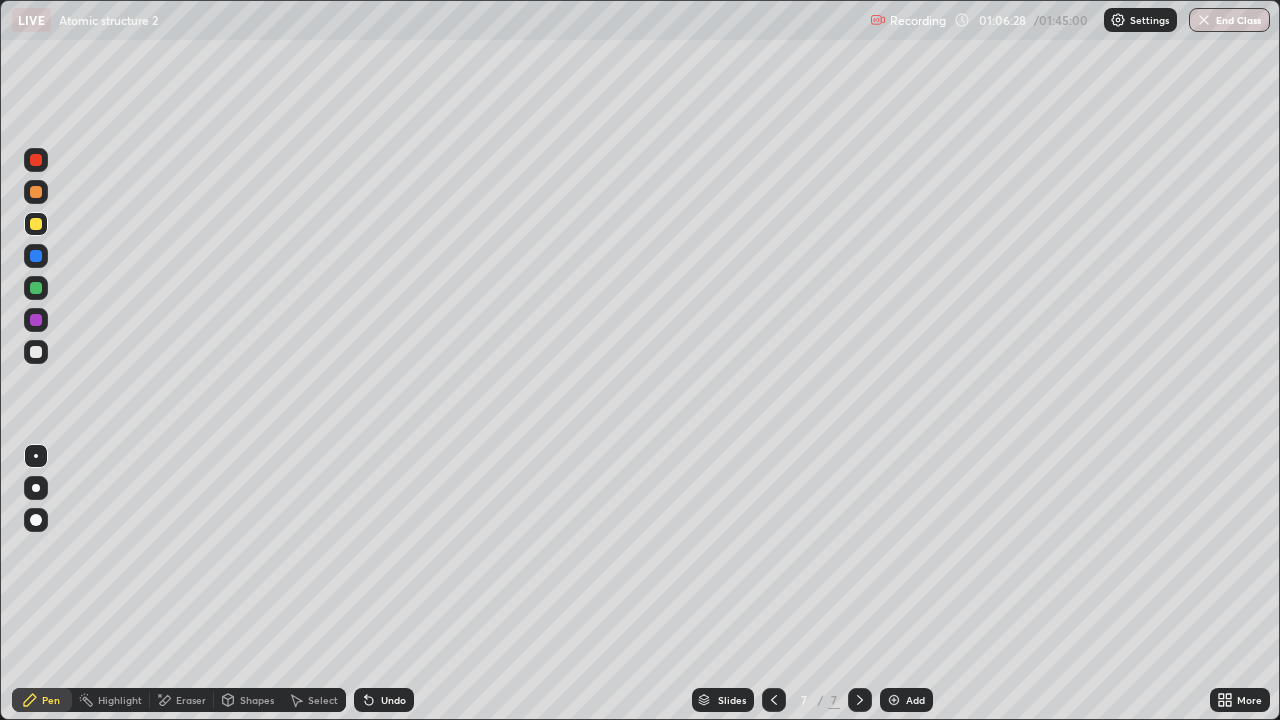 click on "Undo" at bounding box center [384, 700] 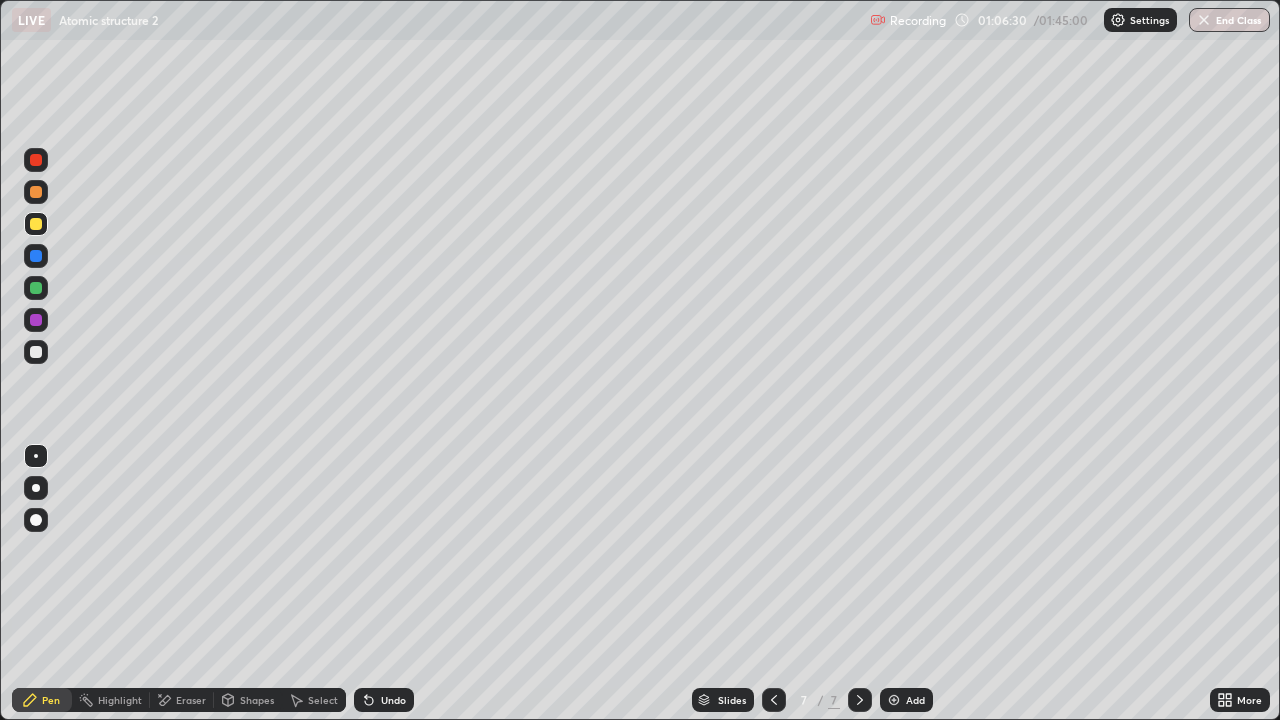 click at bounding box center (36, 288) 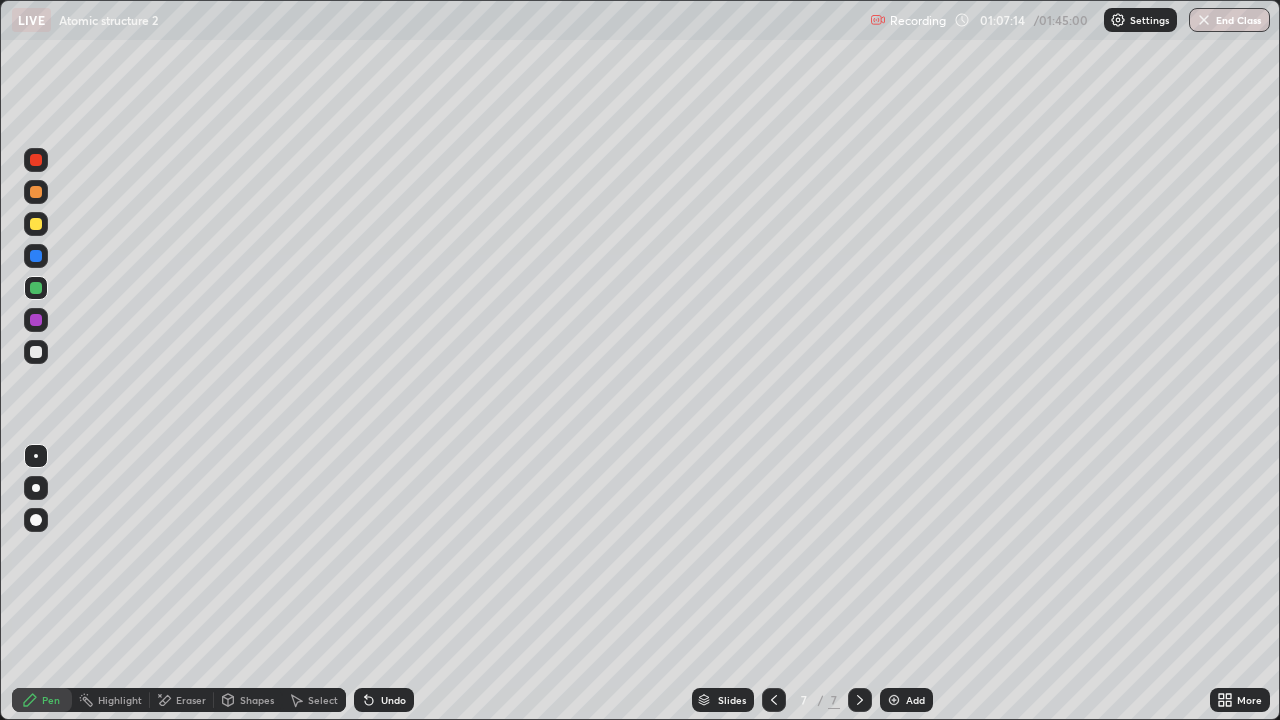 click at bounding box center (36, 352) 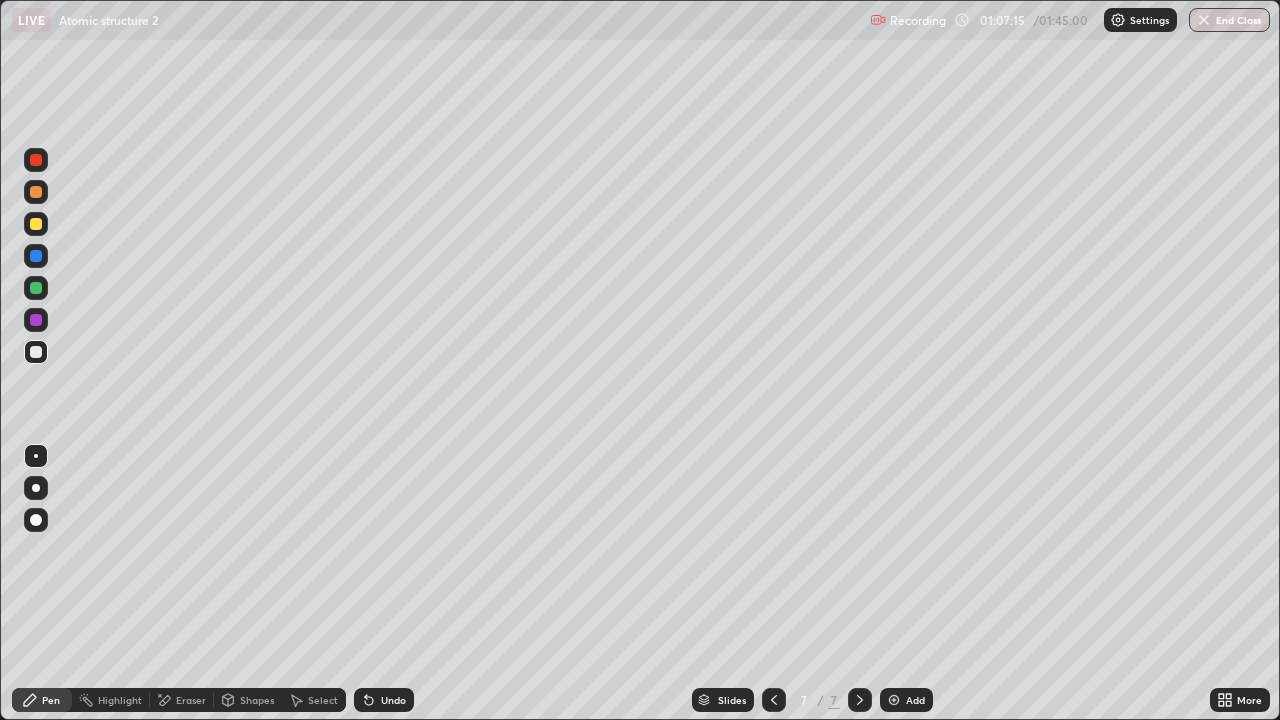 click at bounding box center (36, 224) 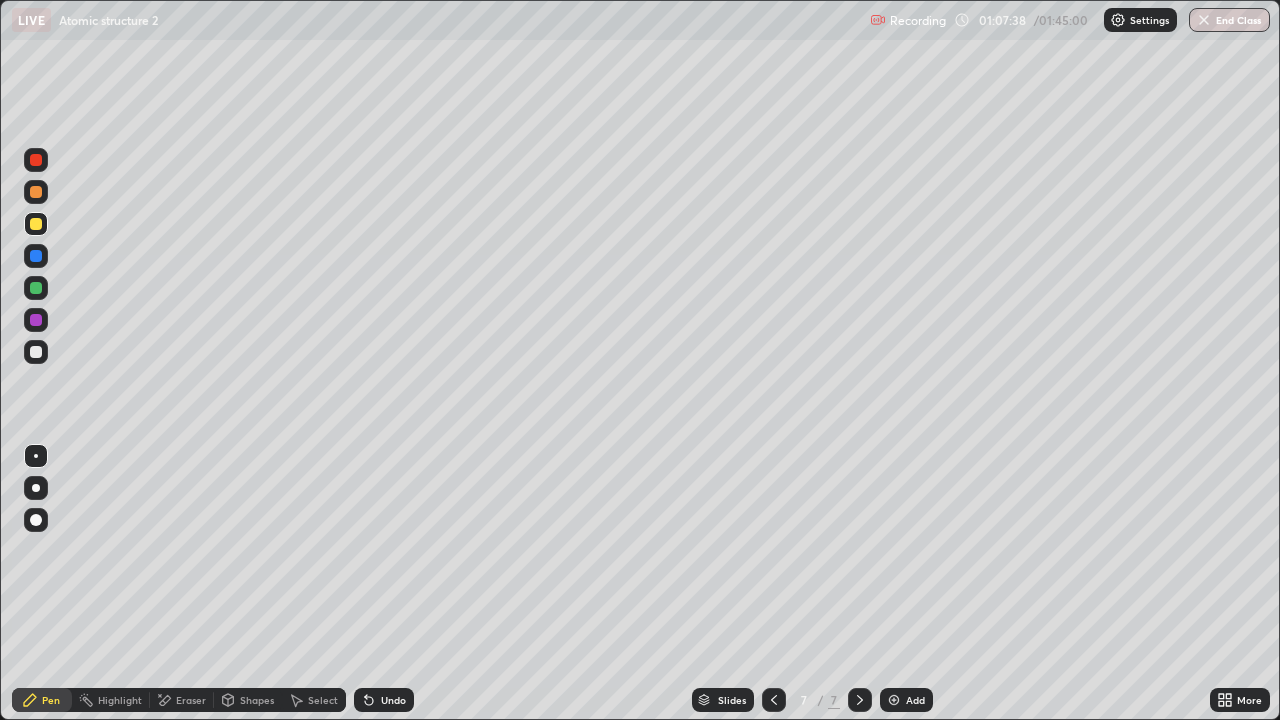 click at bounding box center [36, 288] 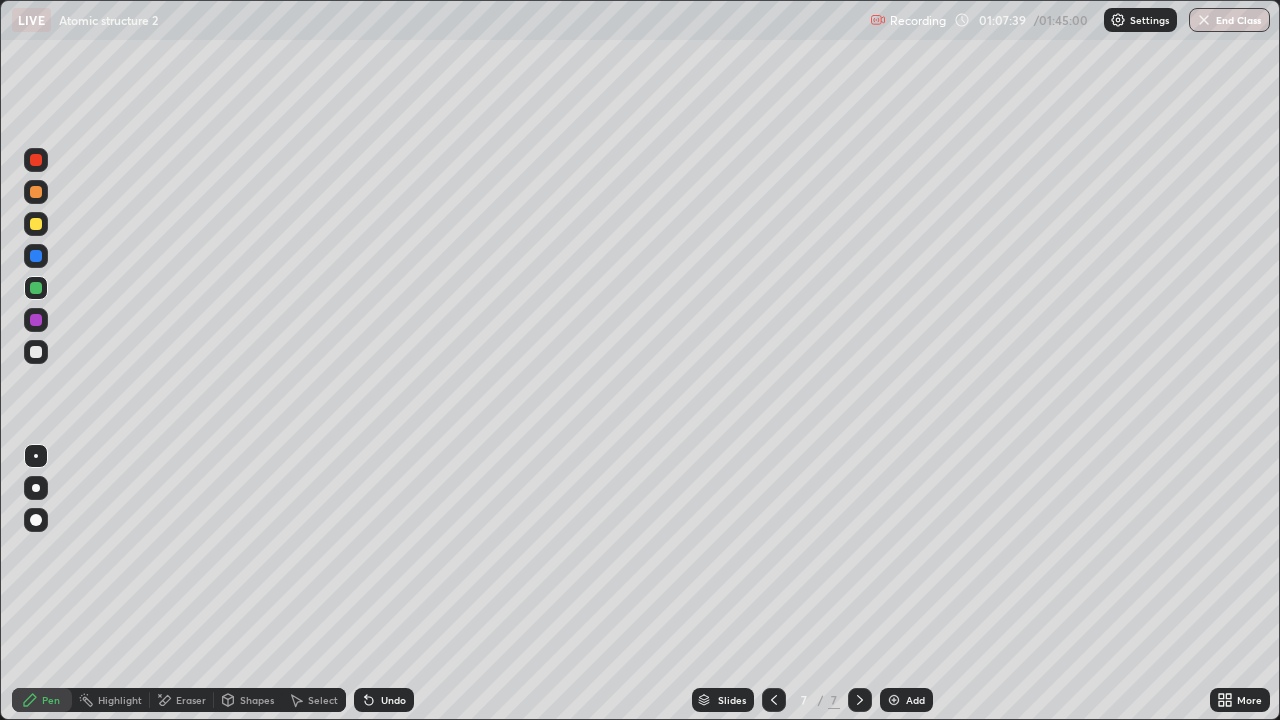 click at bounding box center [36, 288] 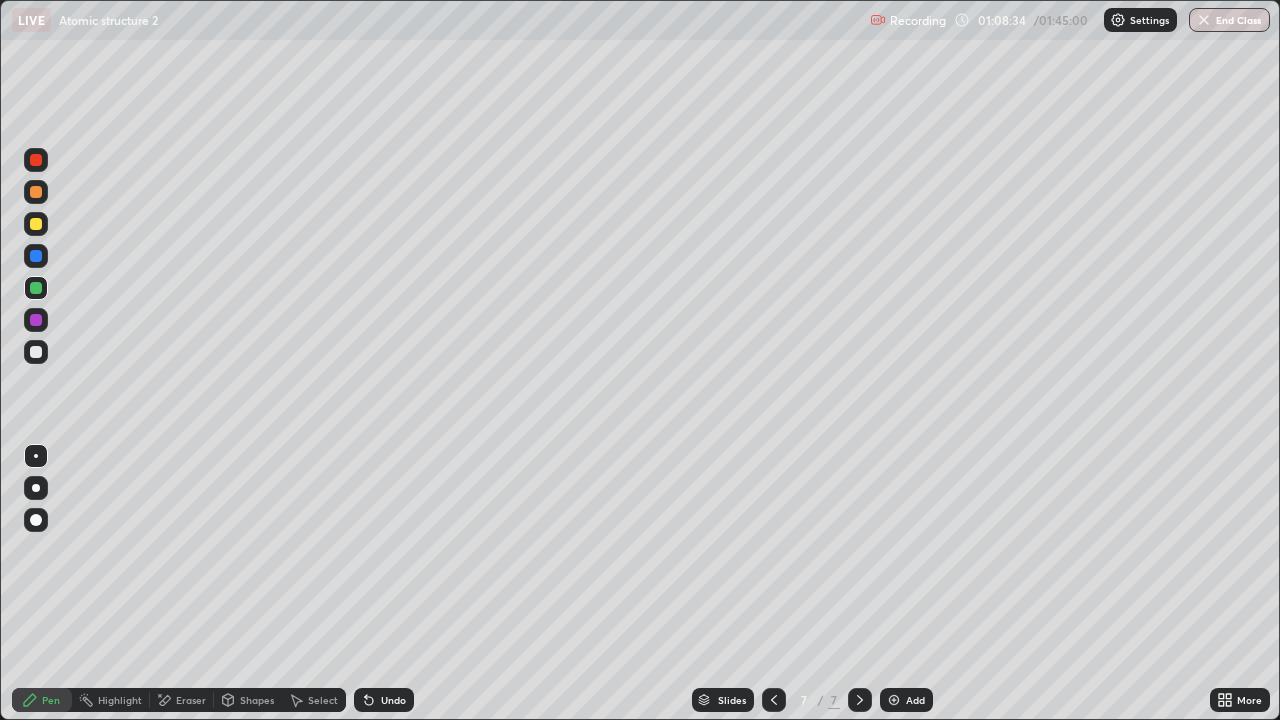 click on "Erase all" at bounding box center [36, 360] 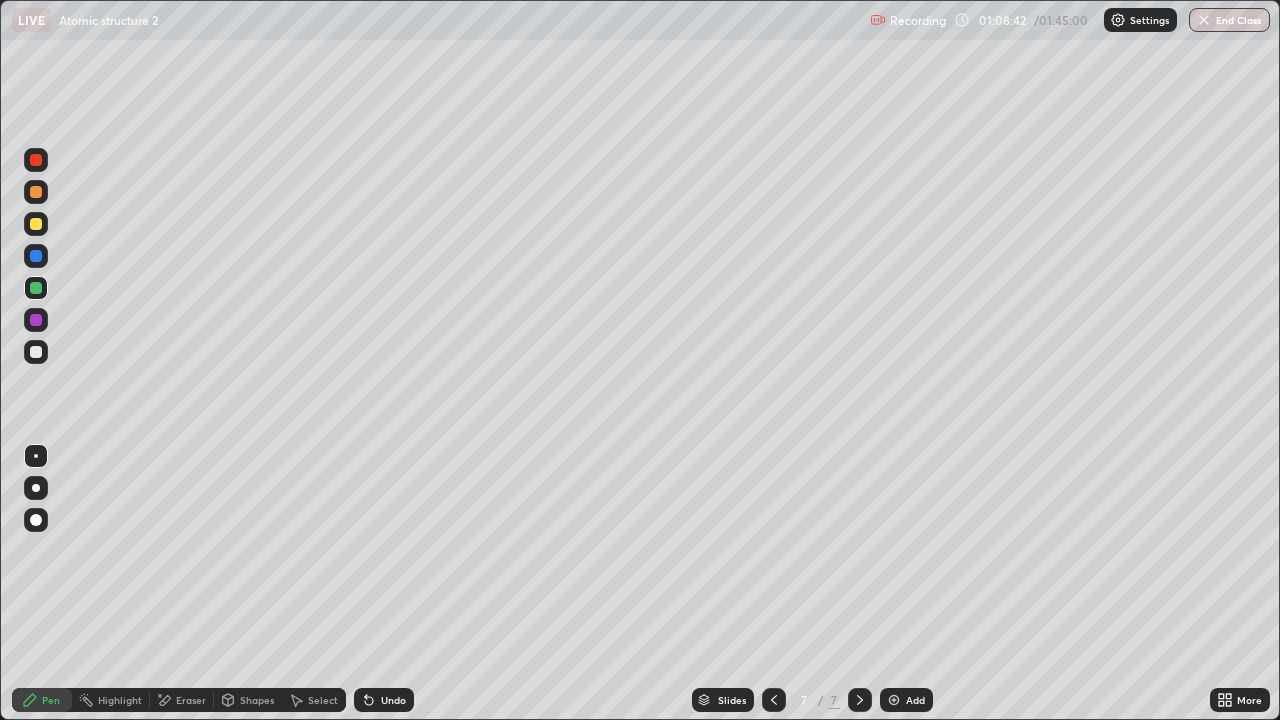 click 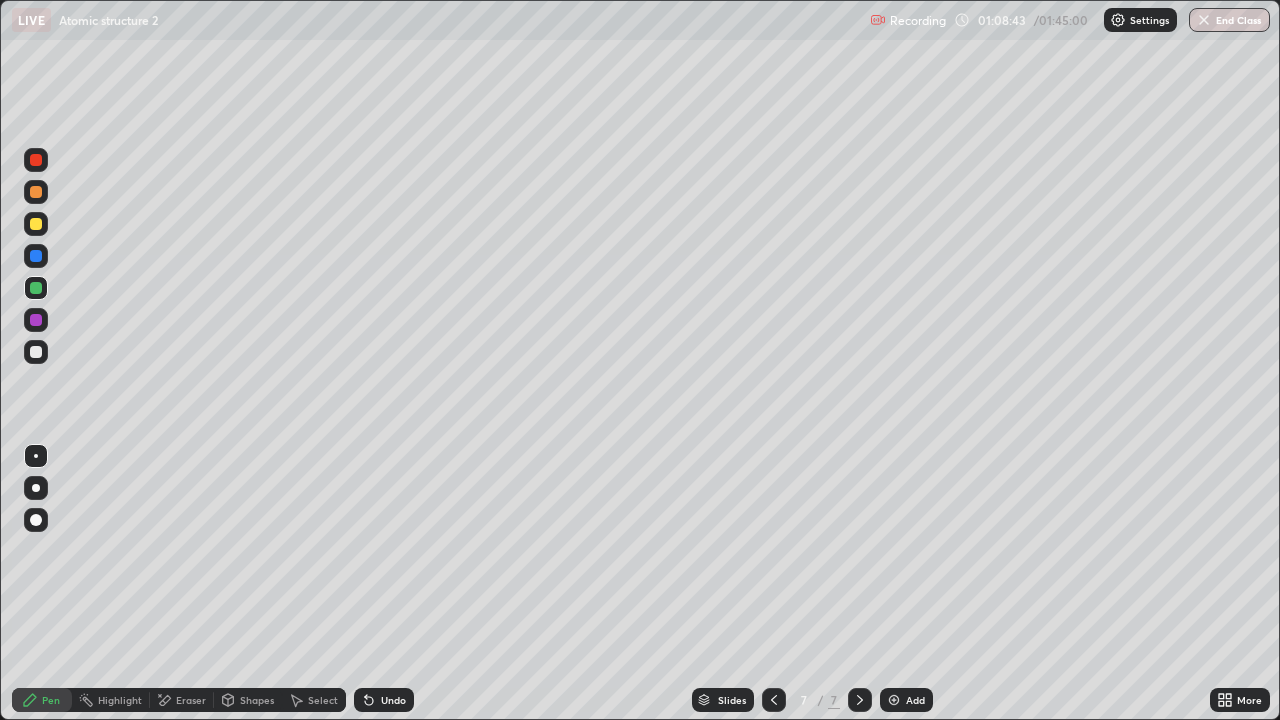 click at bounding box center [36, 352] 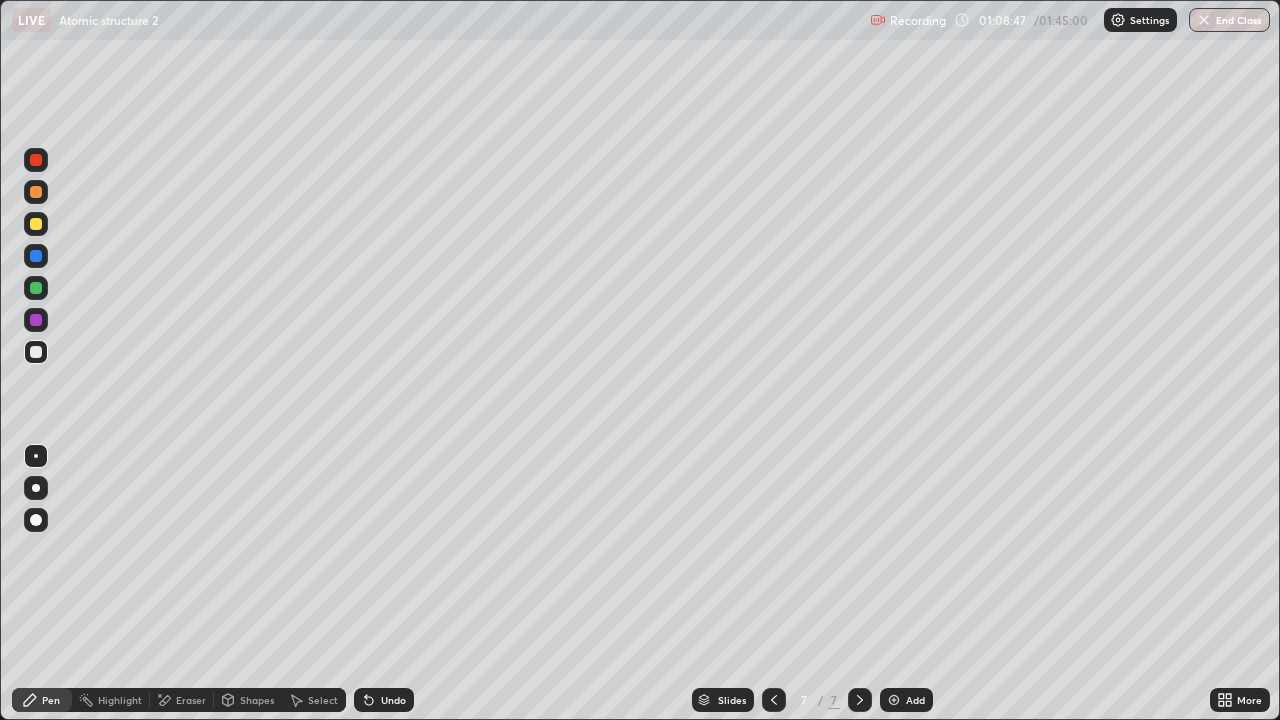 click at bounding box center (36, 224) 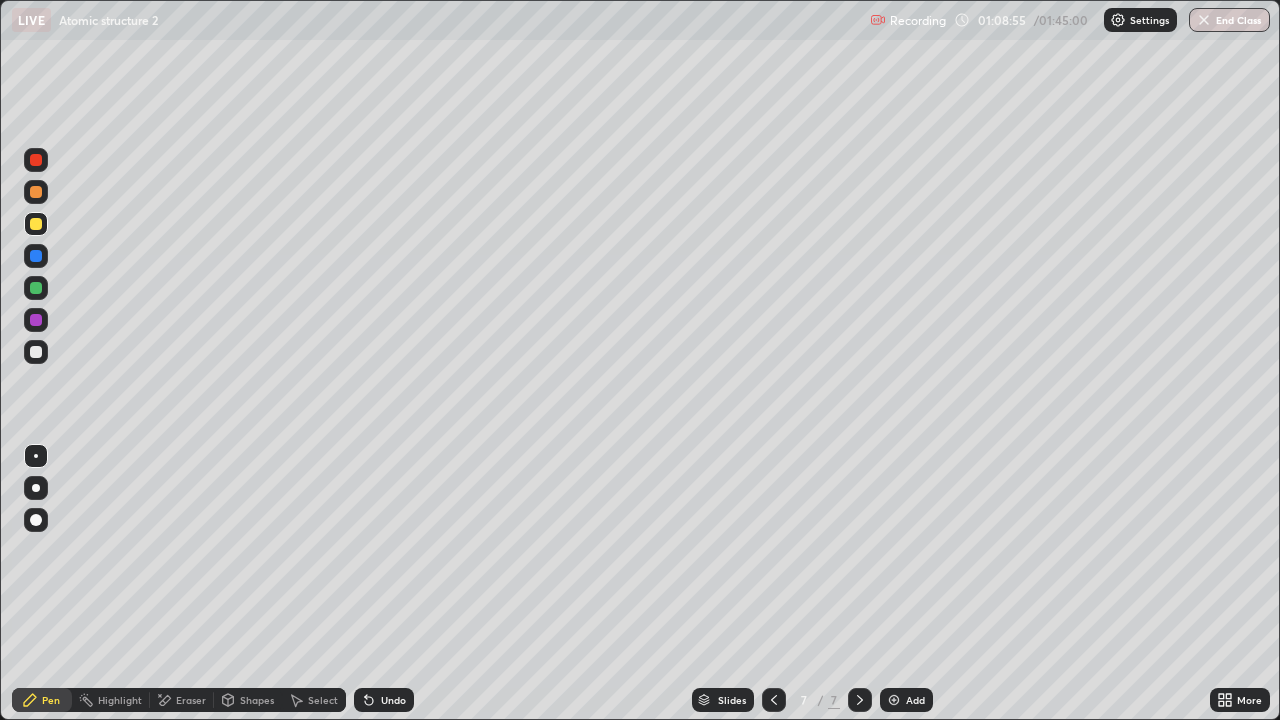 click at bounding box center [36, 352] 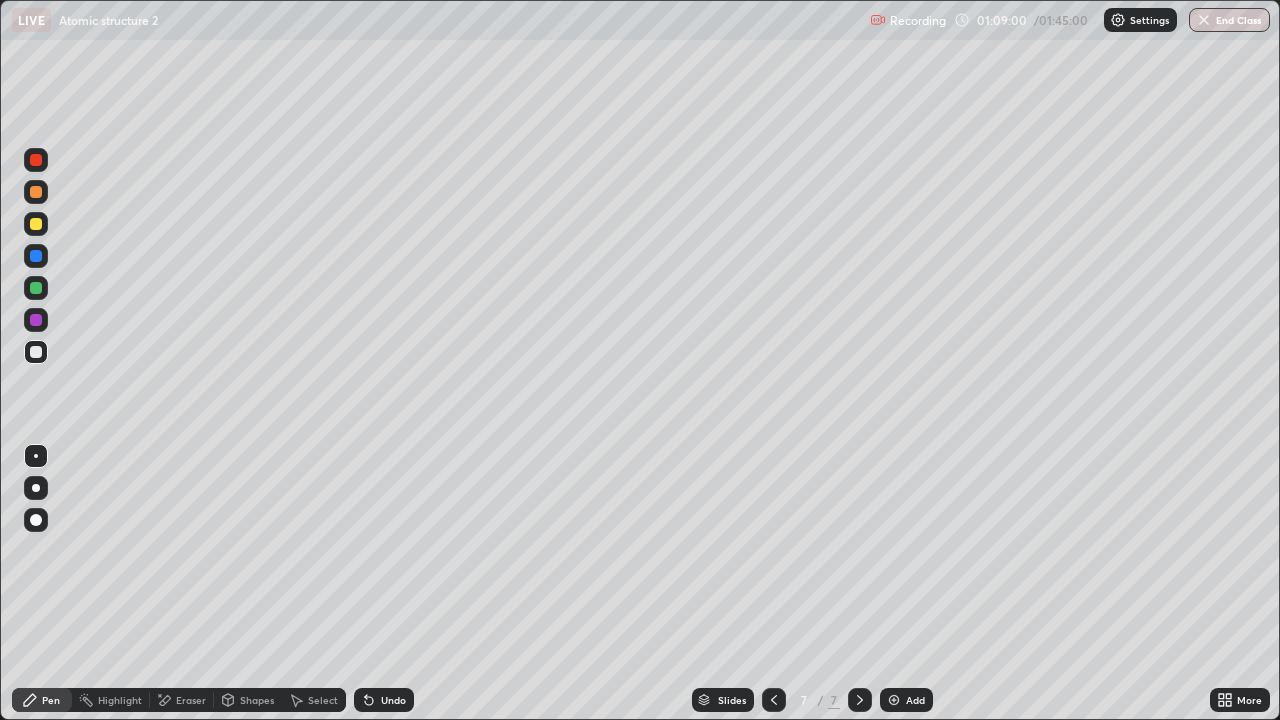 click at bounding box center [36, 256] 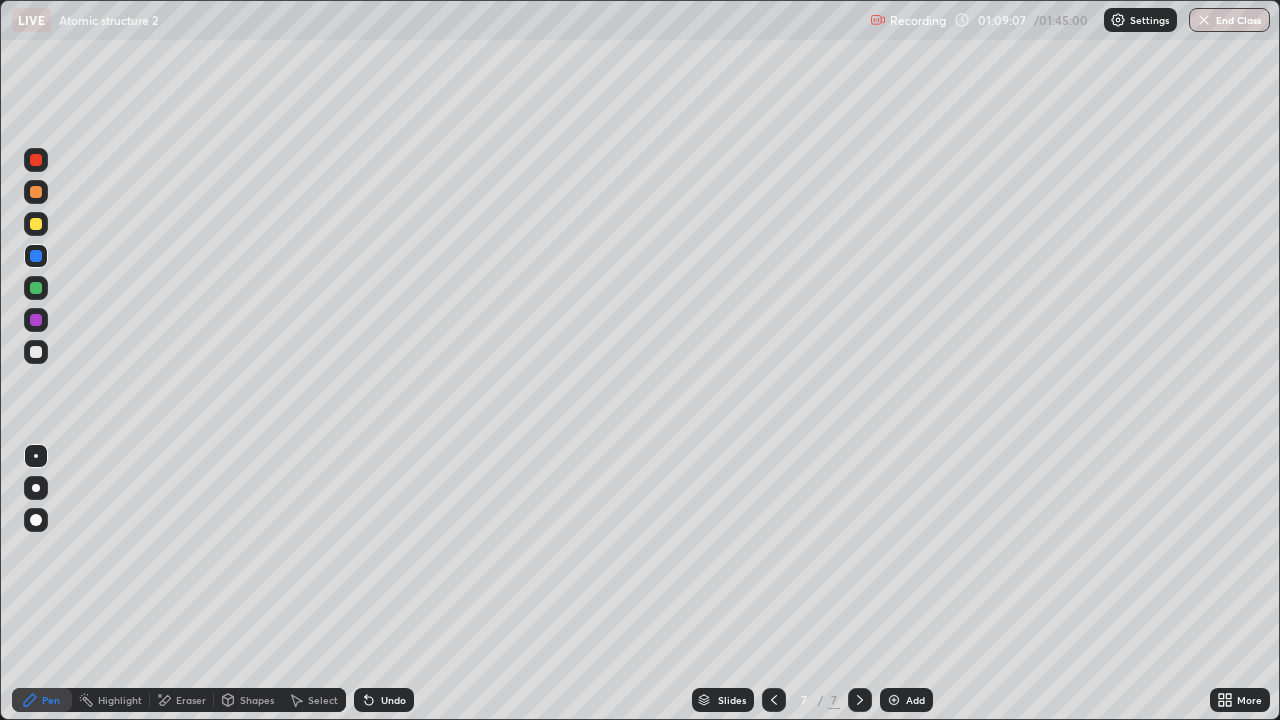 click at bounding box center (36, 192) 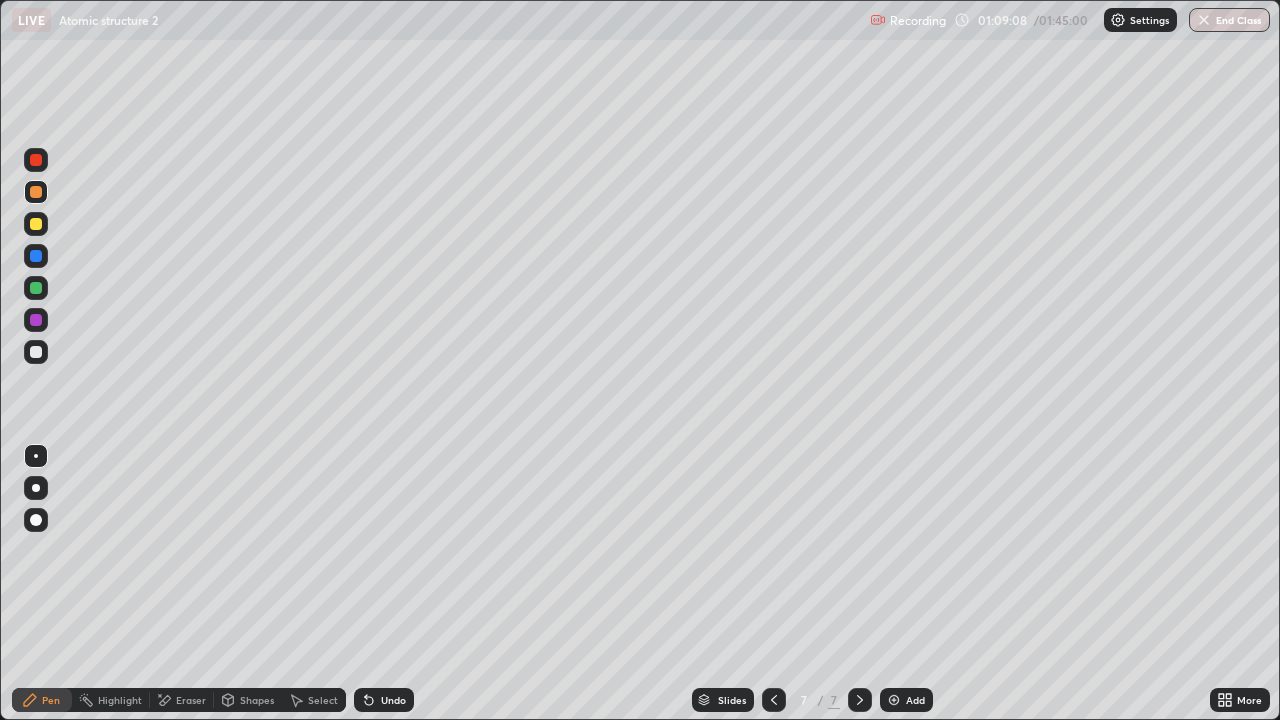 click on "Select" at bounding box center (314, 700) 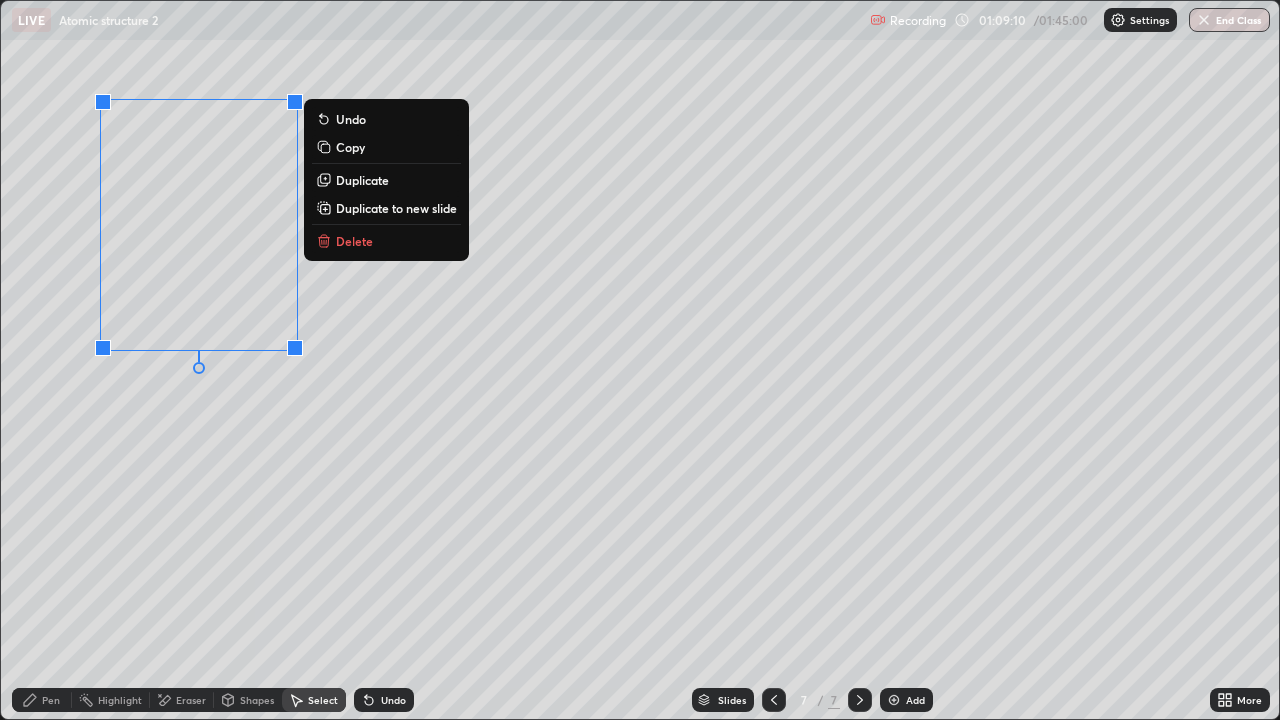 click 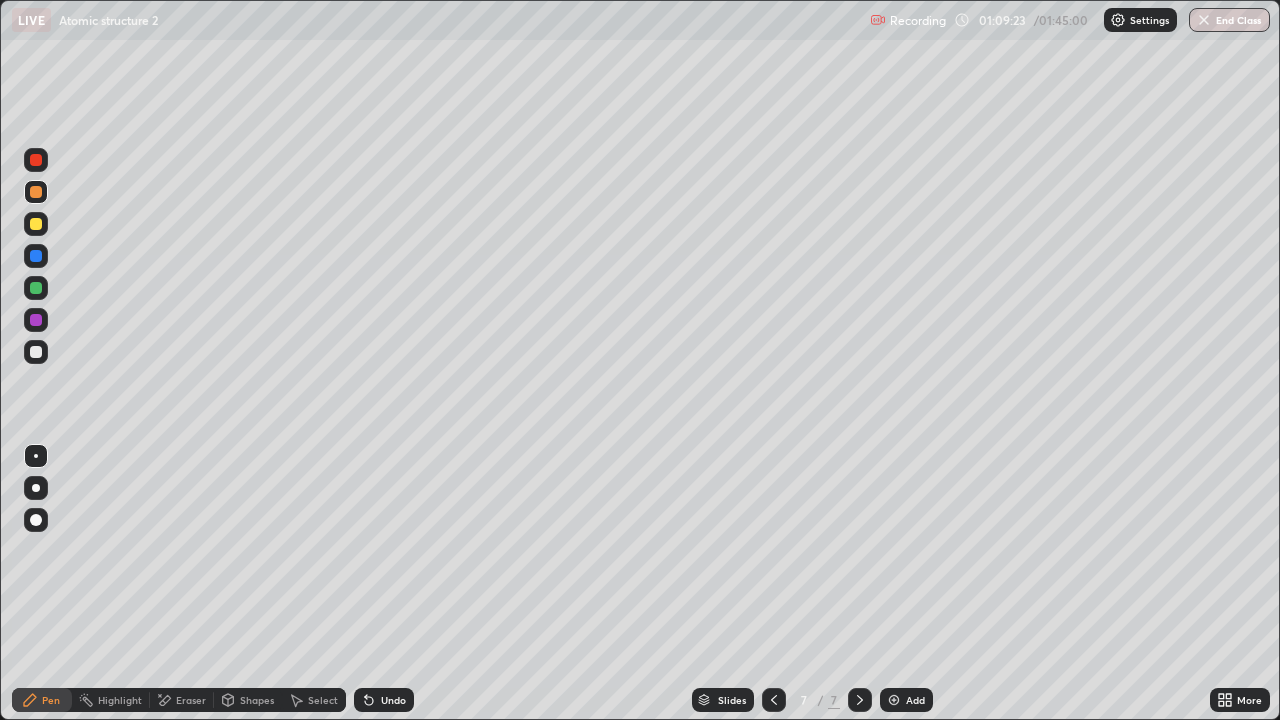 click at bounding box center [36, 288] 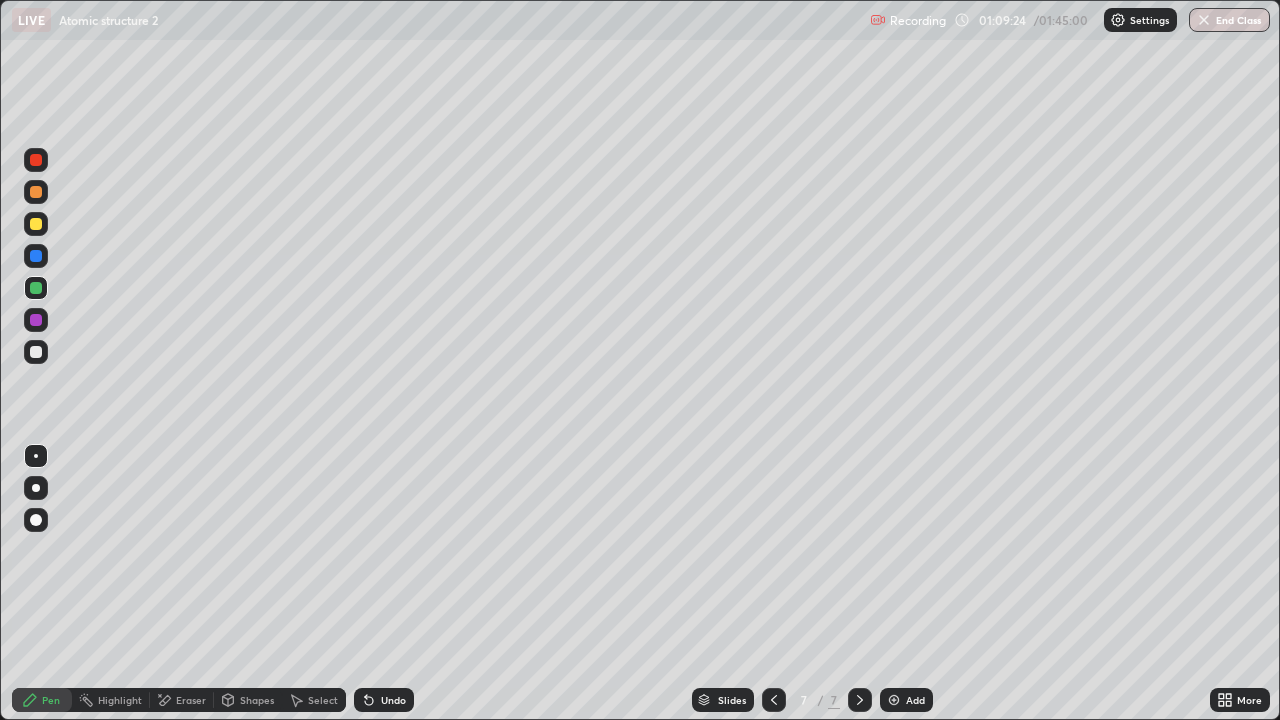 click at bounding box center [36, 320] 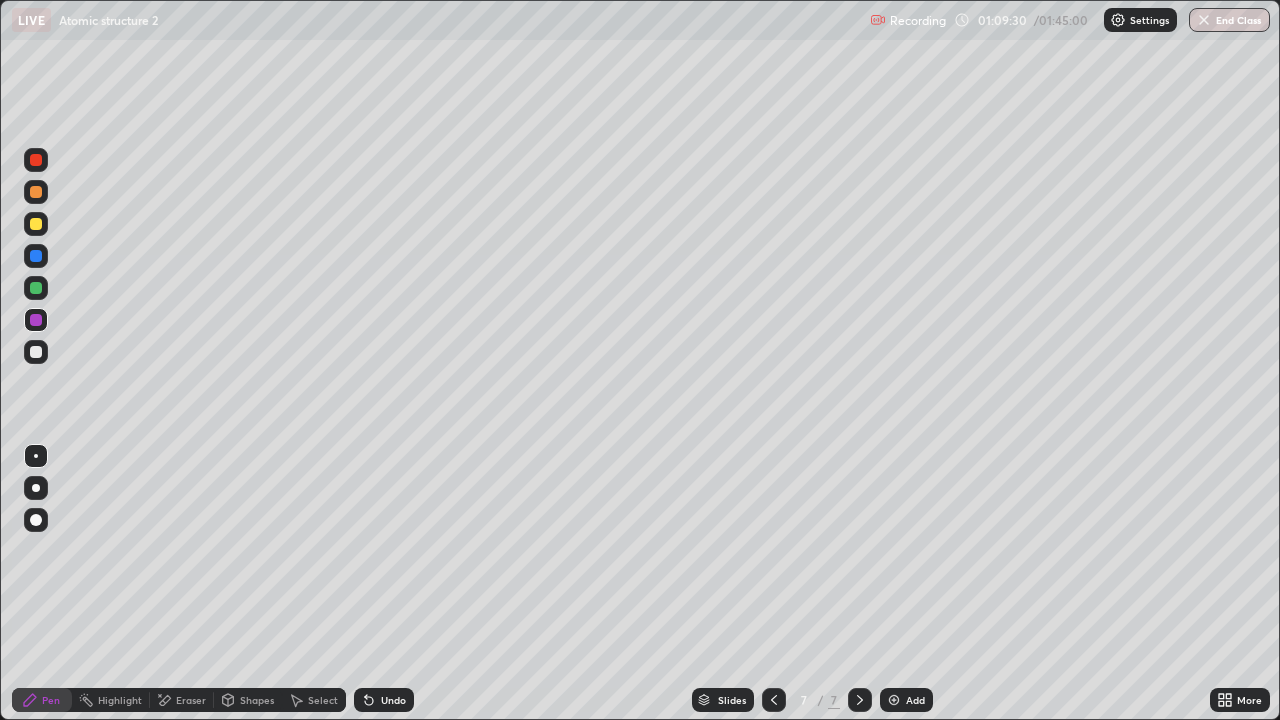 click at bounding box center (36, 256) 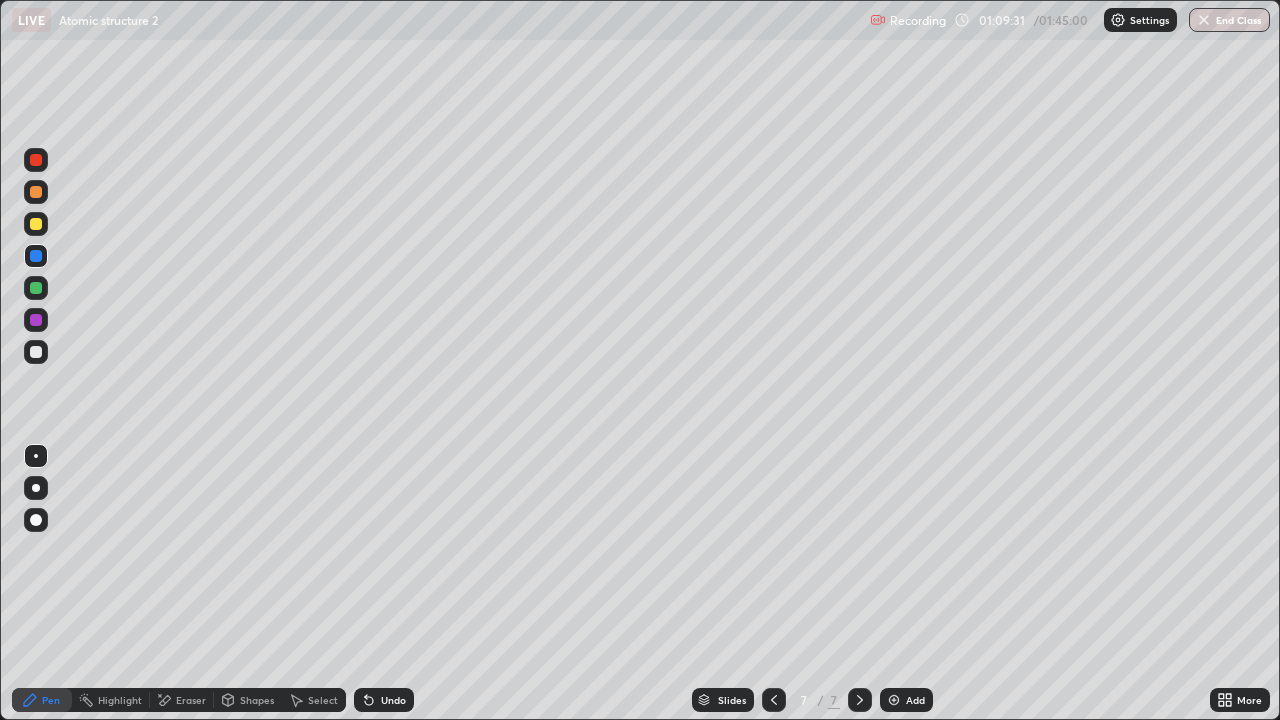 click at bounding box center (36, 224) 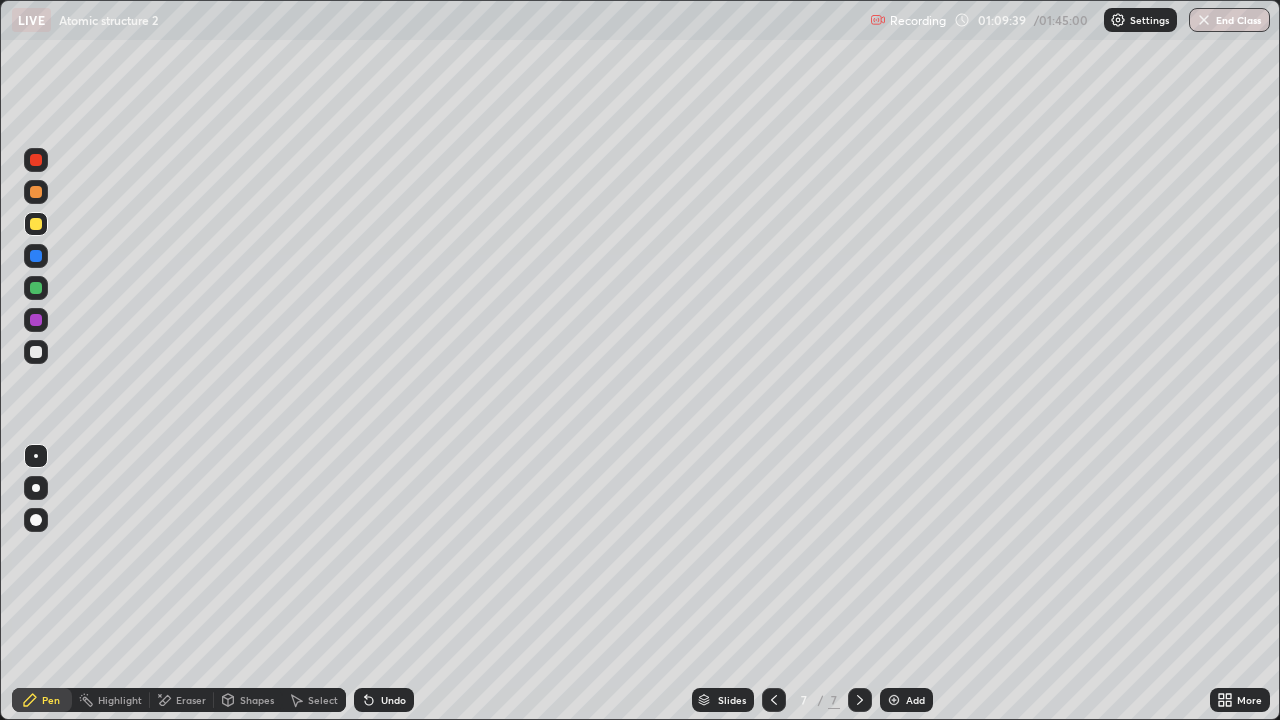 click at bounding box center [36, 352] 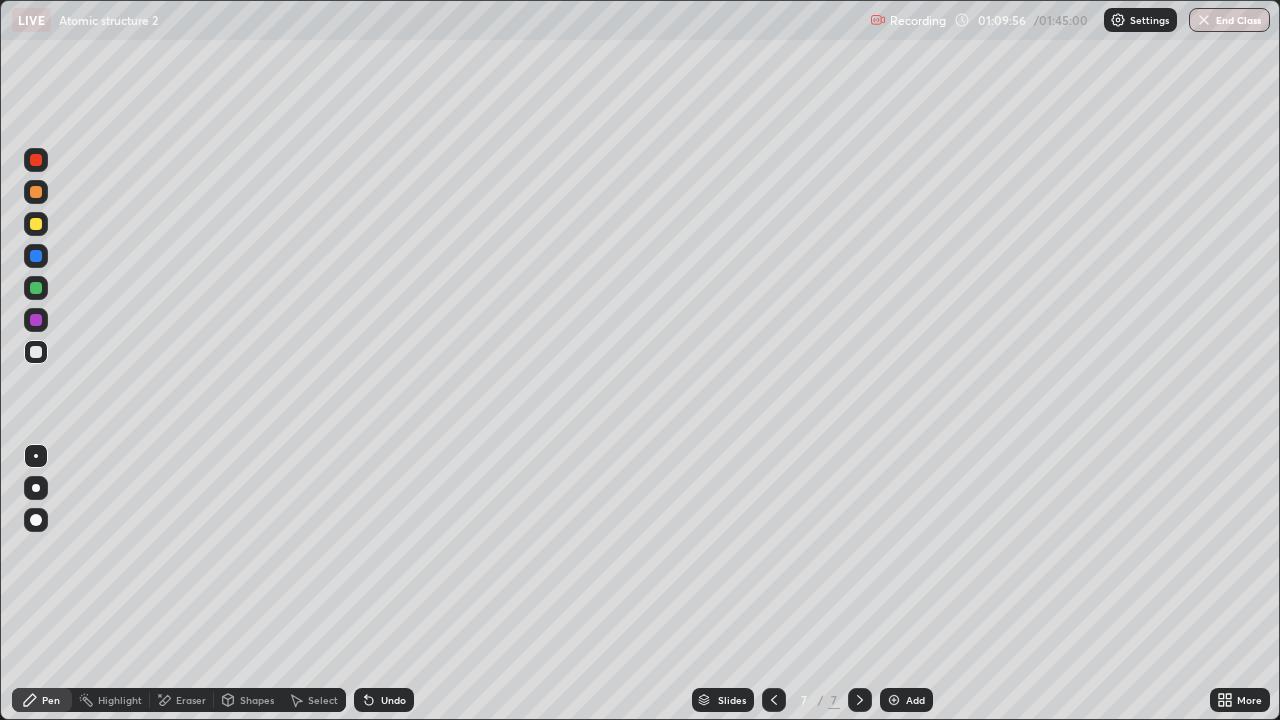 click at bounding box center [36, 224] 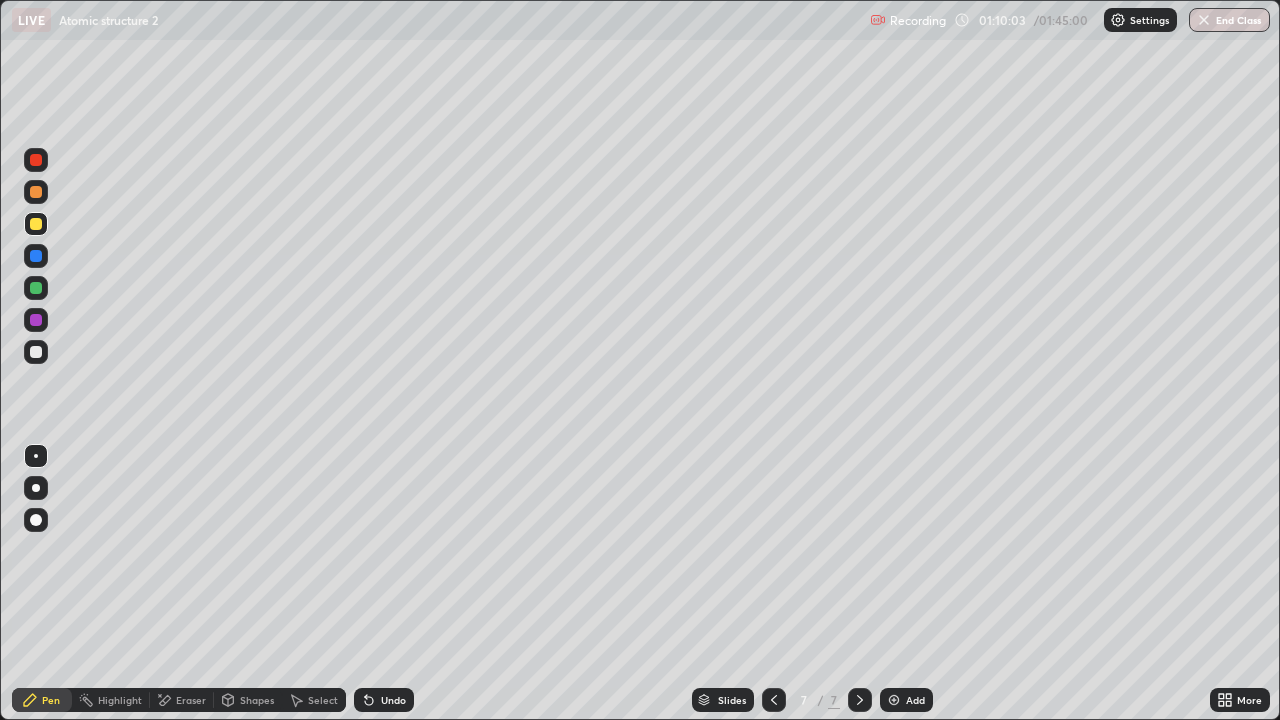 click at bounding box center (36, 320) 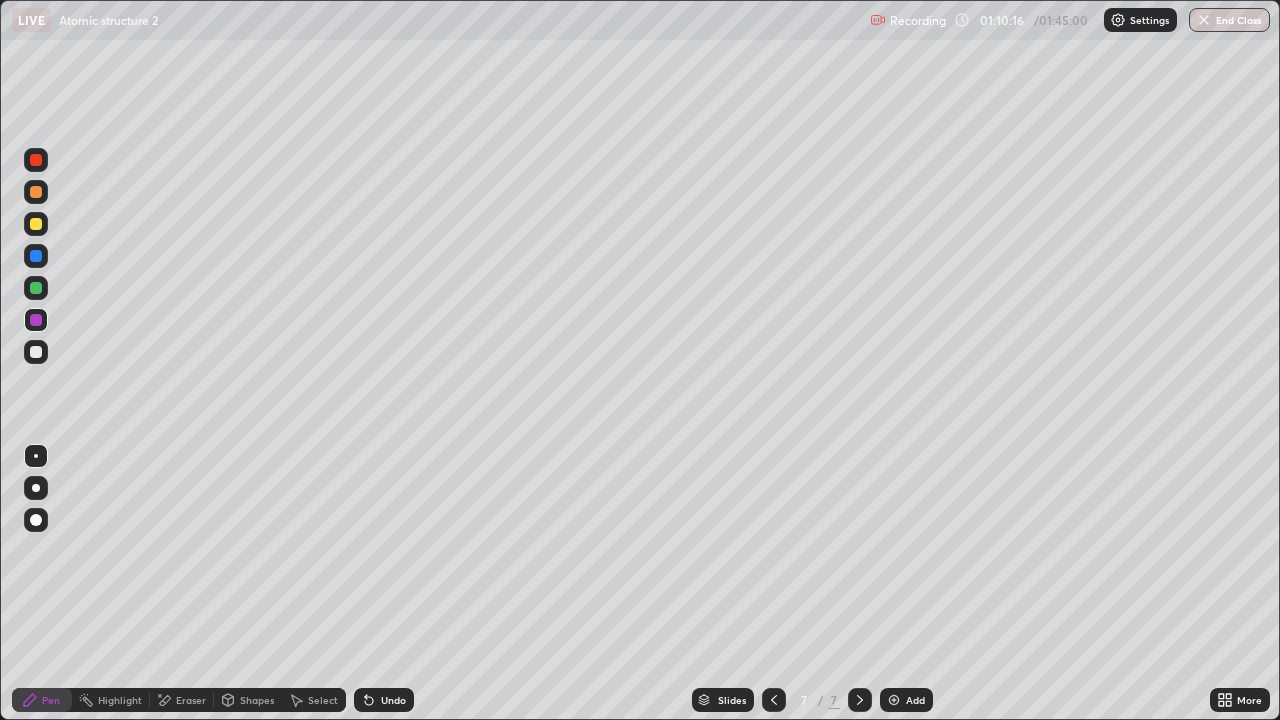 click at bounding box center (36, 288) 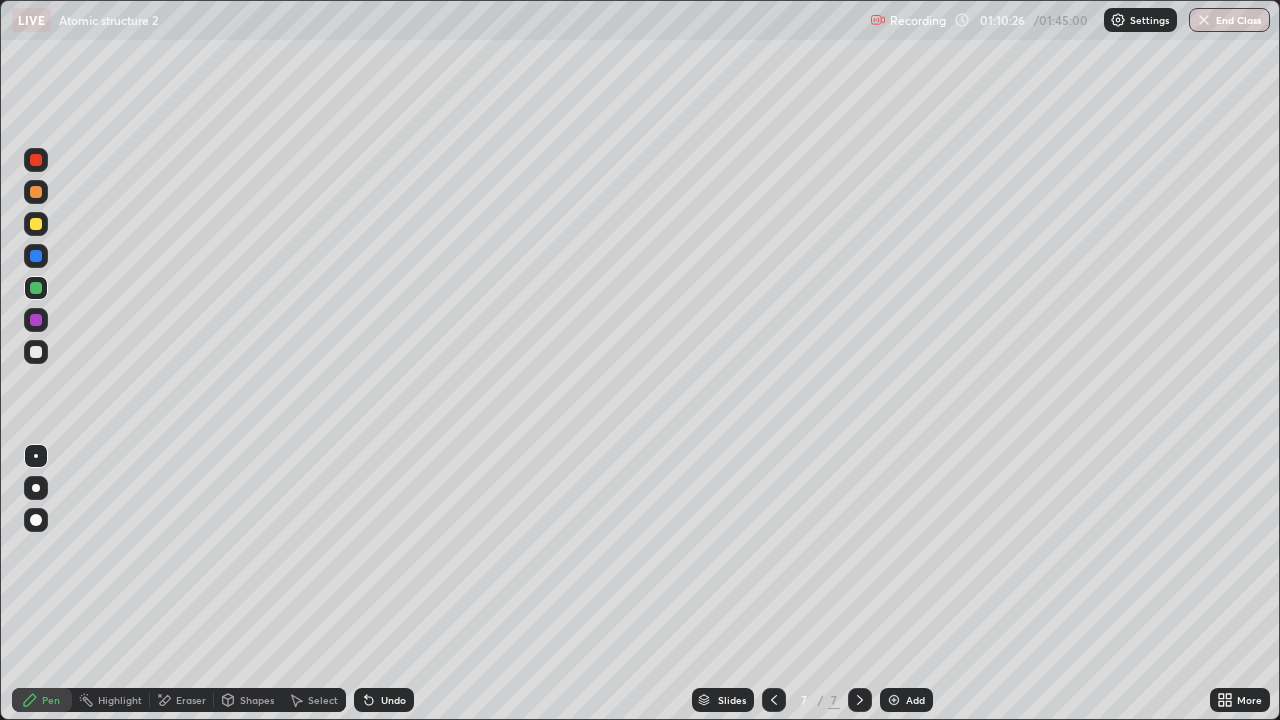 click at bounding box center (36, 352) 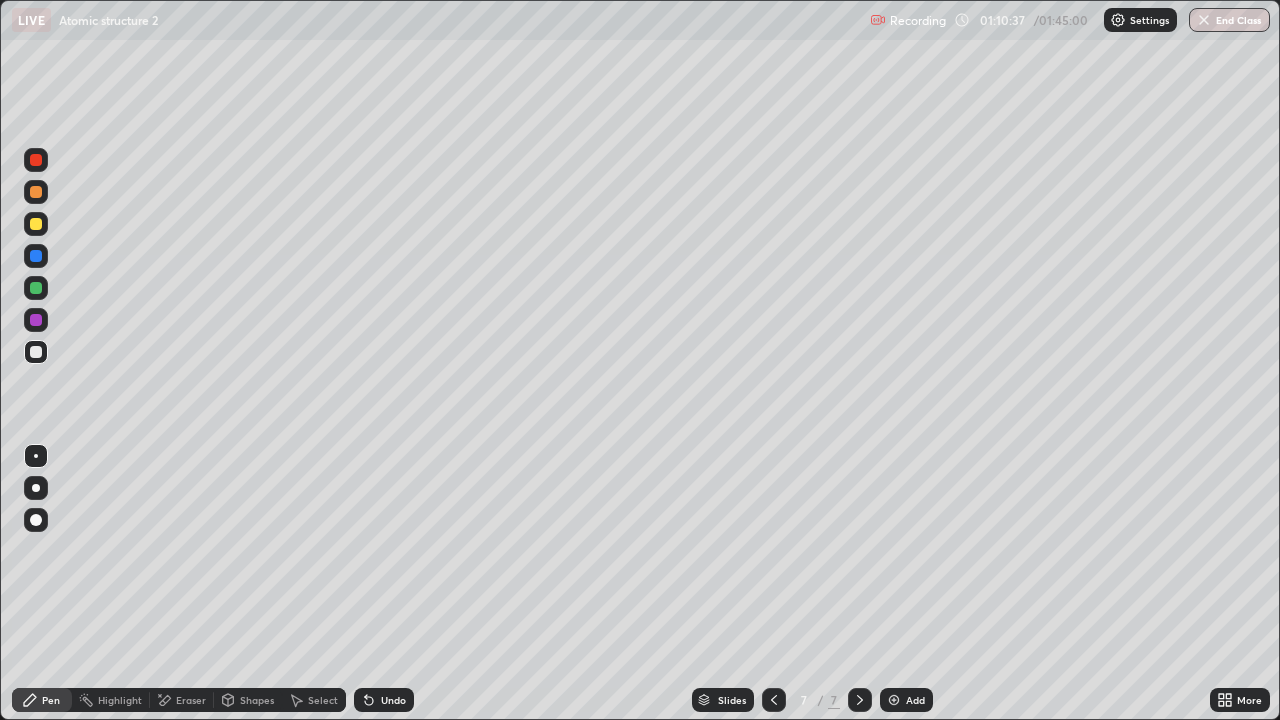 click at bounding box center [36, 224] 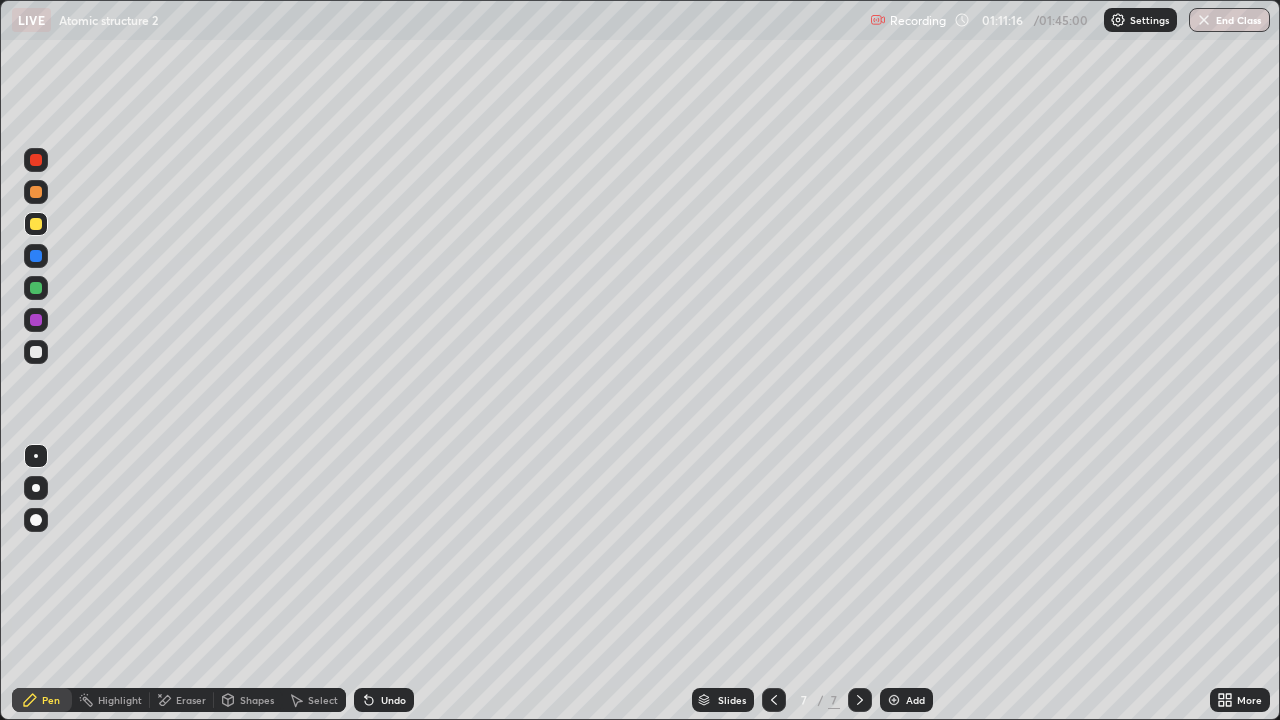 click at bounding box center [36, 192] 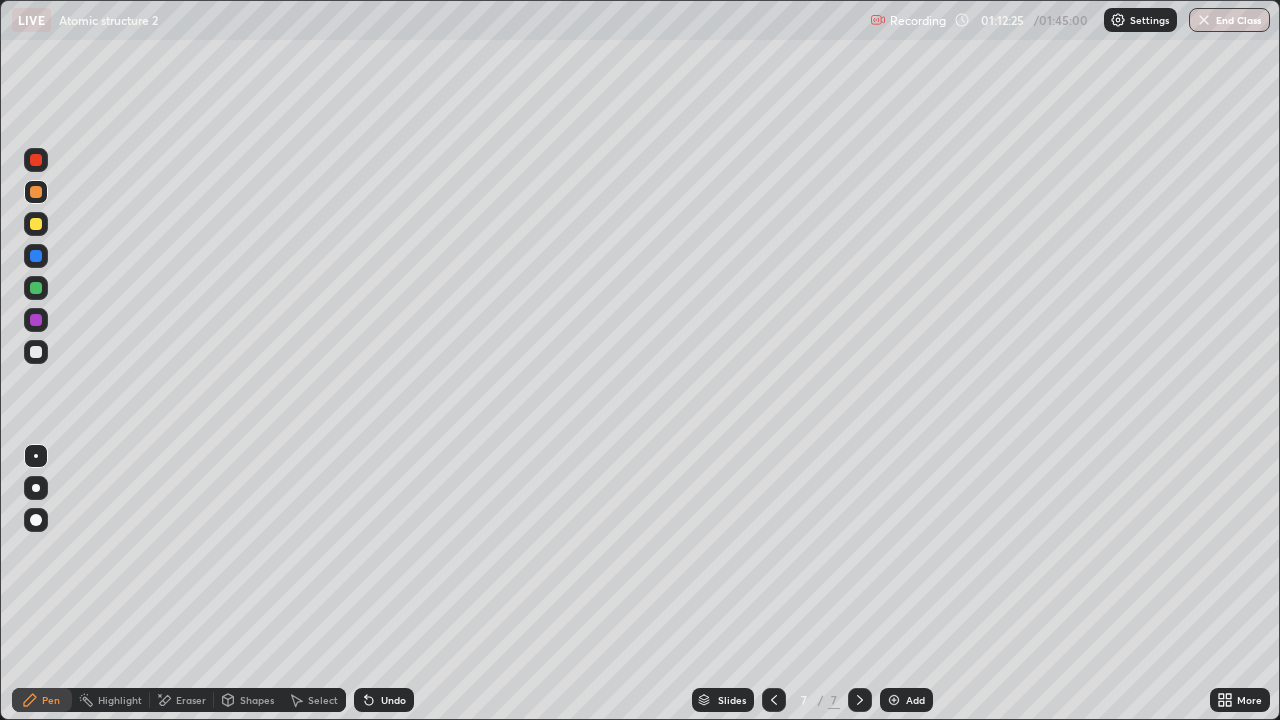click on "More" at bounding box center (1240, 700) 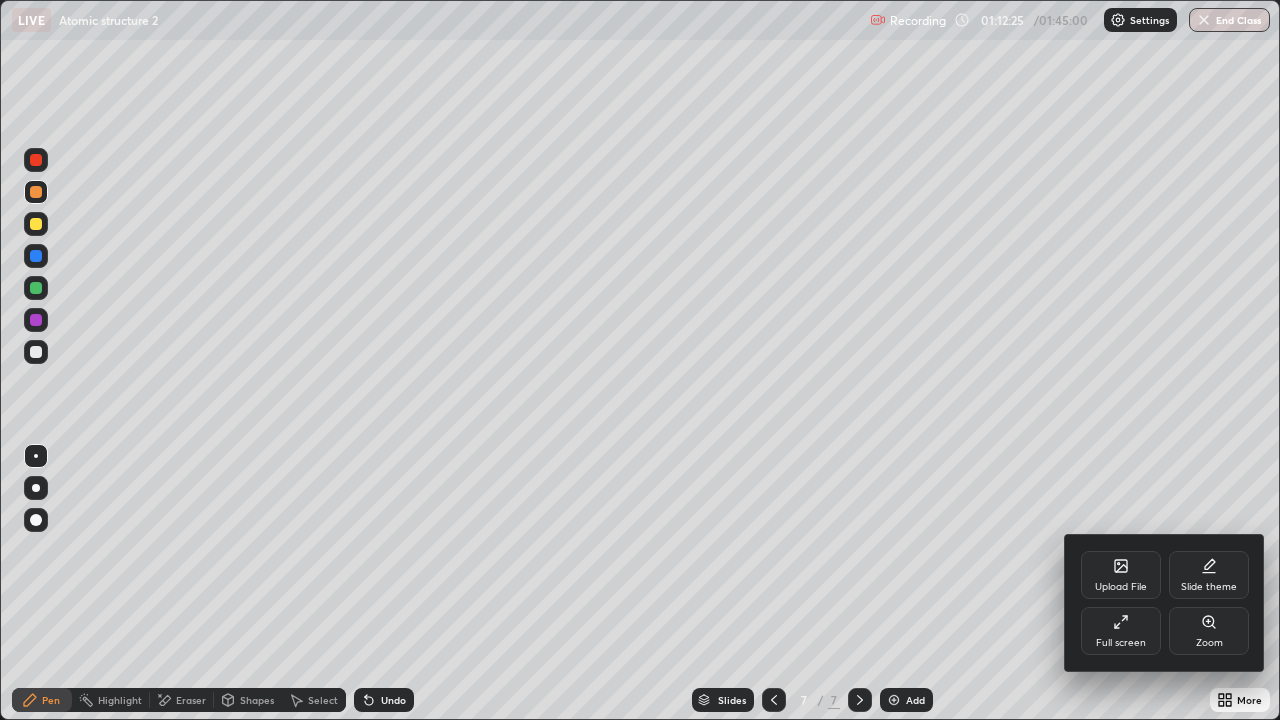 click on "Full screen" at bounding box center [1121, 631] 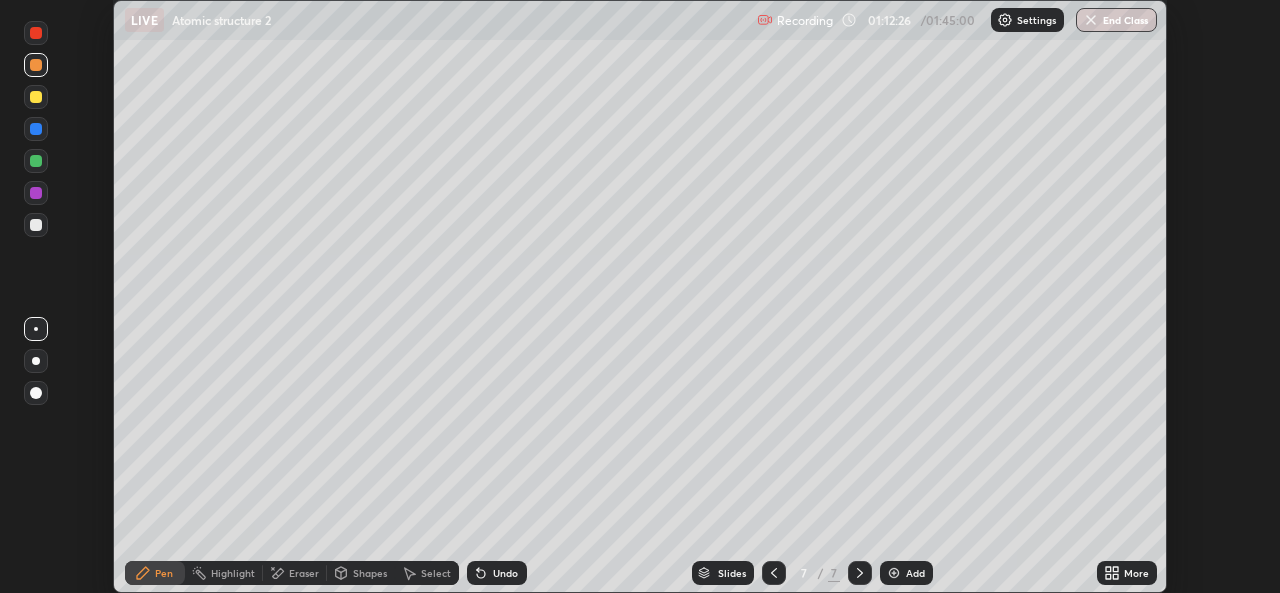scroll, scrollTop: 593, scrollLeft: 1280, axis: both 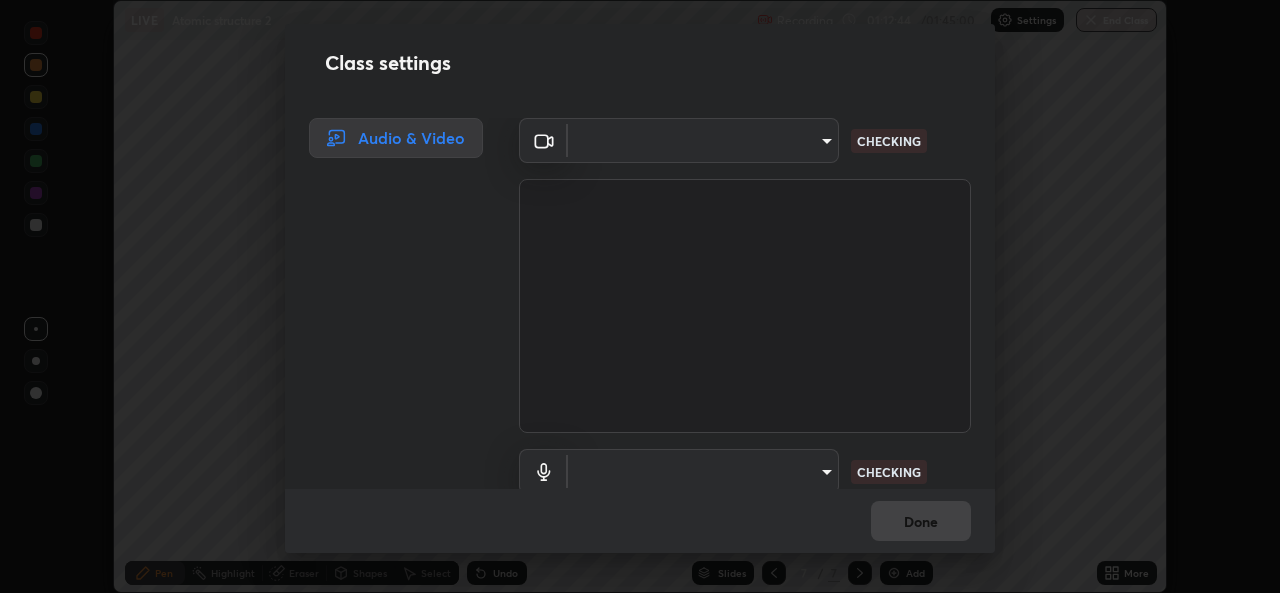 type on "a434b0bb675b4afe23526f72caf62f20b8336972c3250352fa126fe46eaa8015" 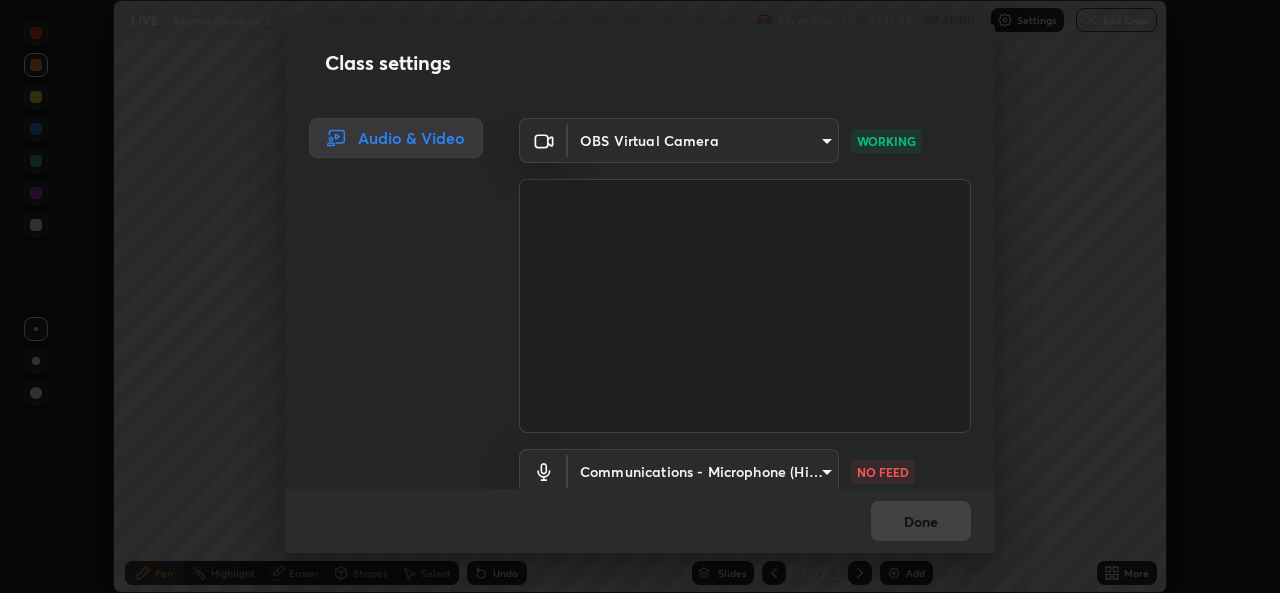 click on "Erase all LIVE Atomic structure 2 Recording 01:12:52 /  01:45:00 Settings End Class Setting up your live class Atomic structure 2 • L8 of Course On Chemistry for NEET Conquer 4 2026 [FIRST] [LAST] Pen Highlight Eraser Shapes Select Undo Slides 7 / 7 Add More No doubts shared Encourage your learners to ask a doubt for better clarity Report an issue Reason for reporting Buffering Chat not working Audio - Video sync issue Educator video quality low ​ Attach an image Report Class settings Audio & Video OBS Virtual Camera [HASH] WORKING Communications - Microphone (High Definition Audio Device) communications NO FEED Done" at bounding box center [640, 296] 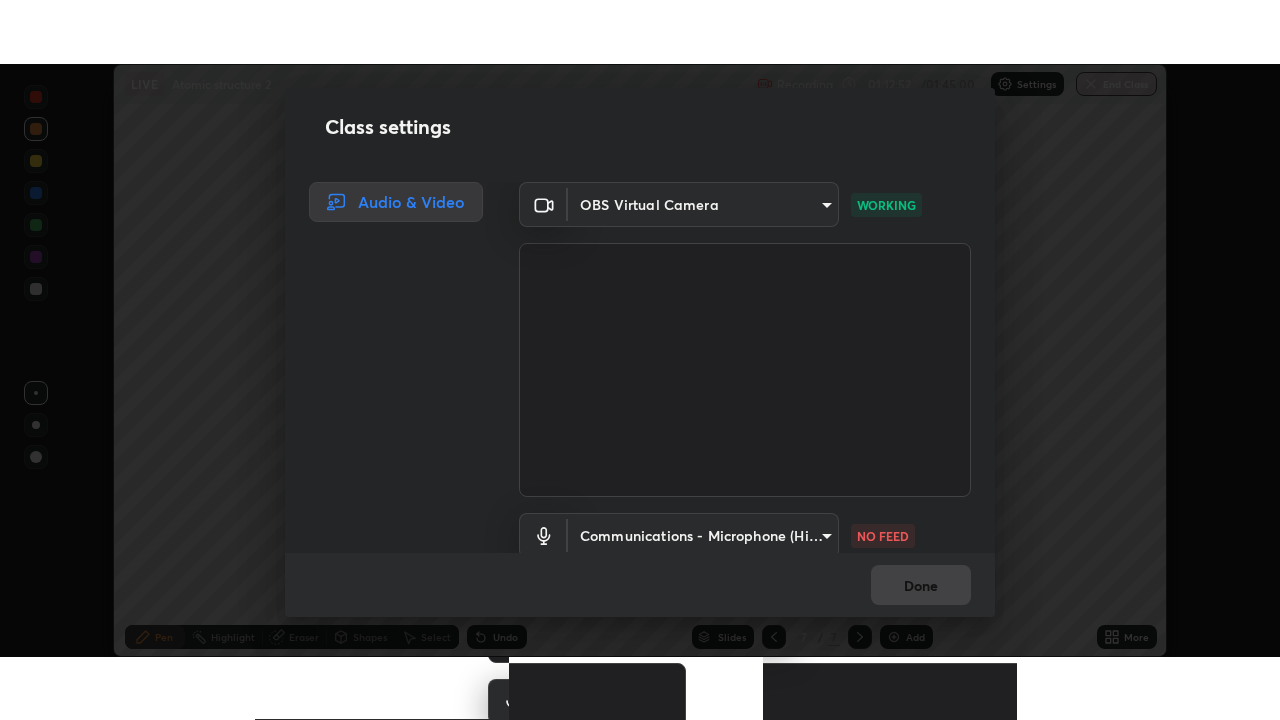 scroll, scrollTop: 10, scrollLeft: 0, axis: vertical 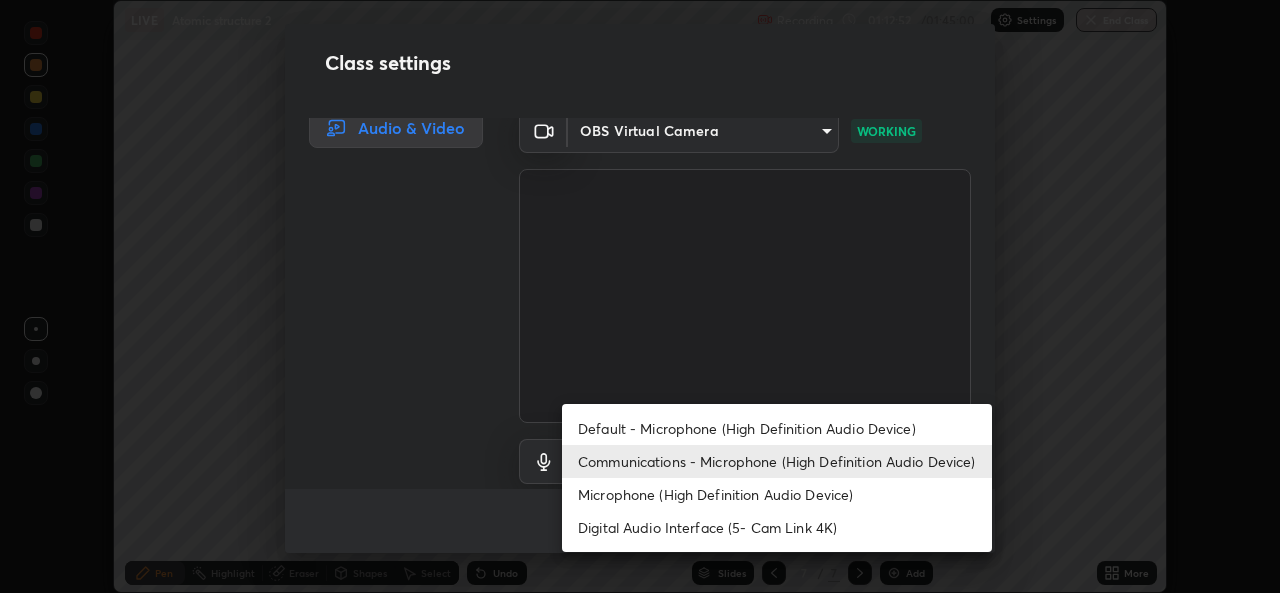 click on "Default - Microphone (High Definition Audio Device)" at bounding box center [777, 428] 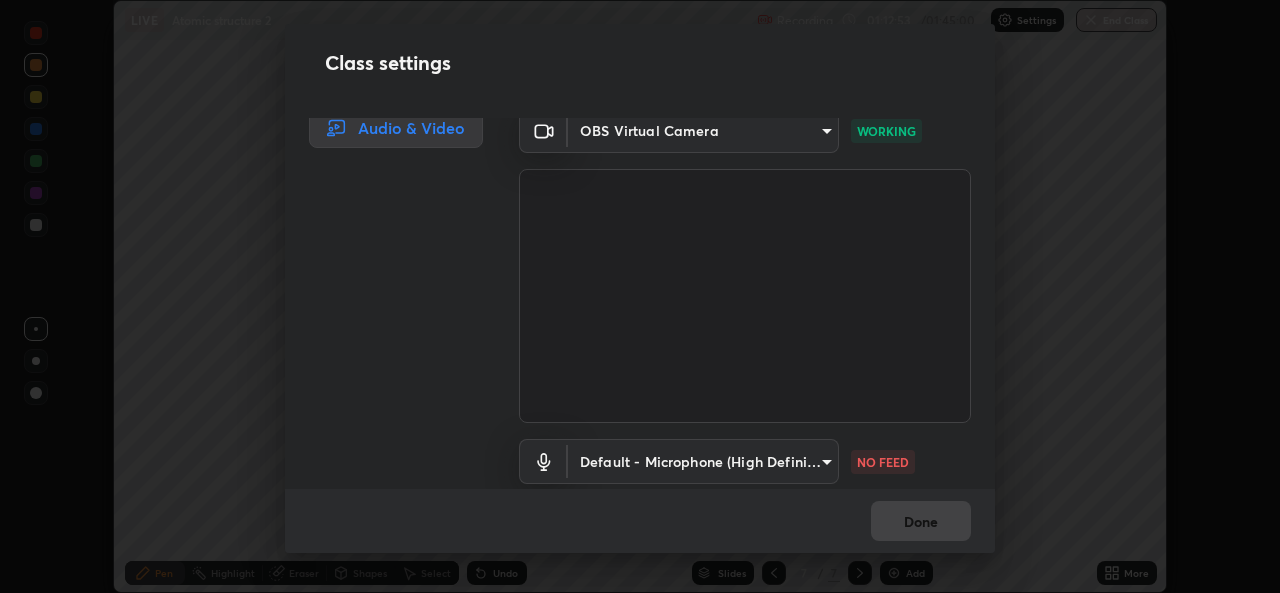 type on "default" 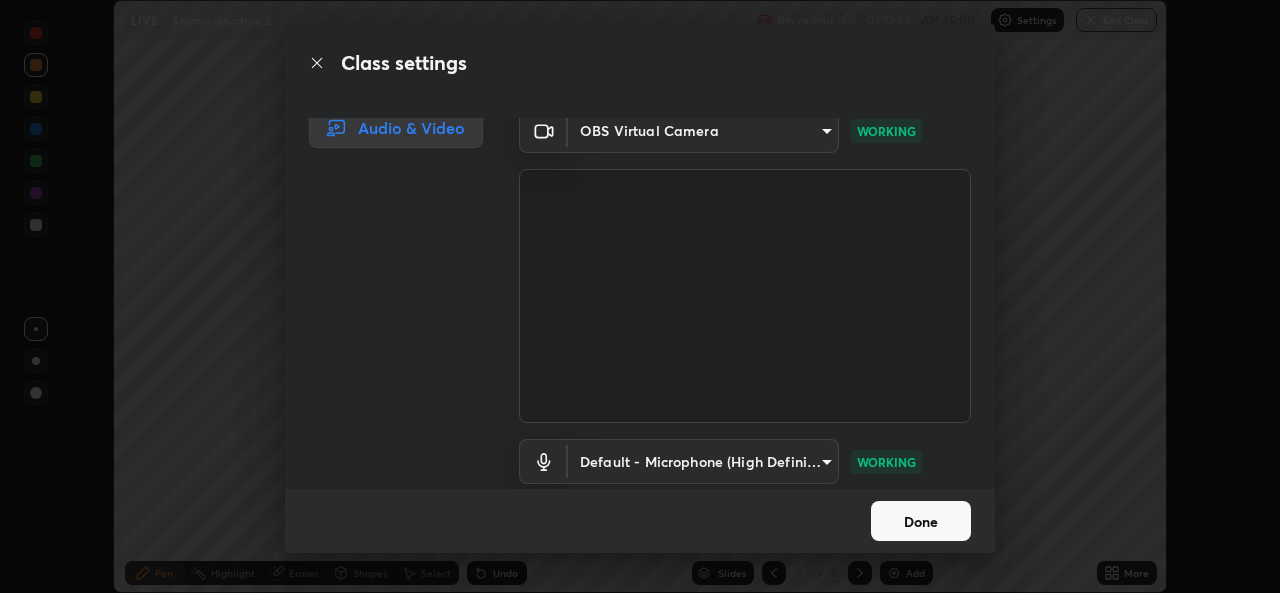 click on "Done" at bounding box center [921, 521] 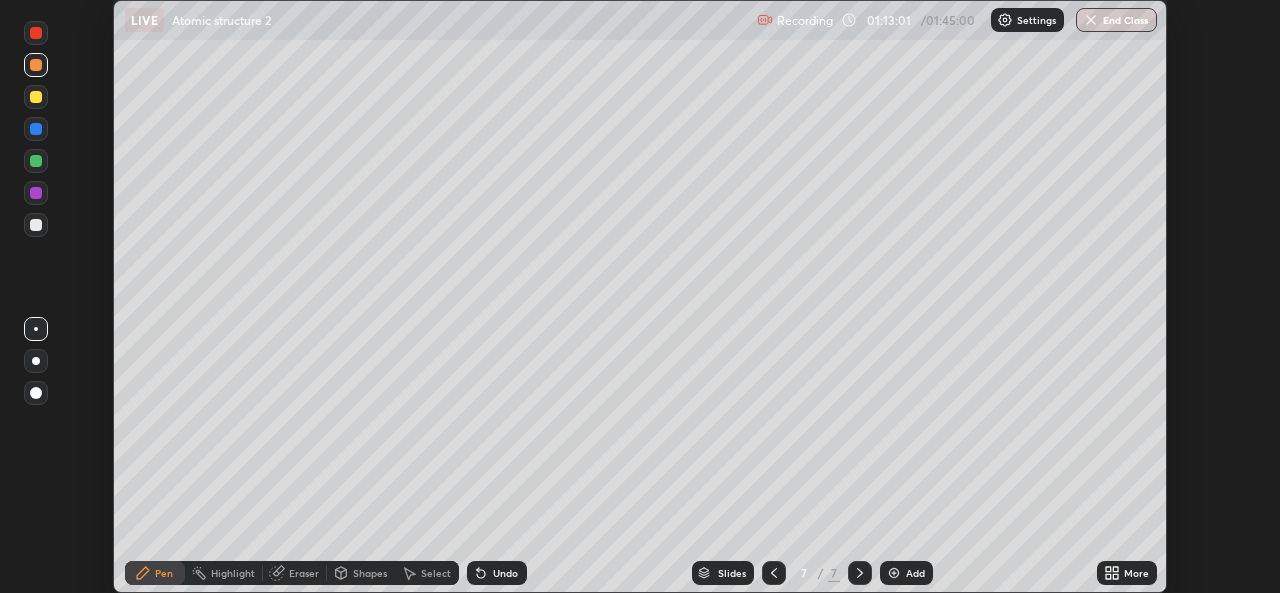 click on "More" at bounding box center [1136, 573] 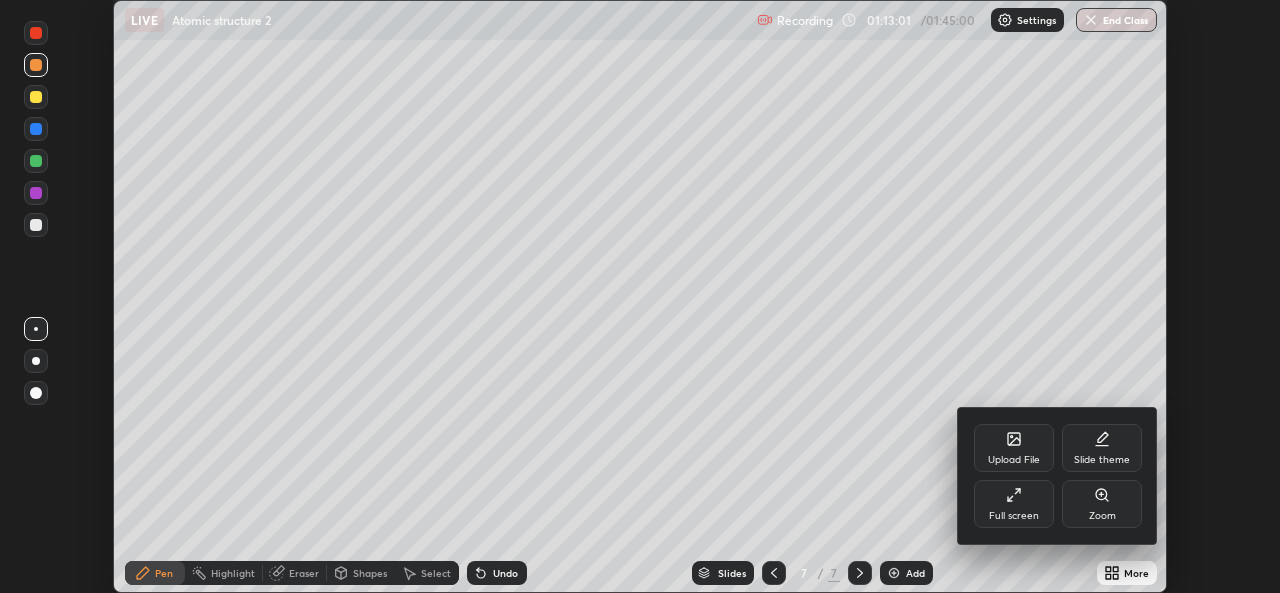 click on "Full screen" at bounding box center [1014, 516] 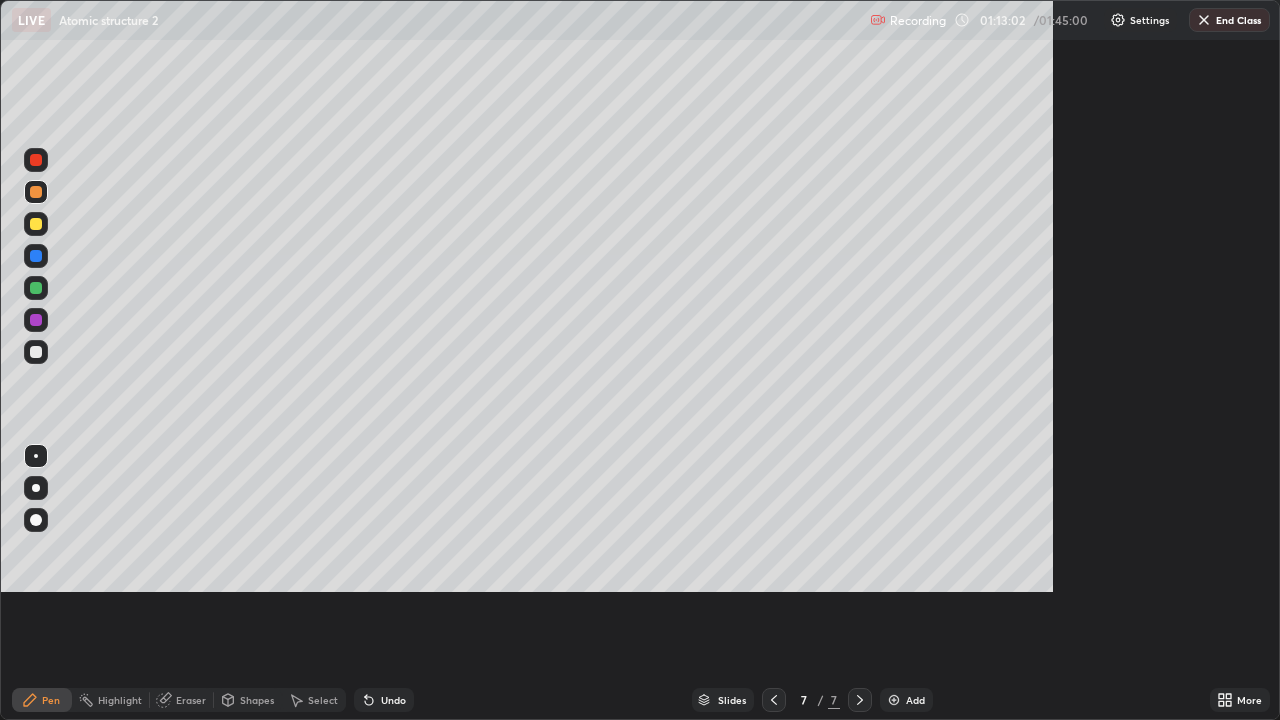 scroll, scrollTop: 99280, scrollLeft: 98720, axis: both 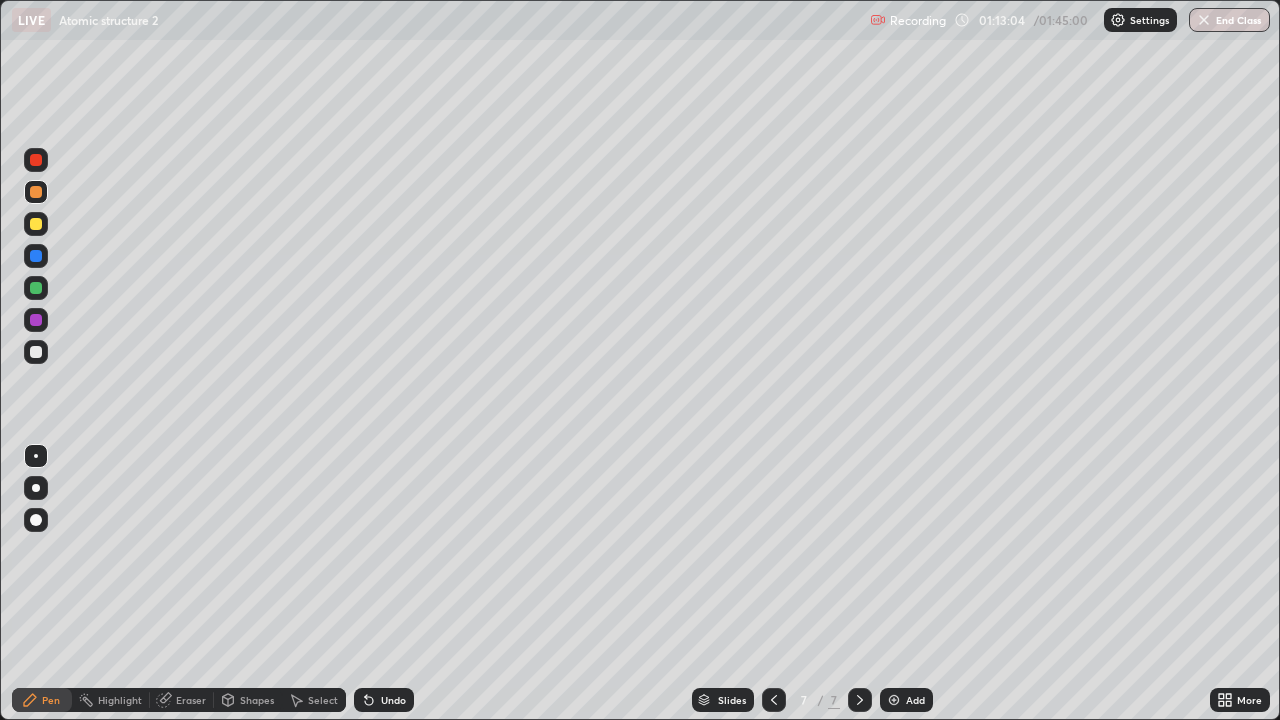 click on "Eraser" at bounding box center (182, 700) 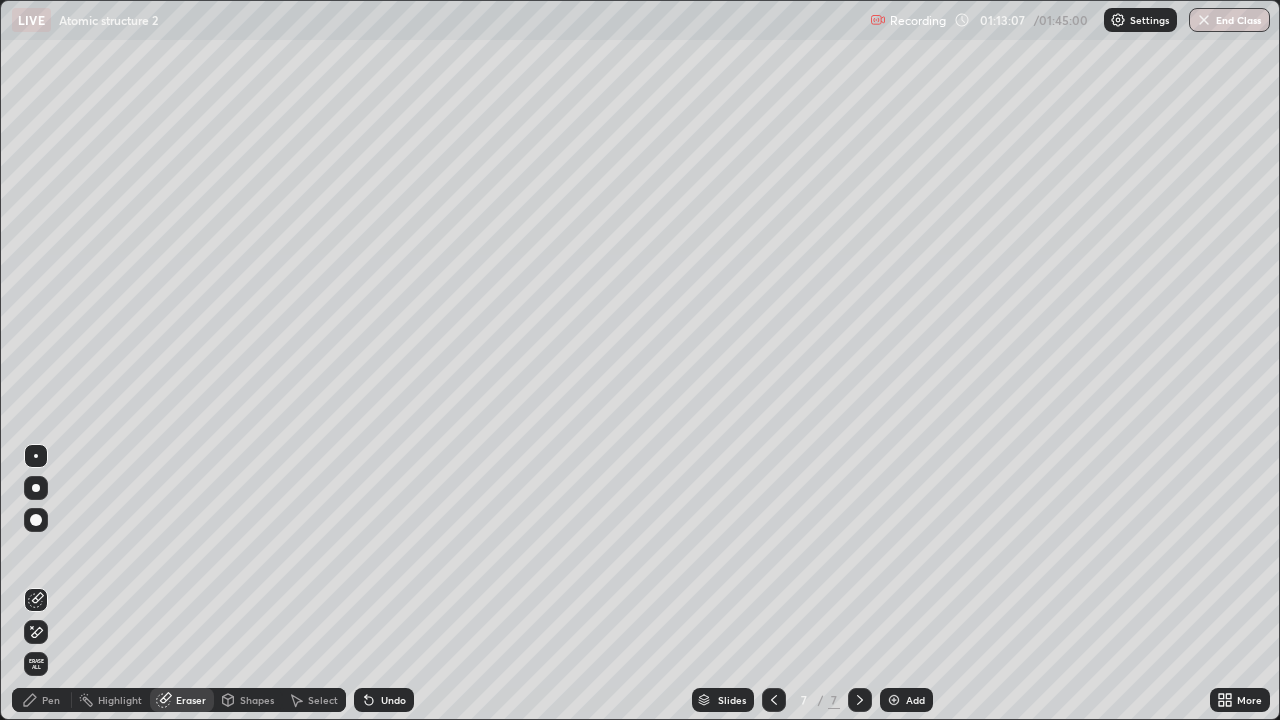click on "Pen" at bounding box center (51, 700) 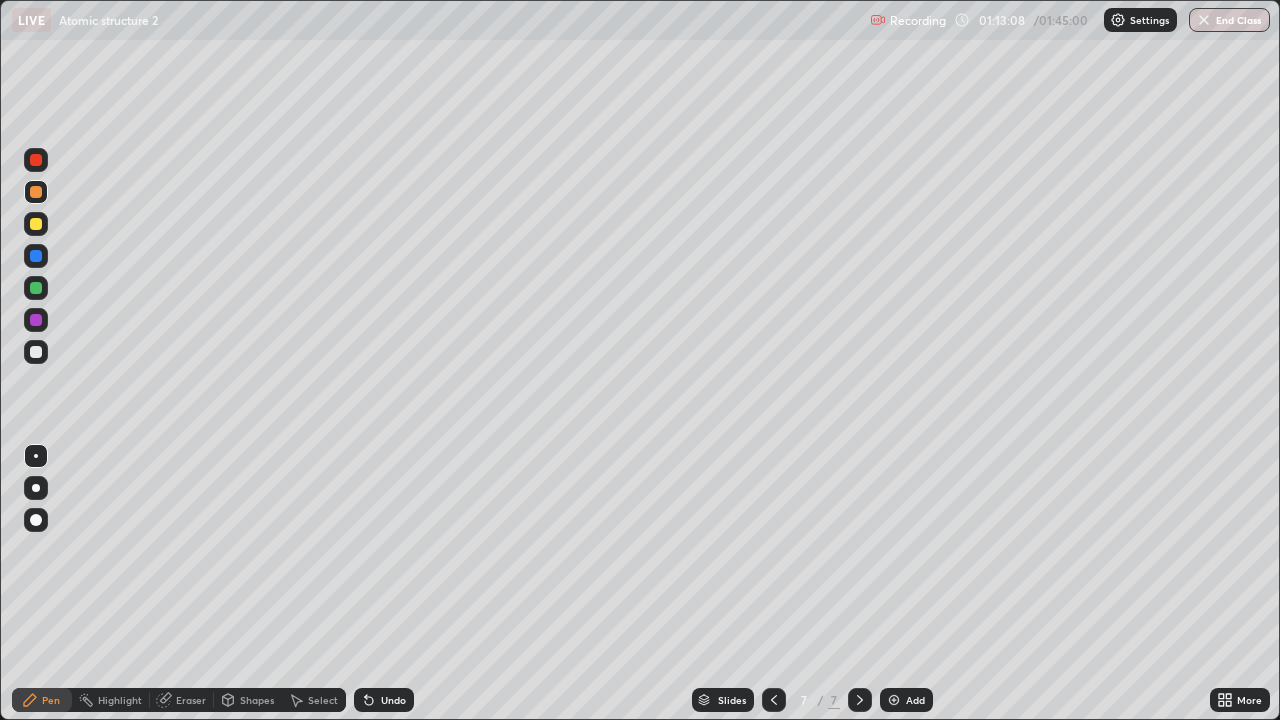 click at bounding box center [36, 288] 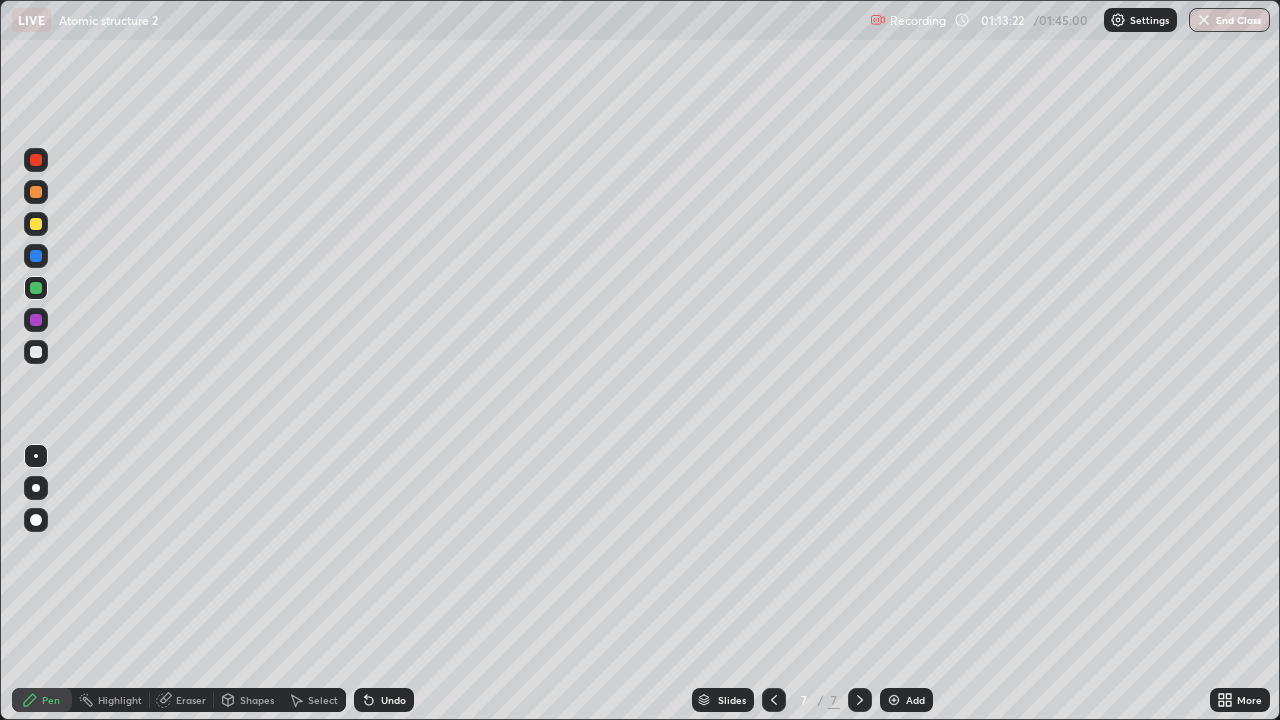 click at bounding box center (36, 224) 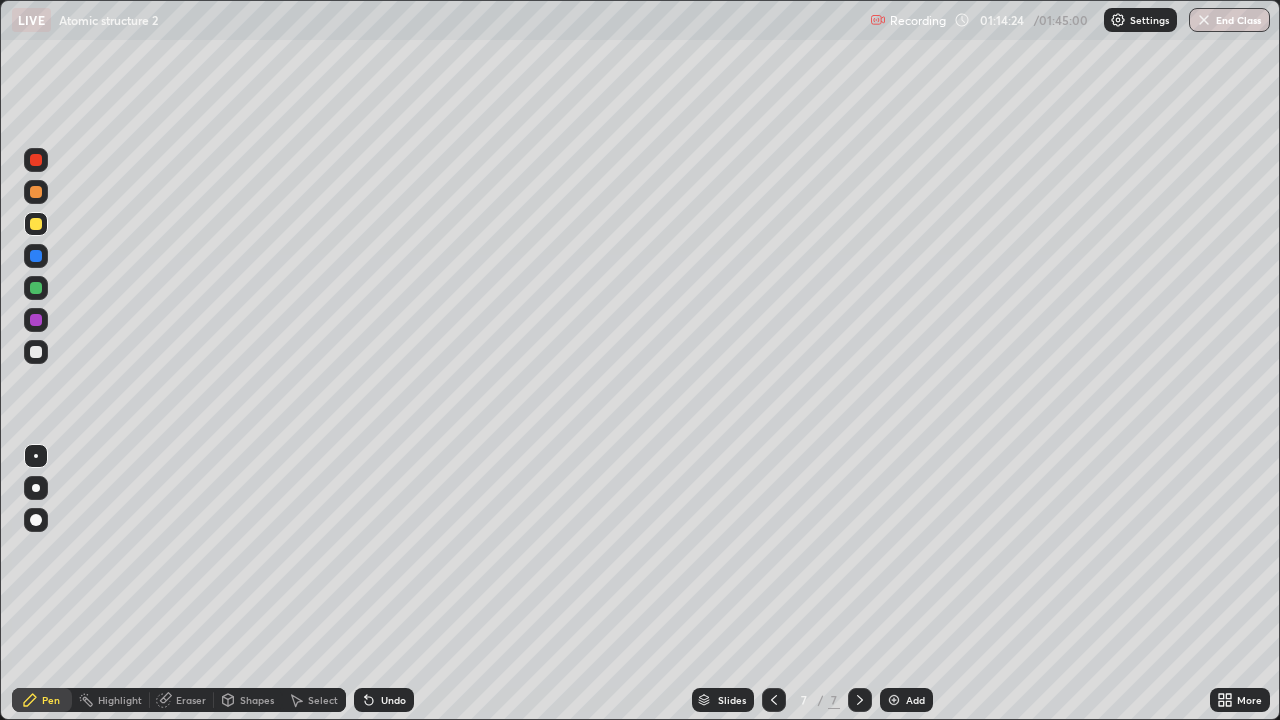 click on "Undo" at bounding box center (384, 700) 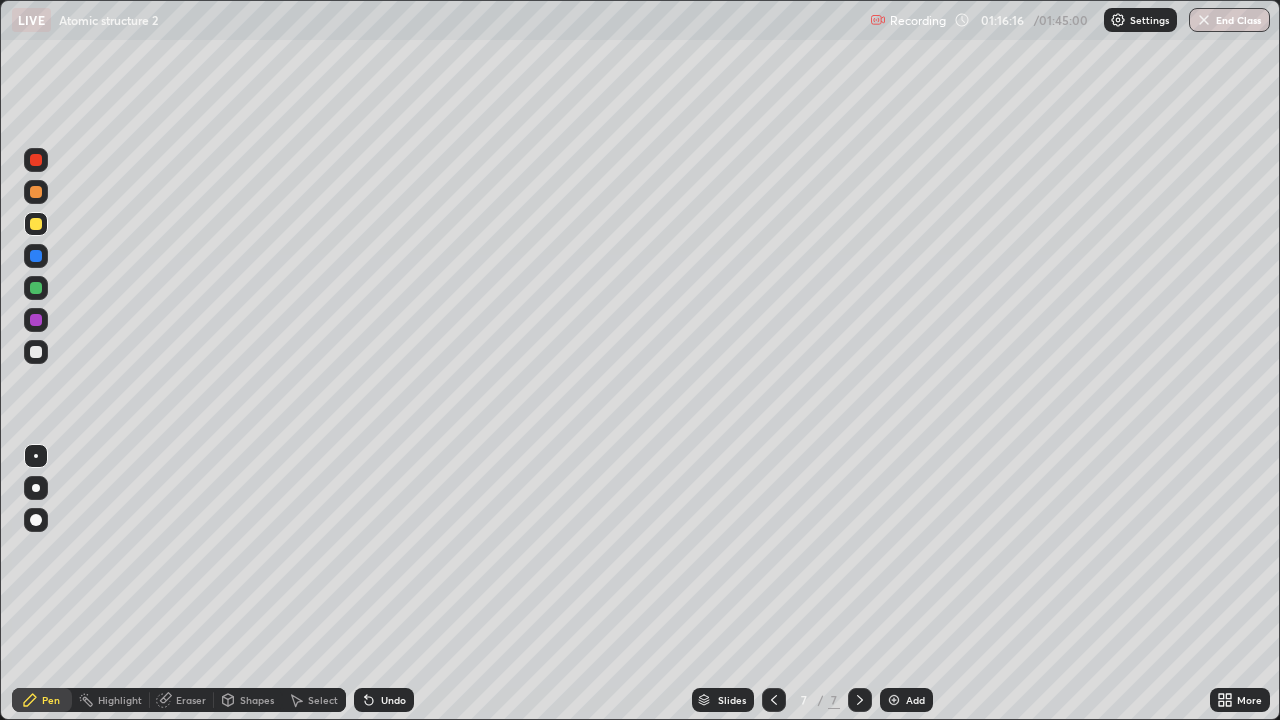 click at bounding box center (36, 288) 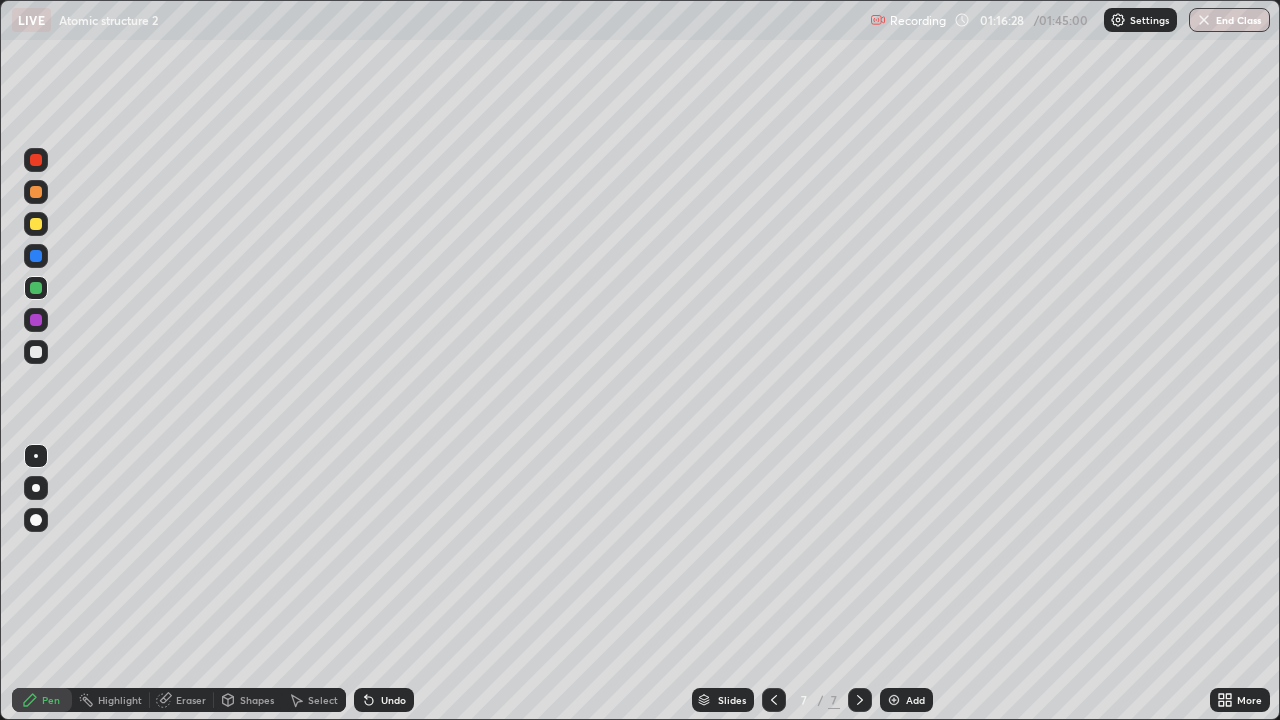 click at bounding box center [36, 192] 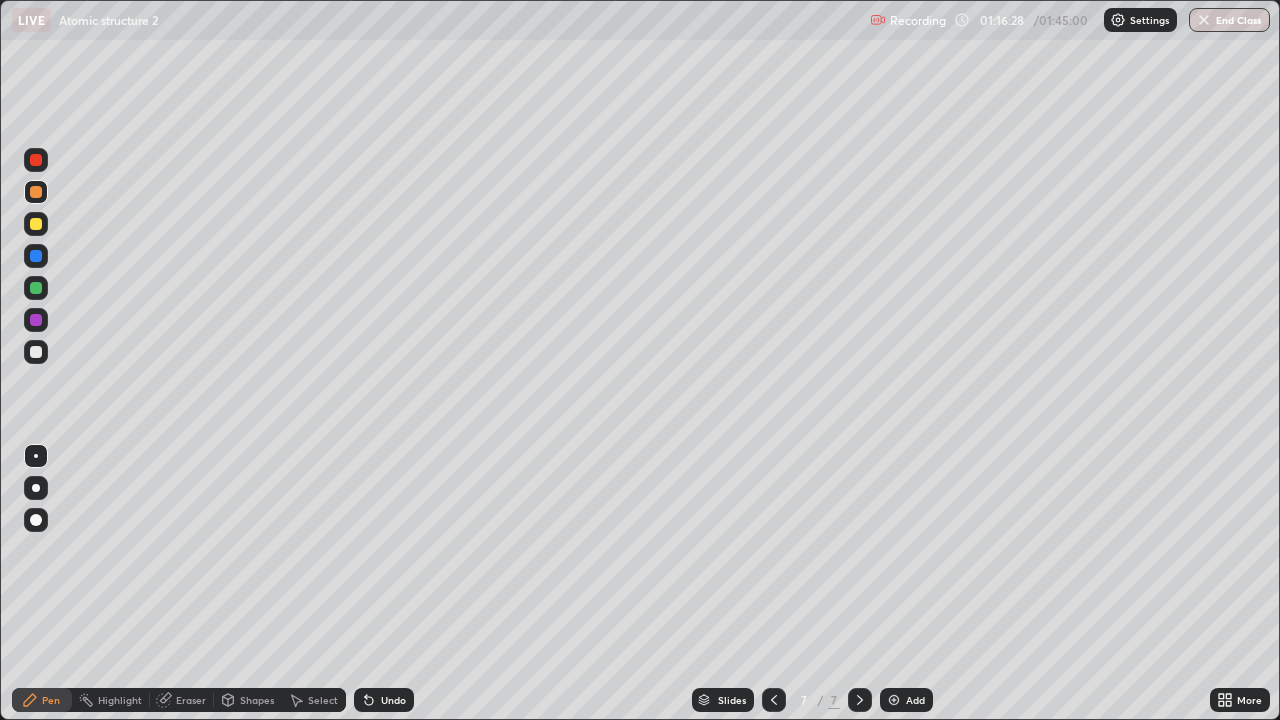 click at bounding box center [36, 160] 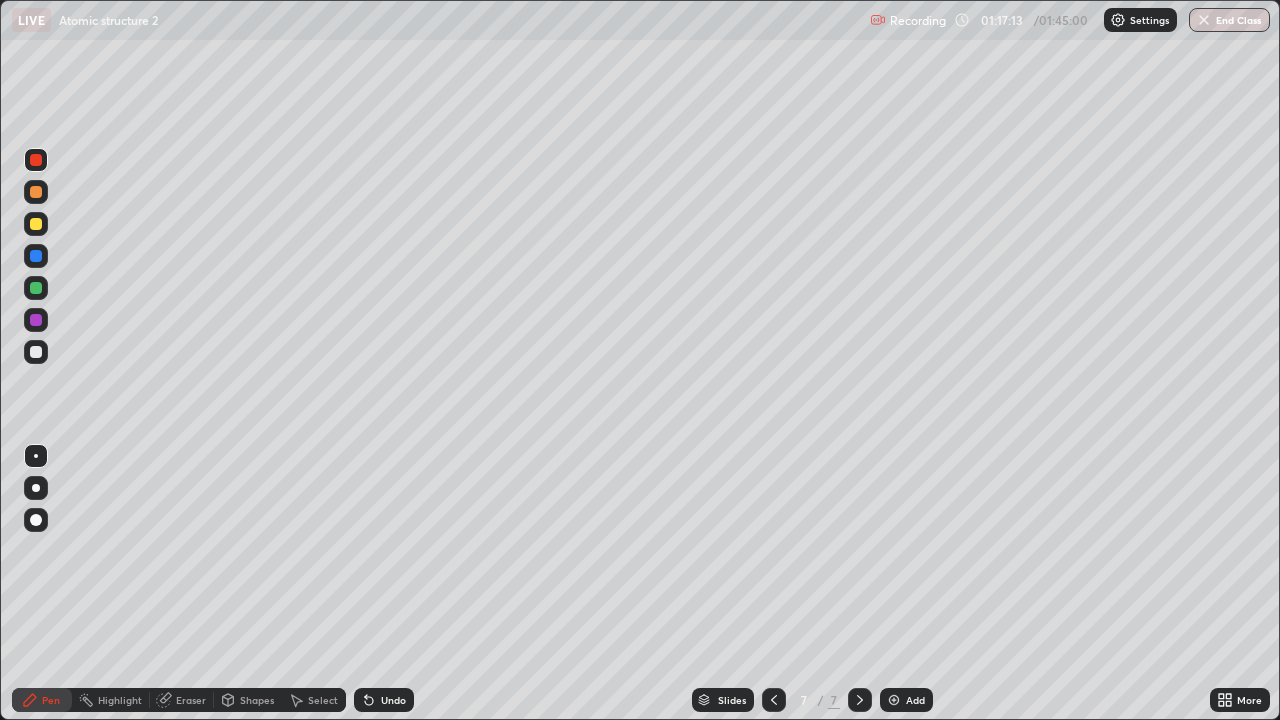 click at bounding box center (36, 352) 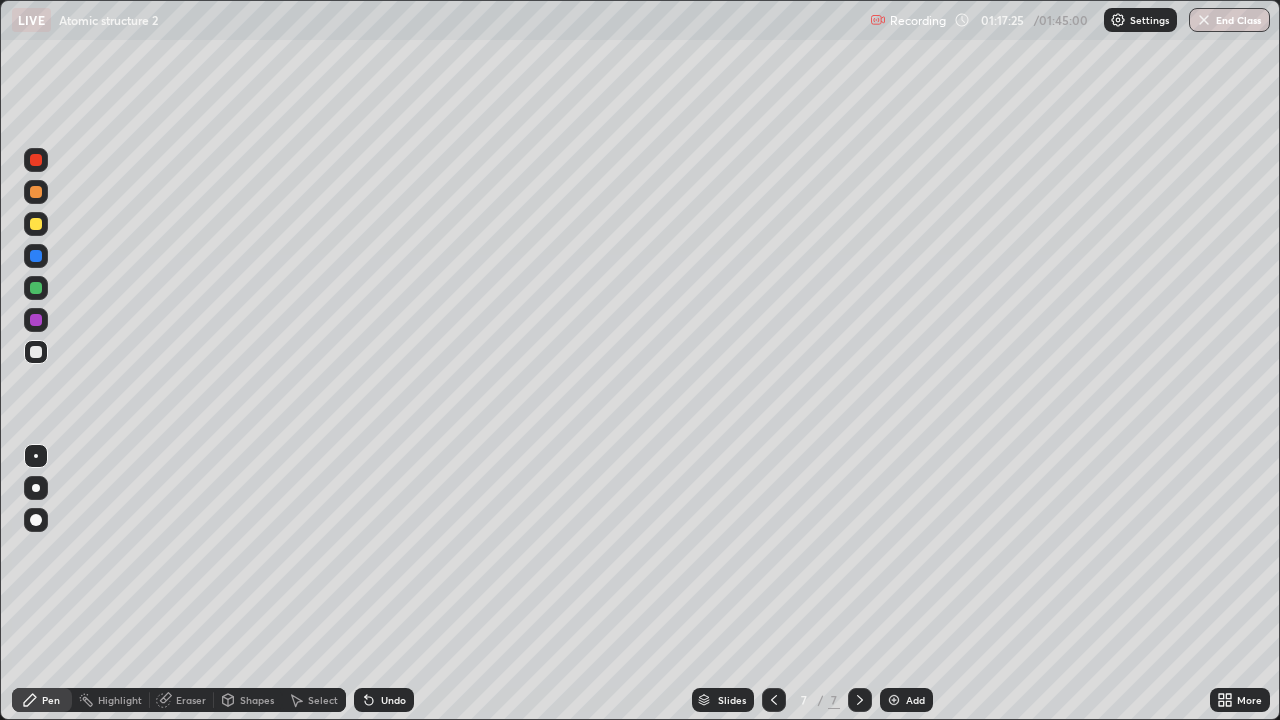click at bounding box center (36, 224) 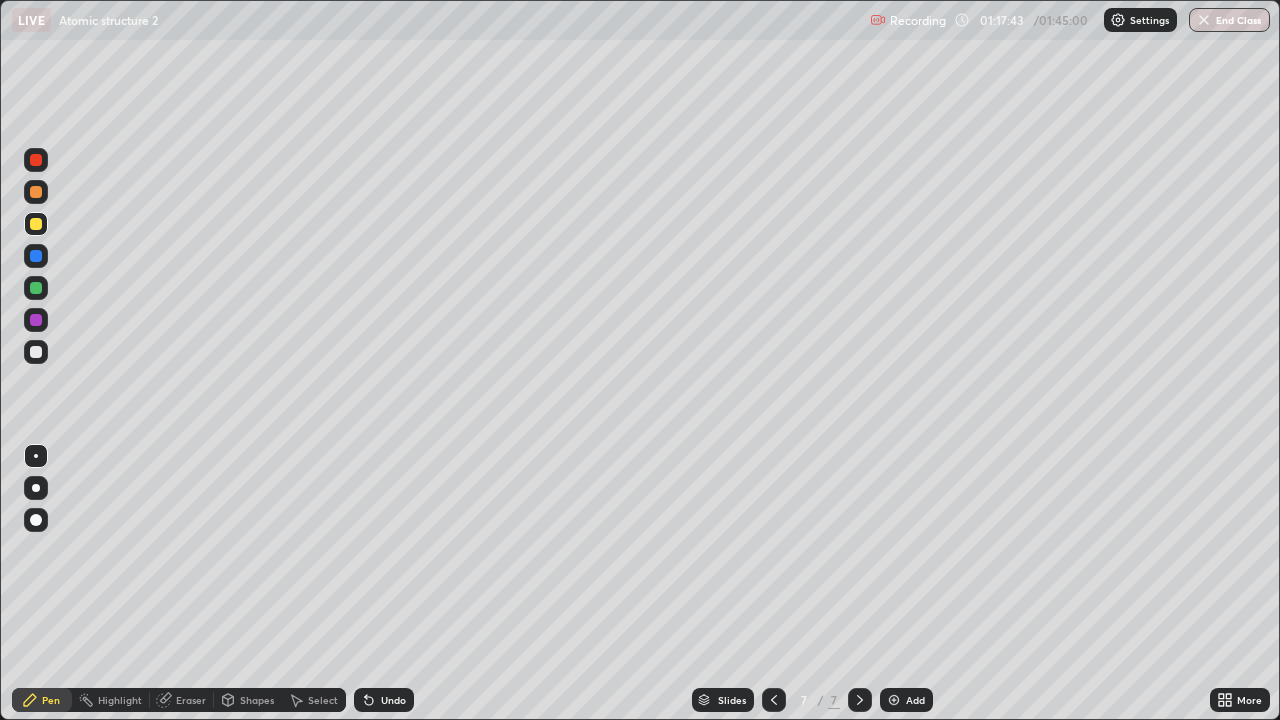 click at bounding box center [36, 352] 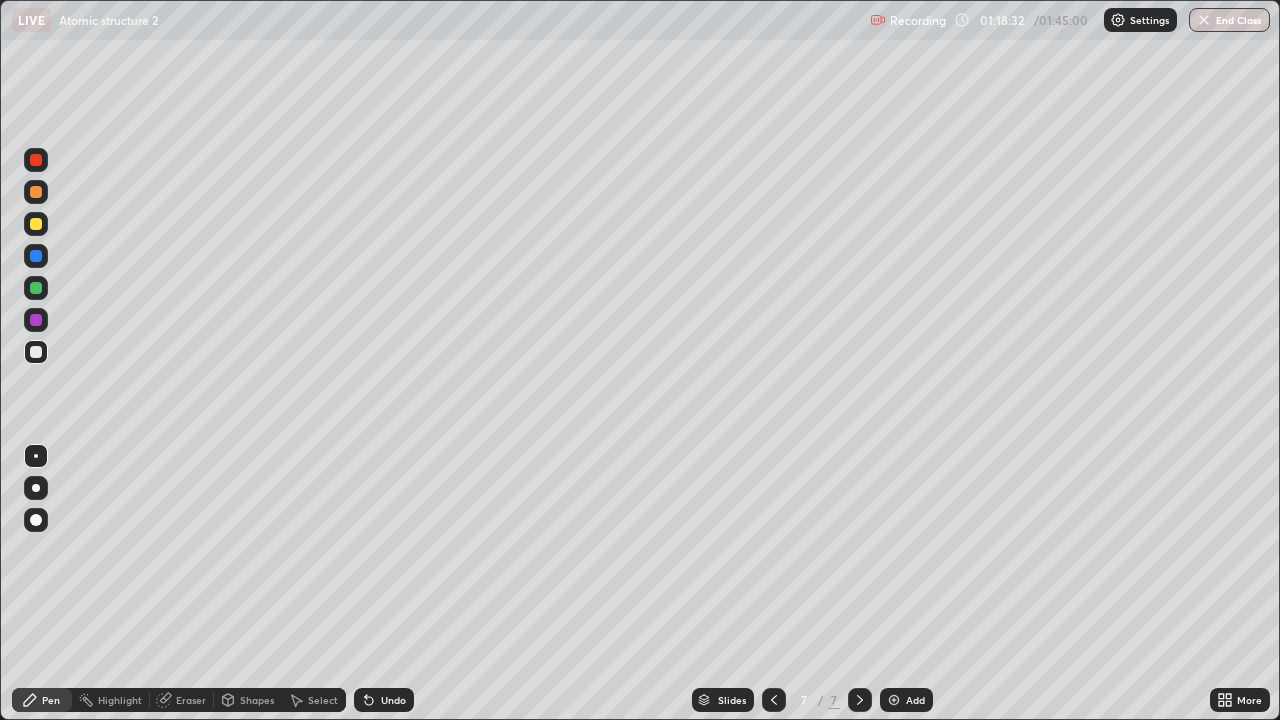 click at bounding box center (36, 192) 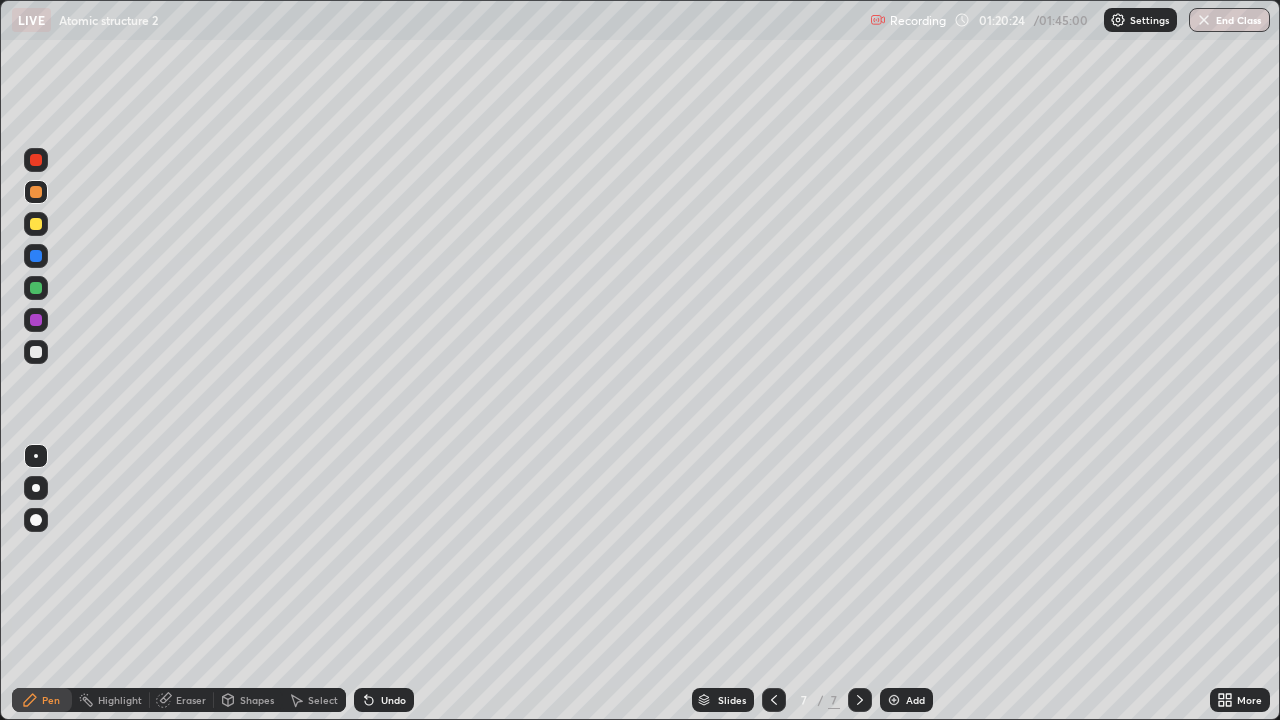click on "Highlight" at bounding box center (120, 700) 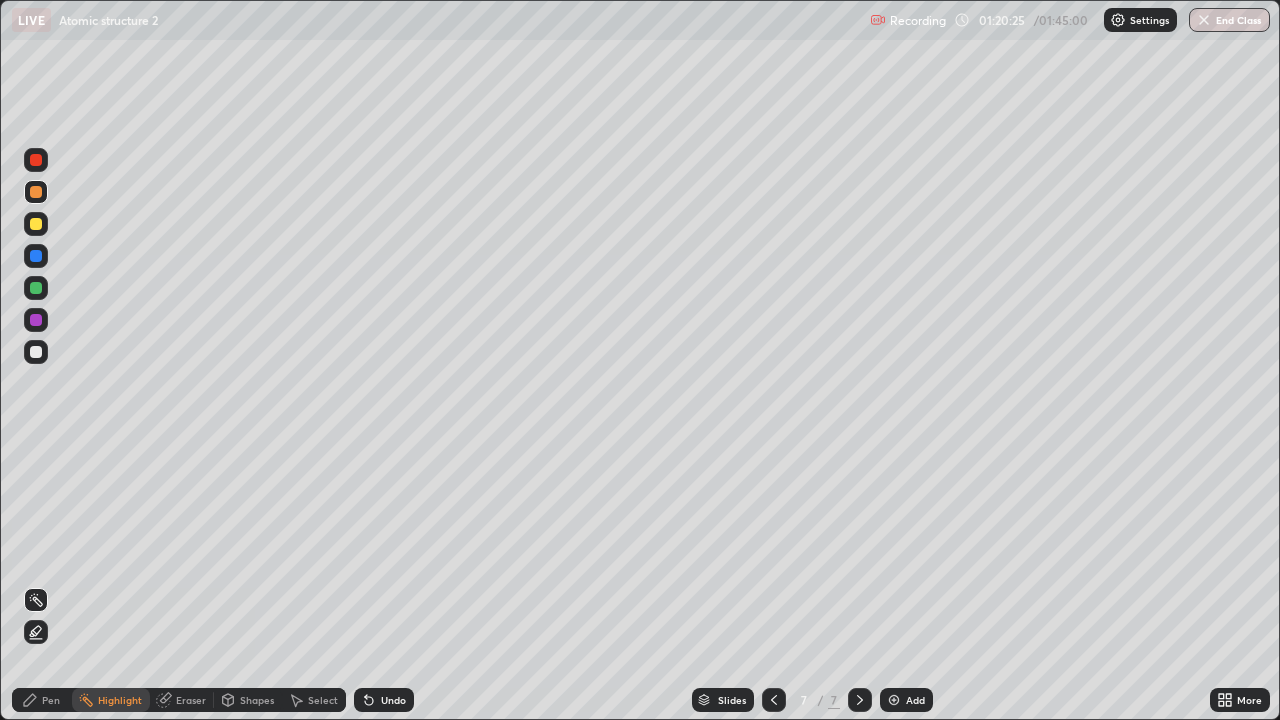 click 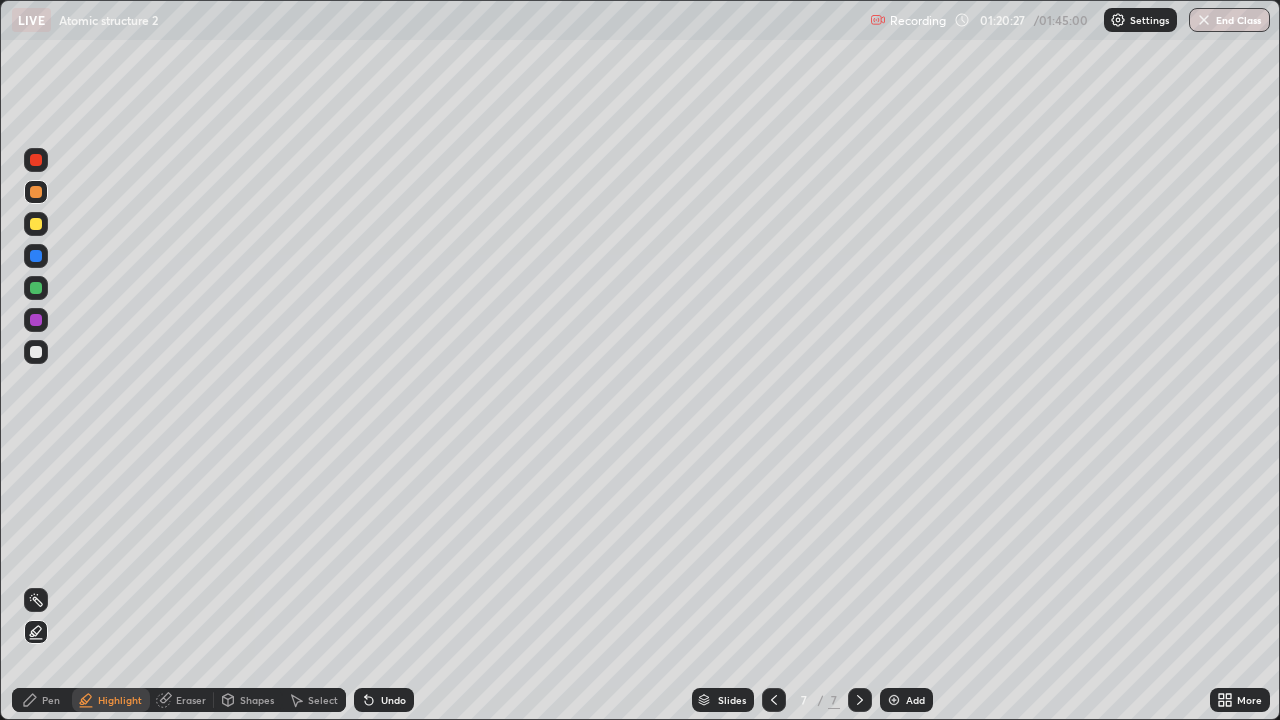 click on "Undo" at bounding box center (384, 700) 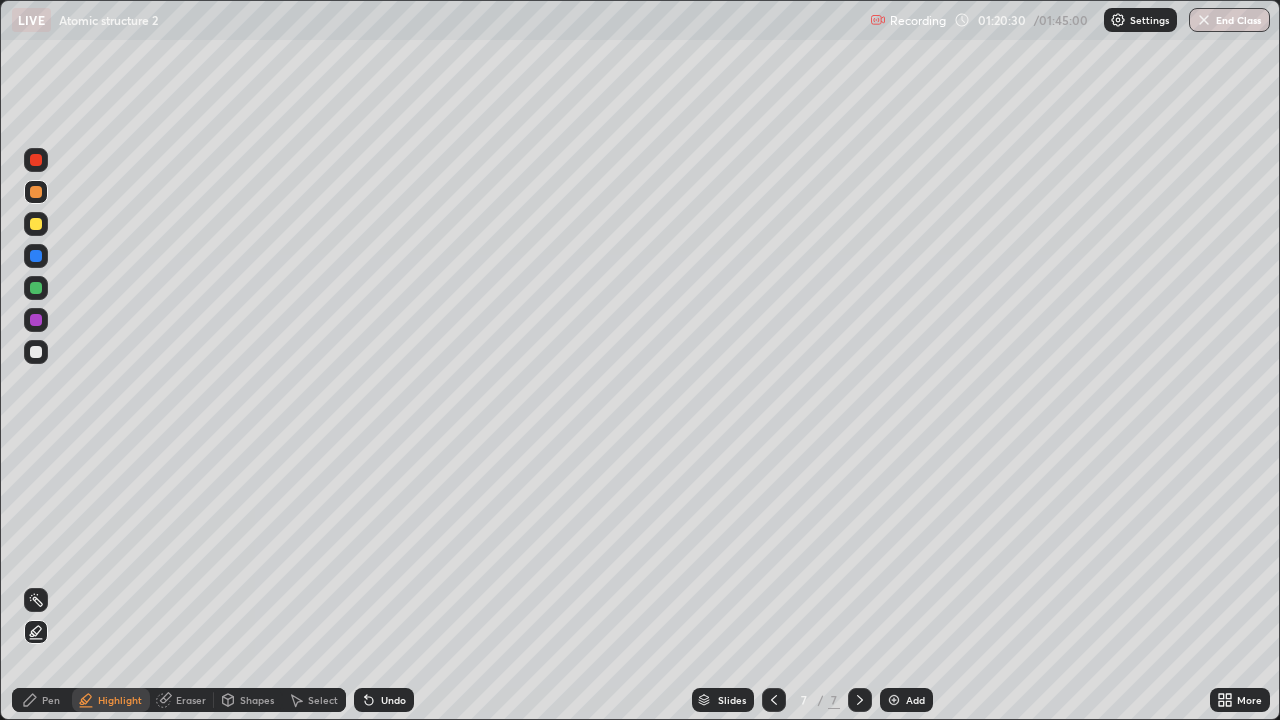 click 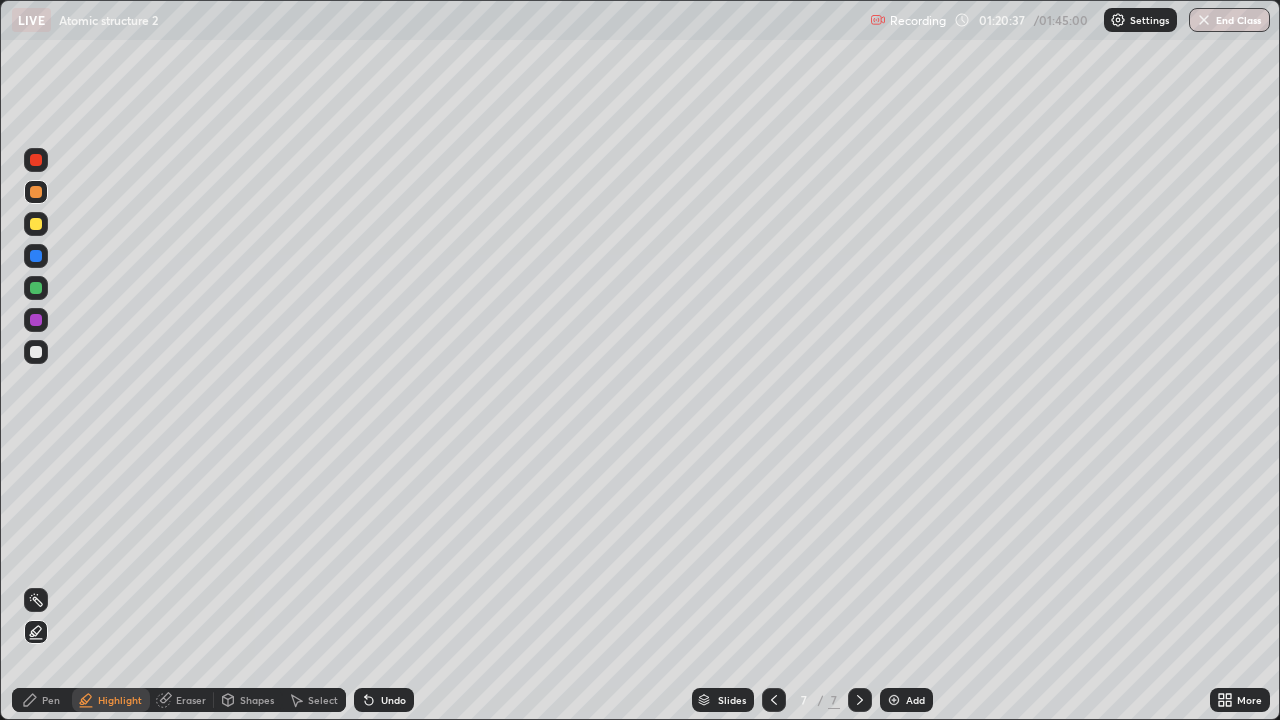click on "Pen" at bounding box center (51, 700) 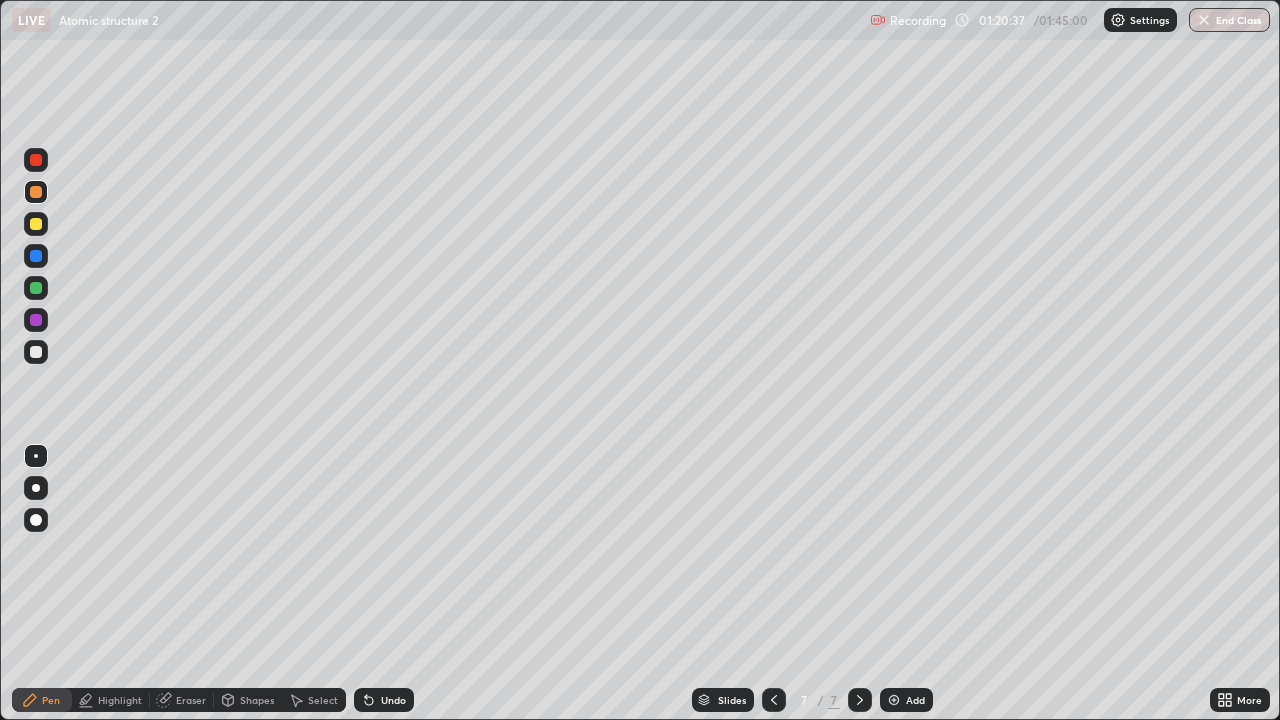 click at bounding box center [36, 352] 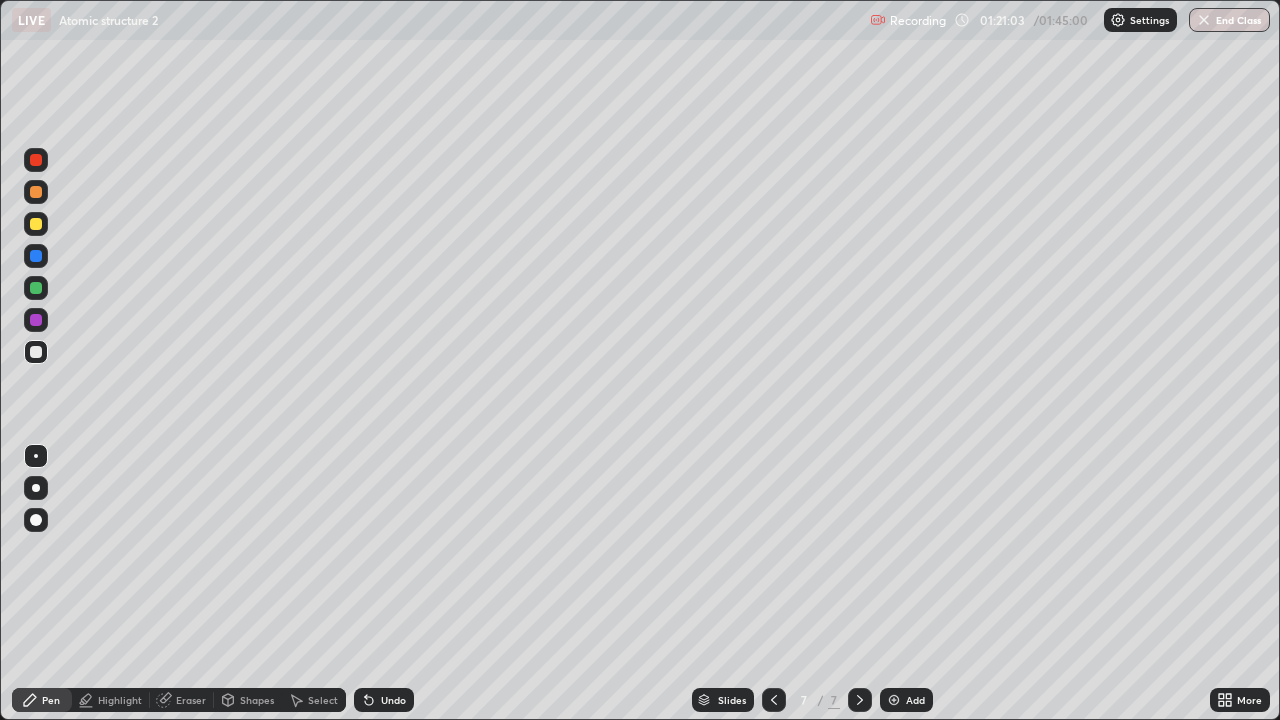 click on "Add" at bounding box center [915, 700] 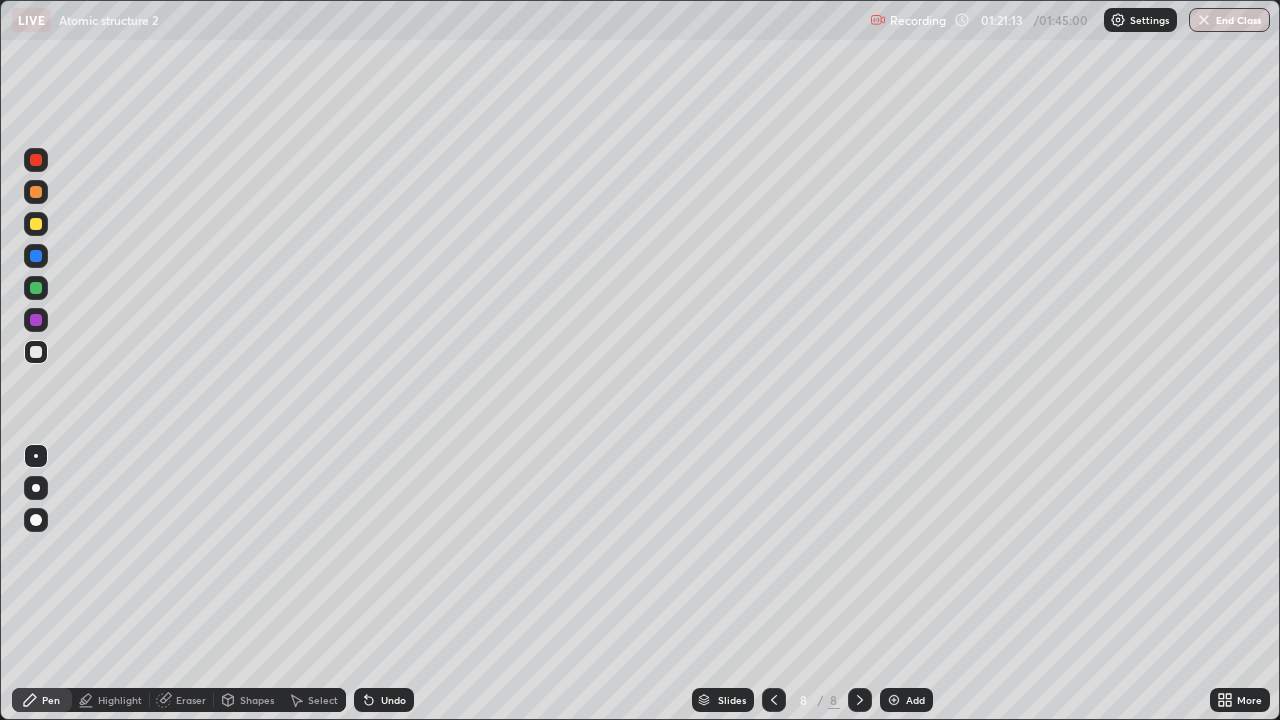 click at bounding box center (36, 288) 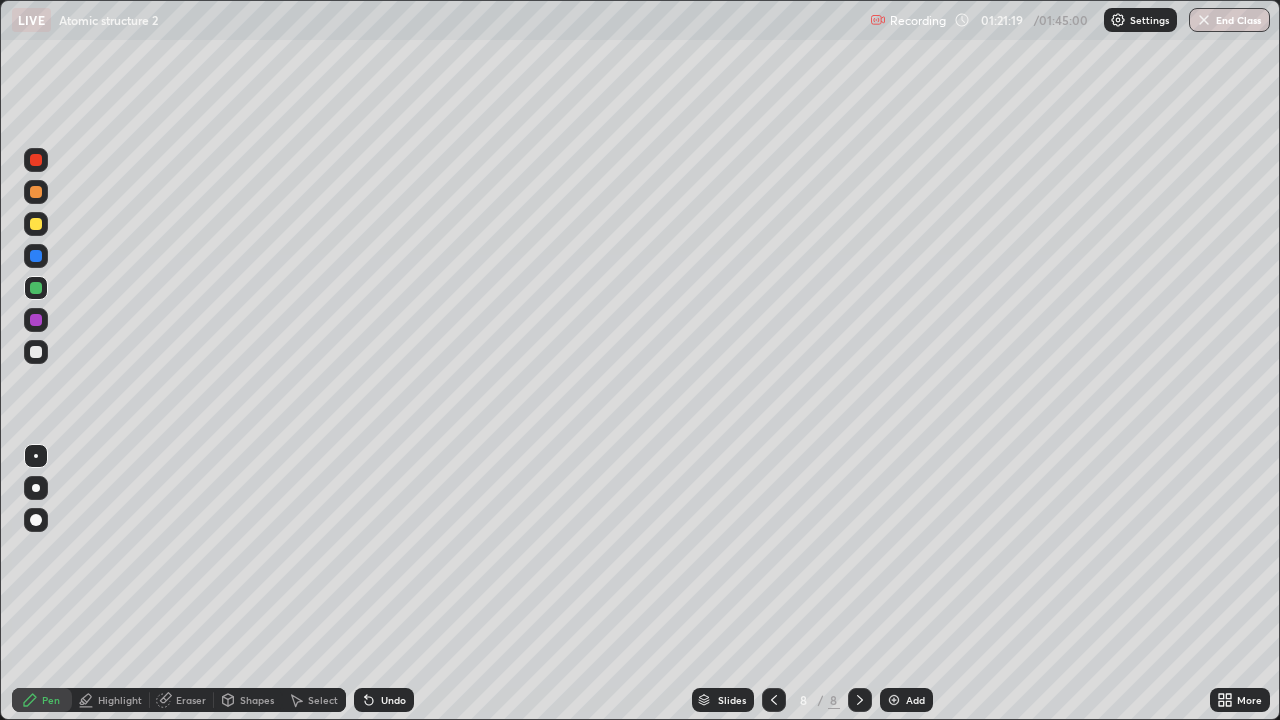 click at bounding box center (36, 192) 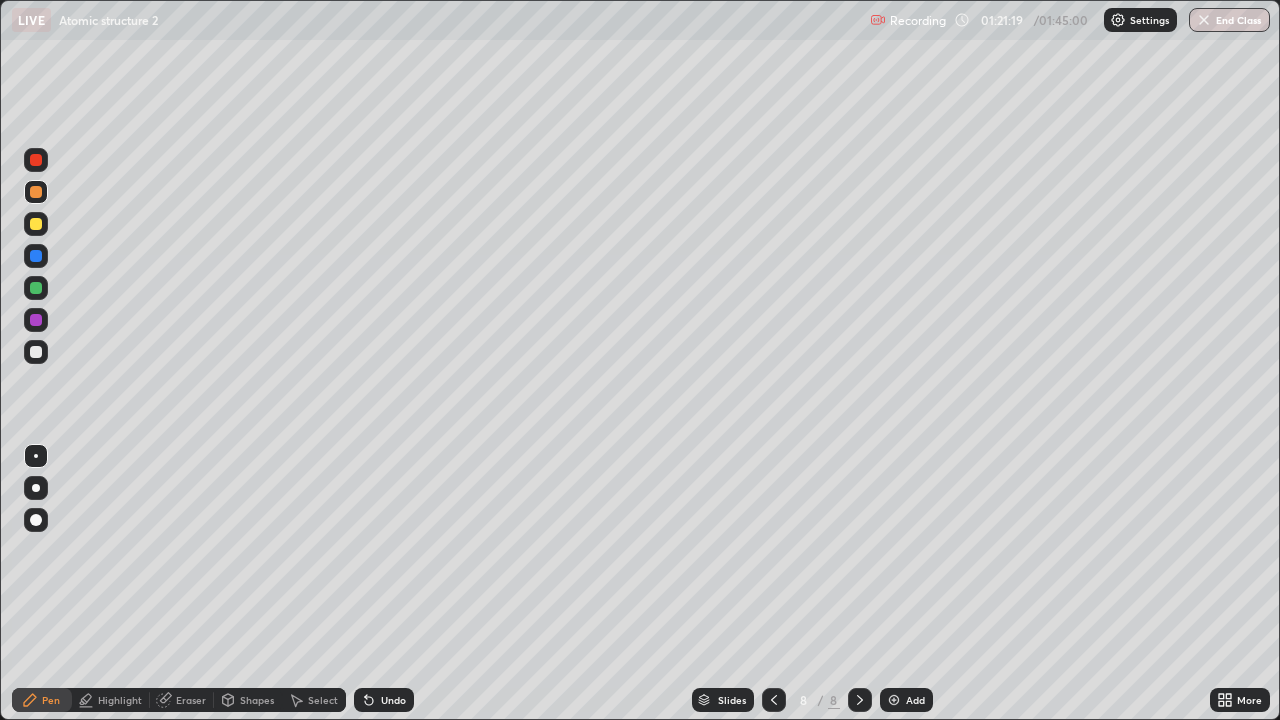 click at bounding box center [36, 224] 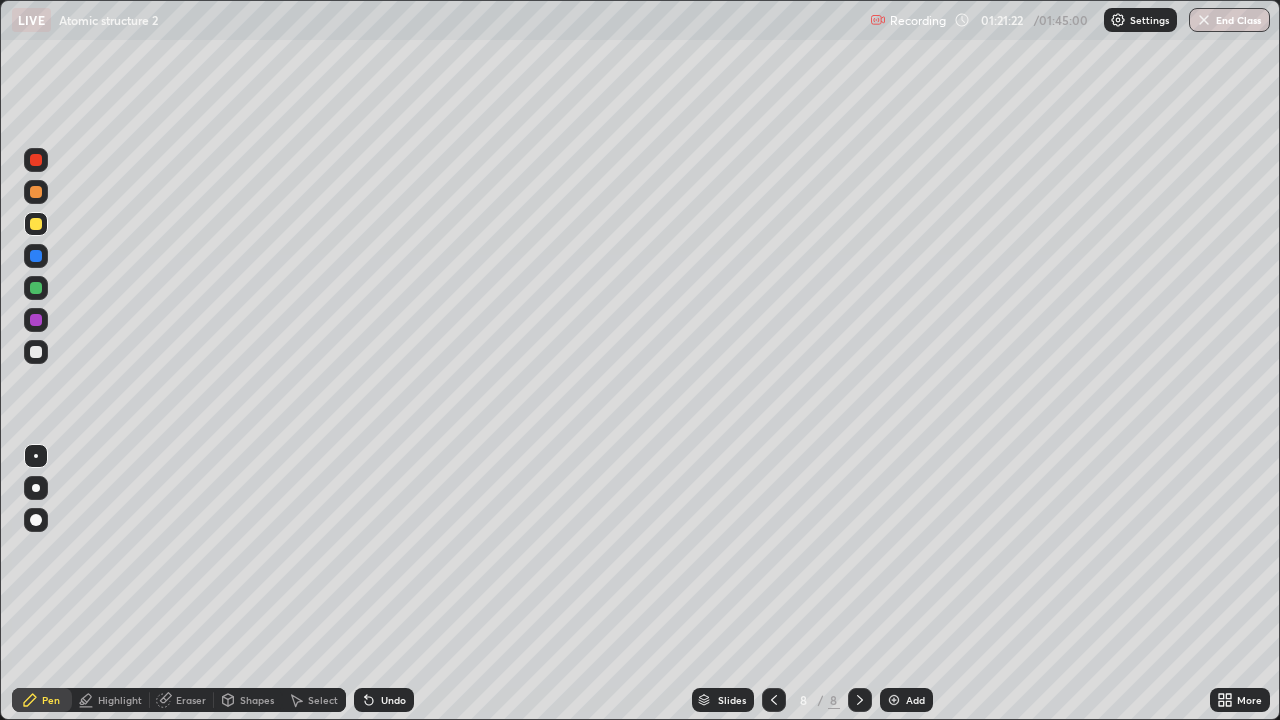click at bounding box center (36, 352) 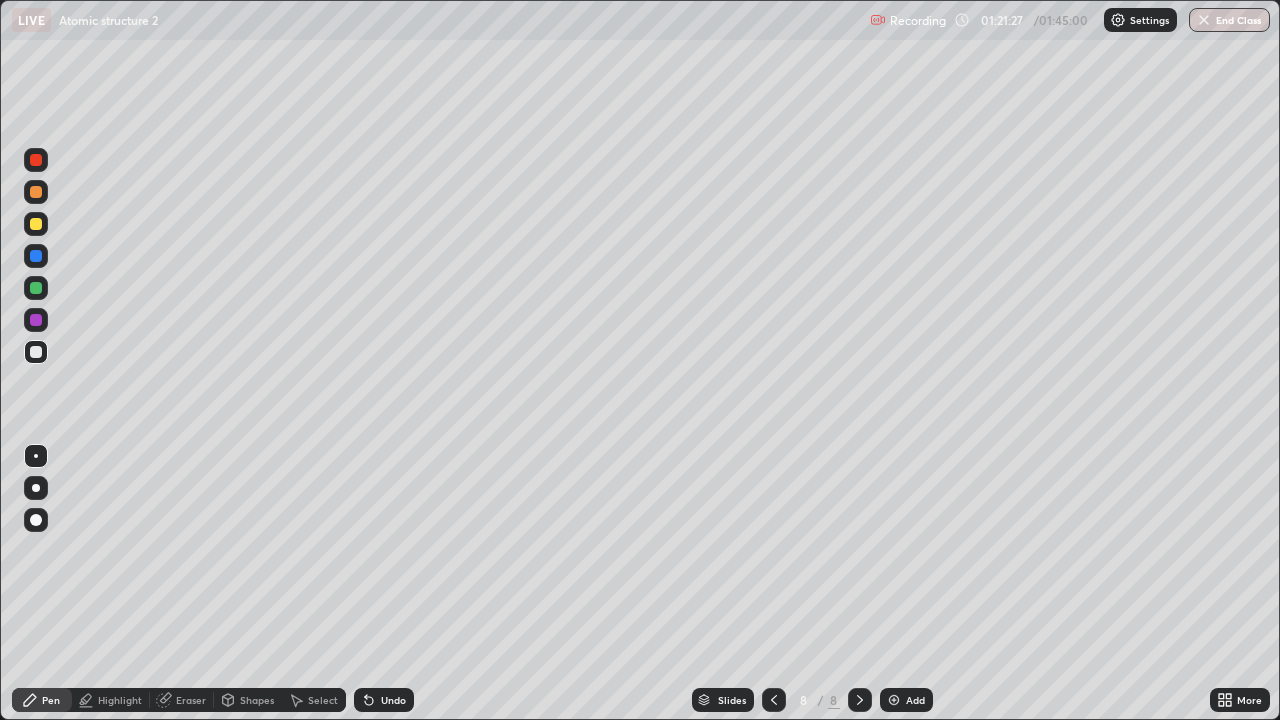 click at bounding box center (36, 224) 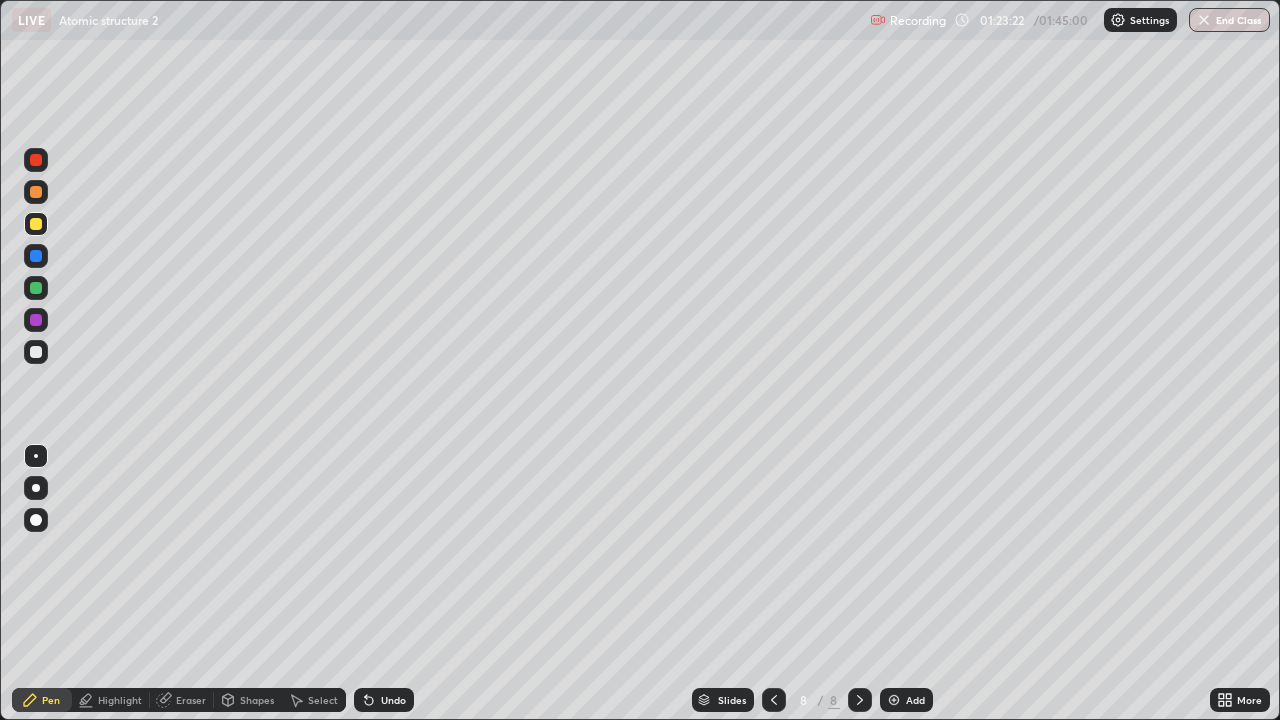 click 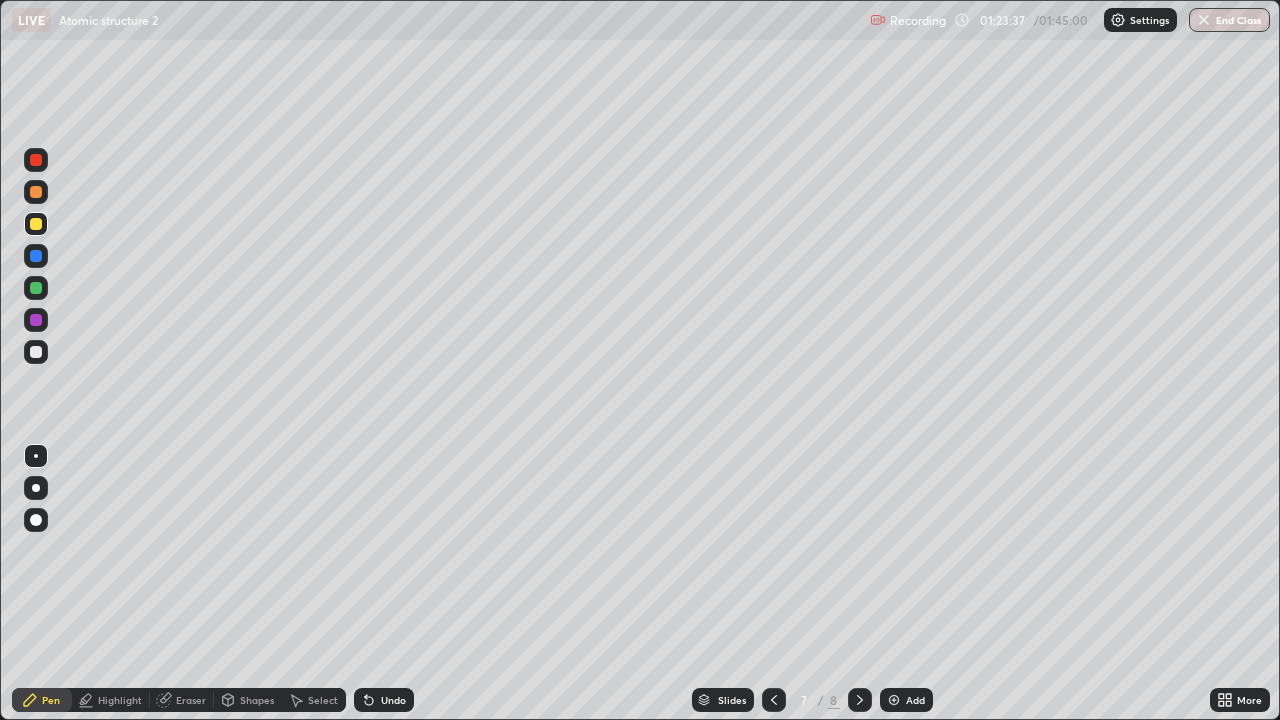 click at bounding box center [36, 352] 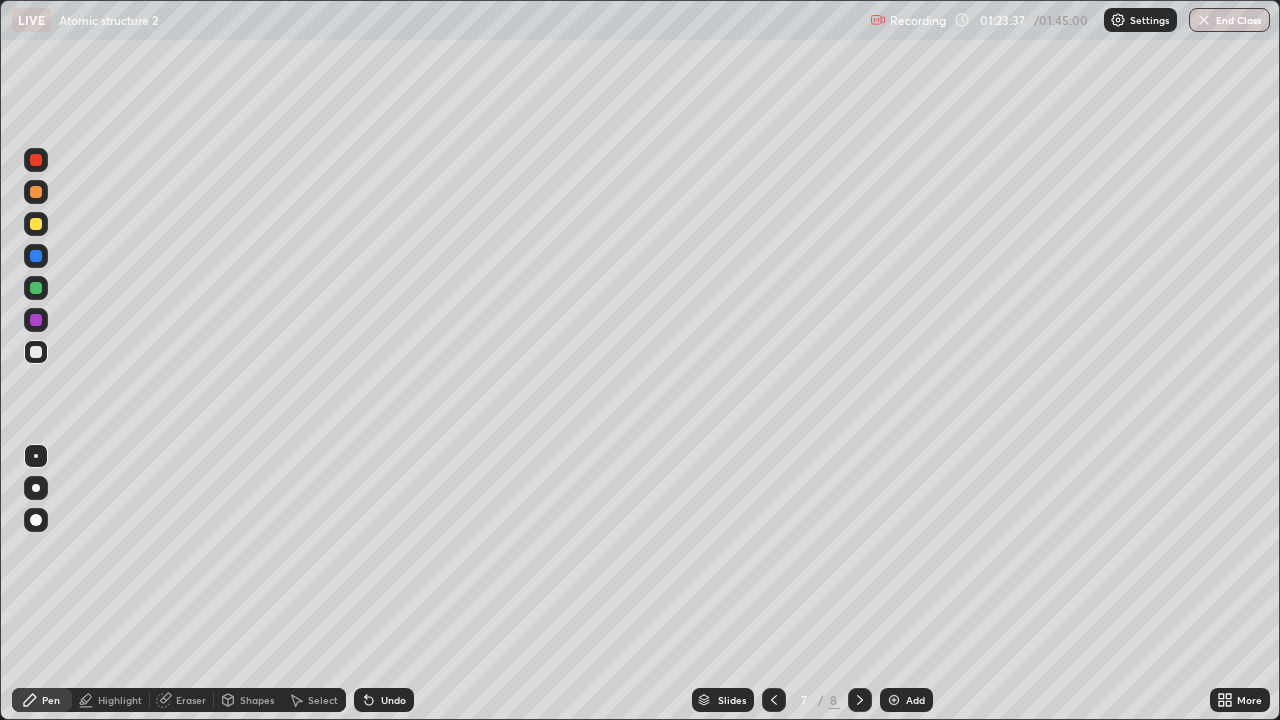 click at bounding box center [36, 256] 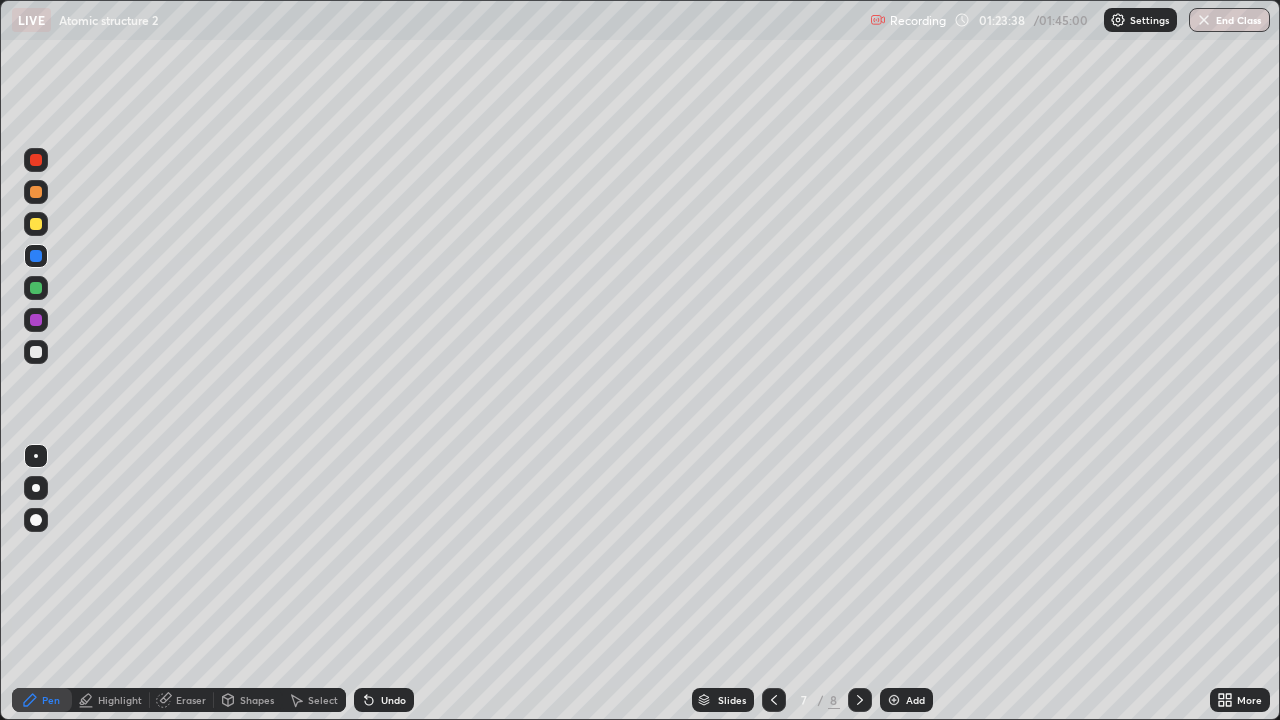 click at bounding box center [36, 288] 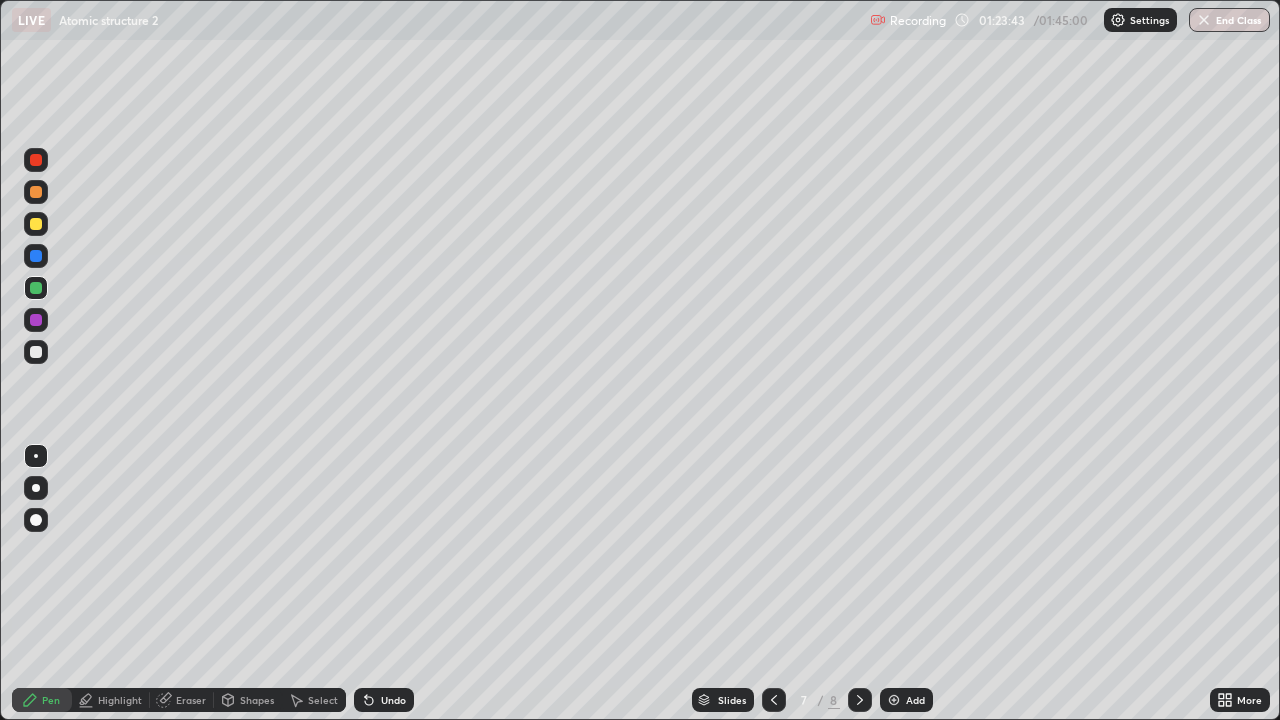 click at bounding box center [36, 320] 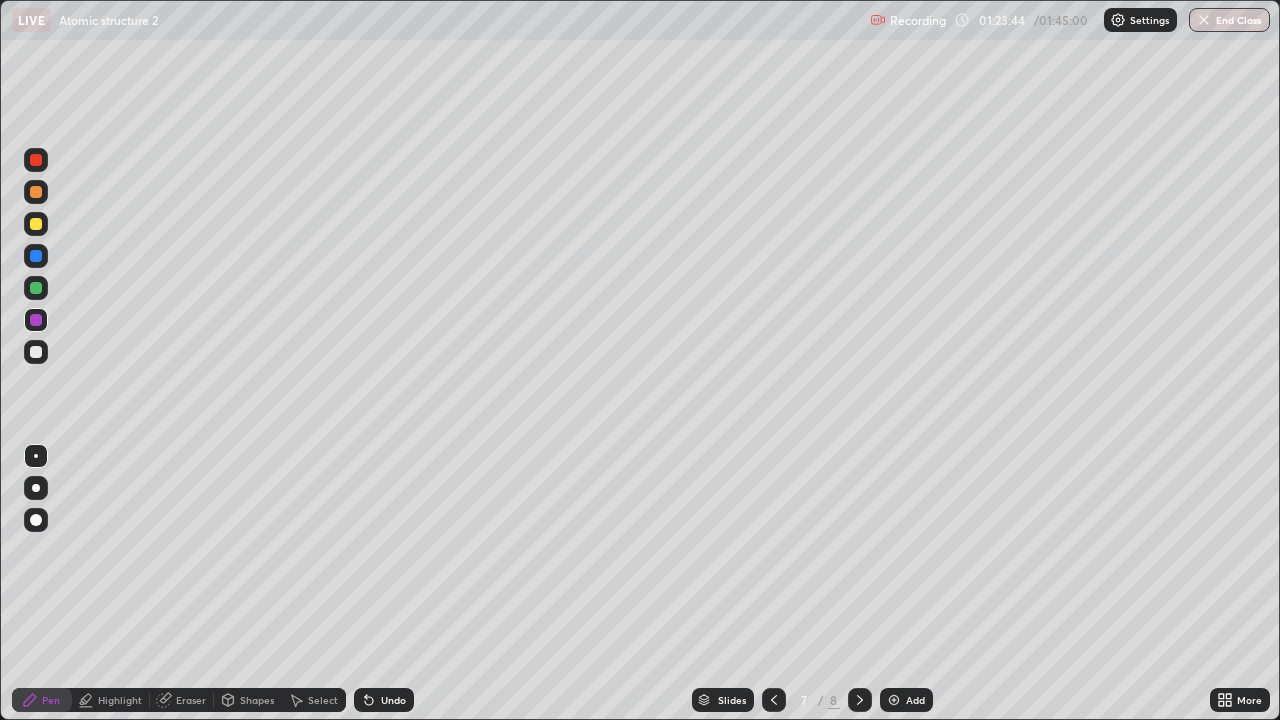 click at bounding box center (36, 352) 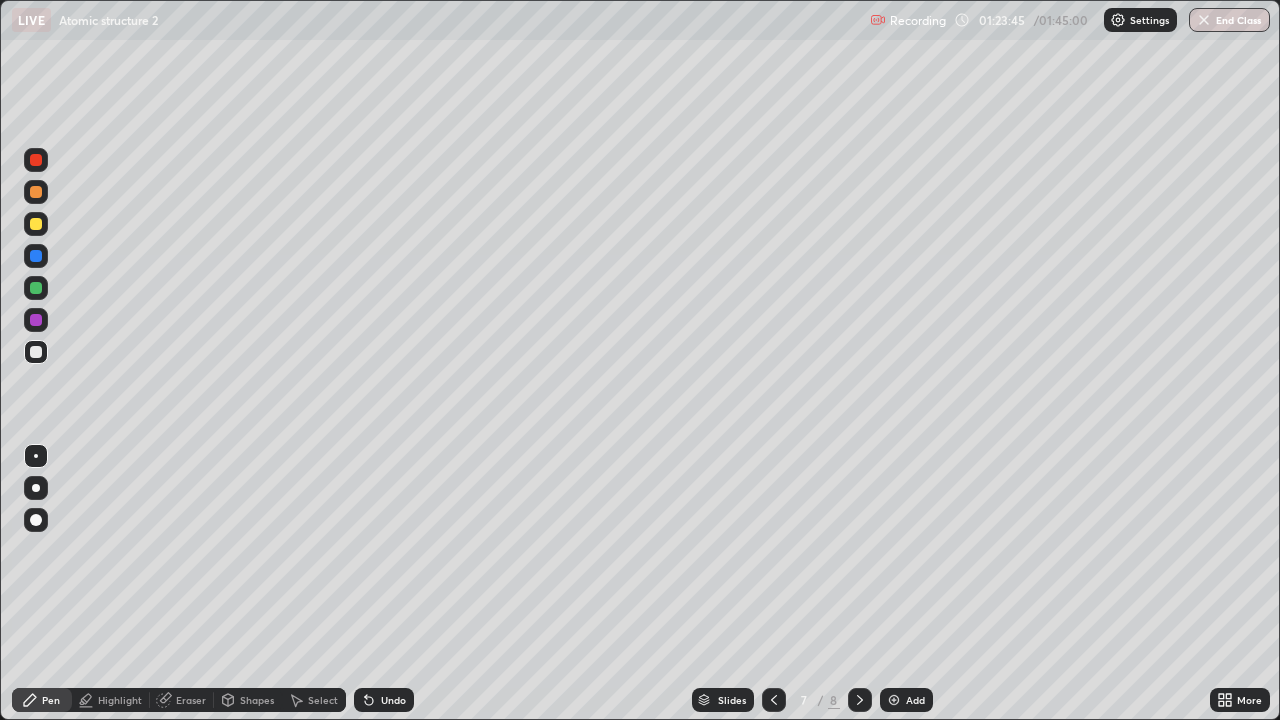 click at bounding box center [36, 224] 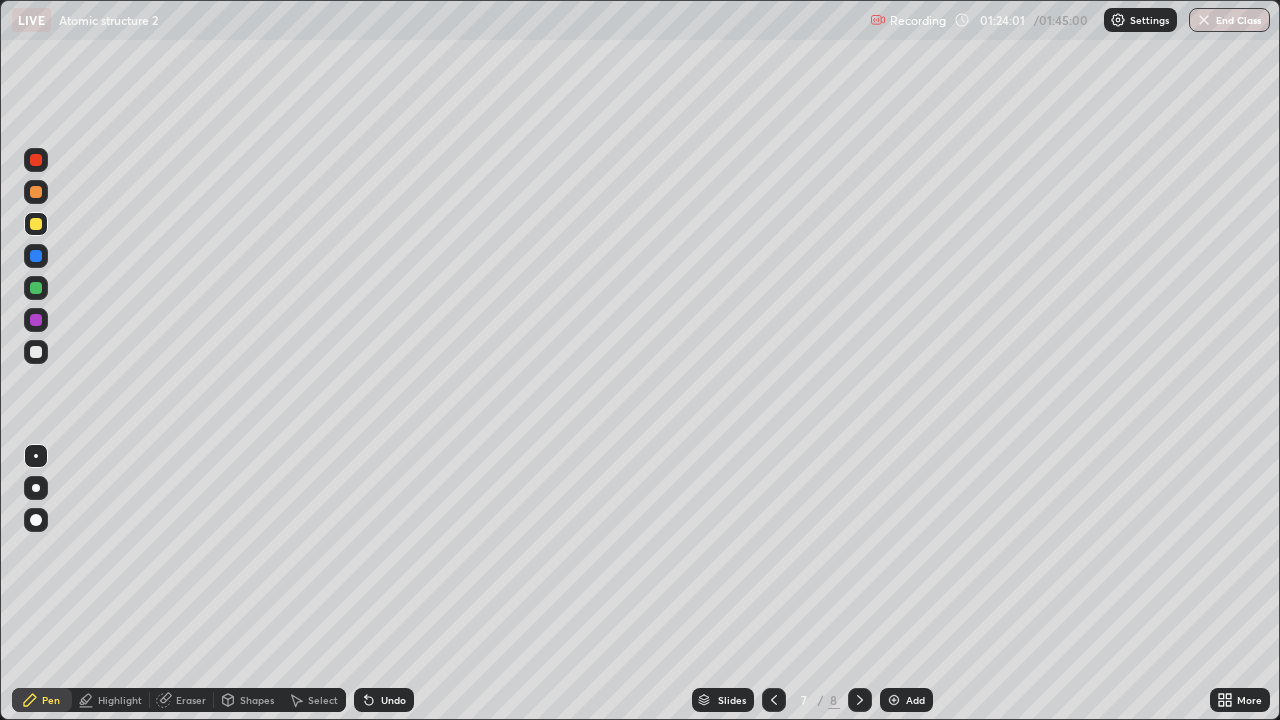 click 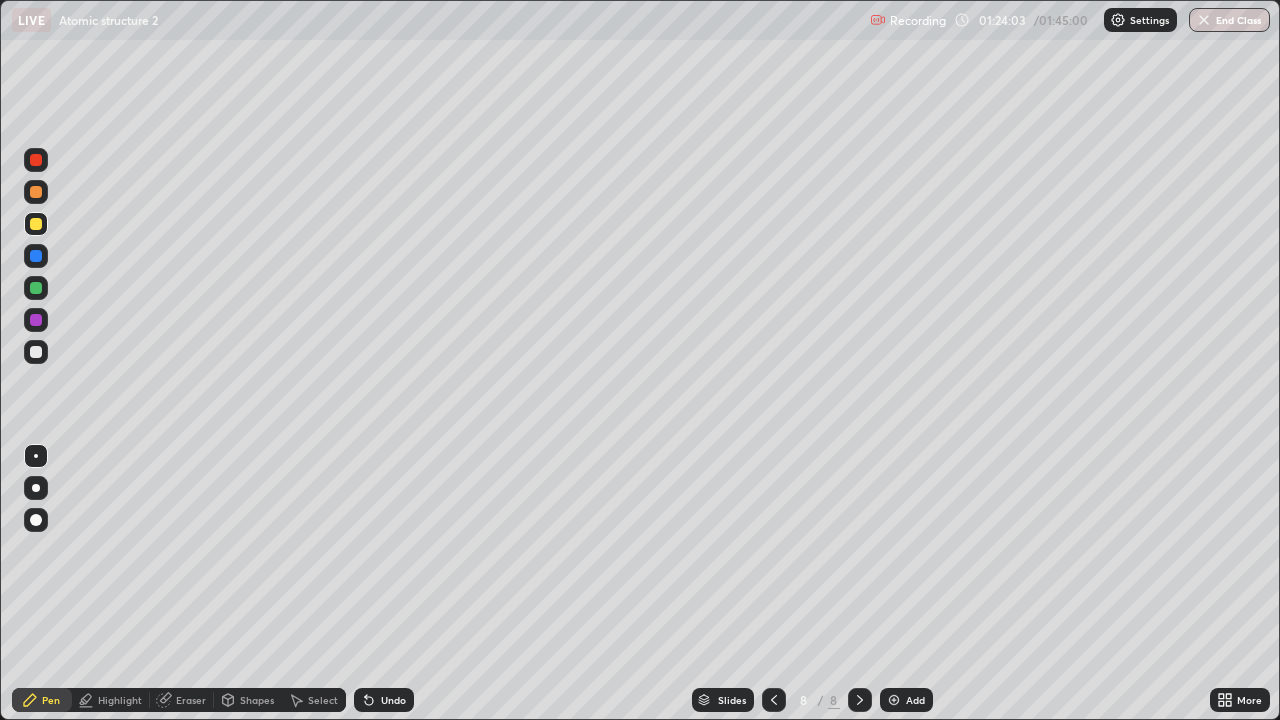 click 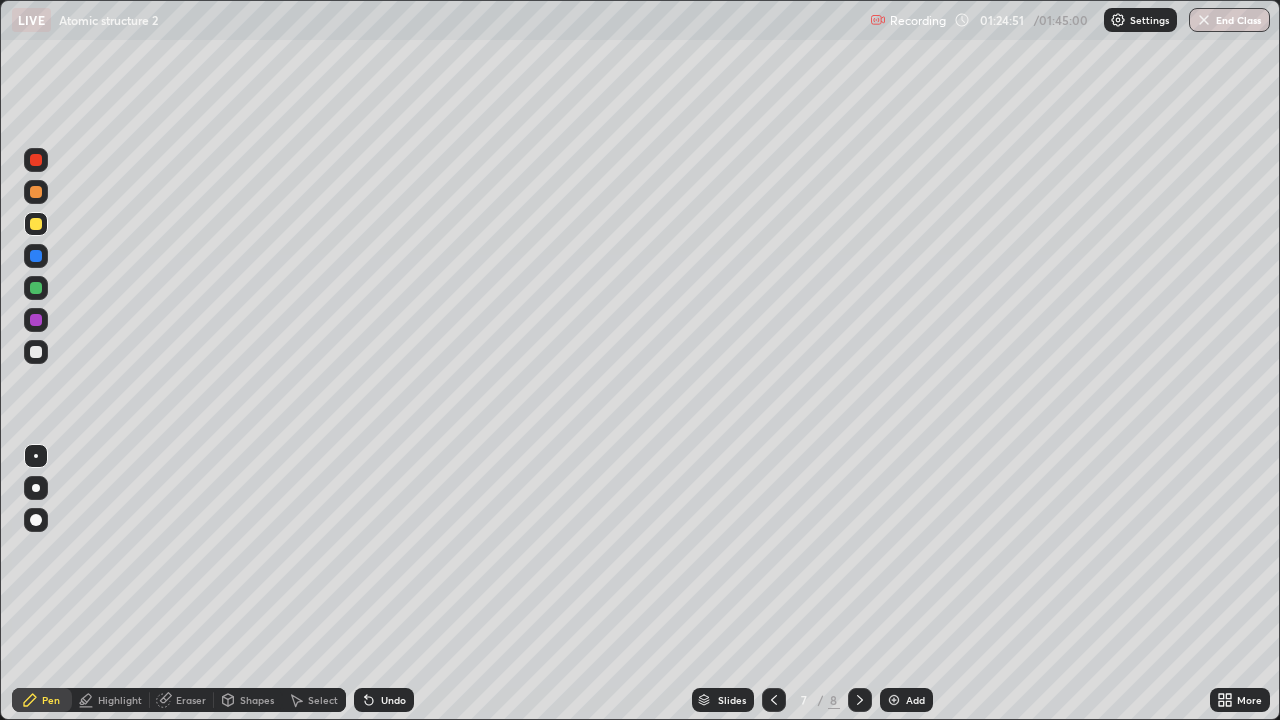 click at bounding box center [36, 320] 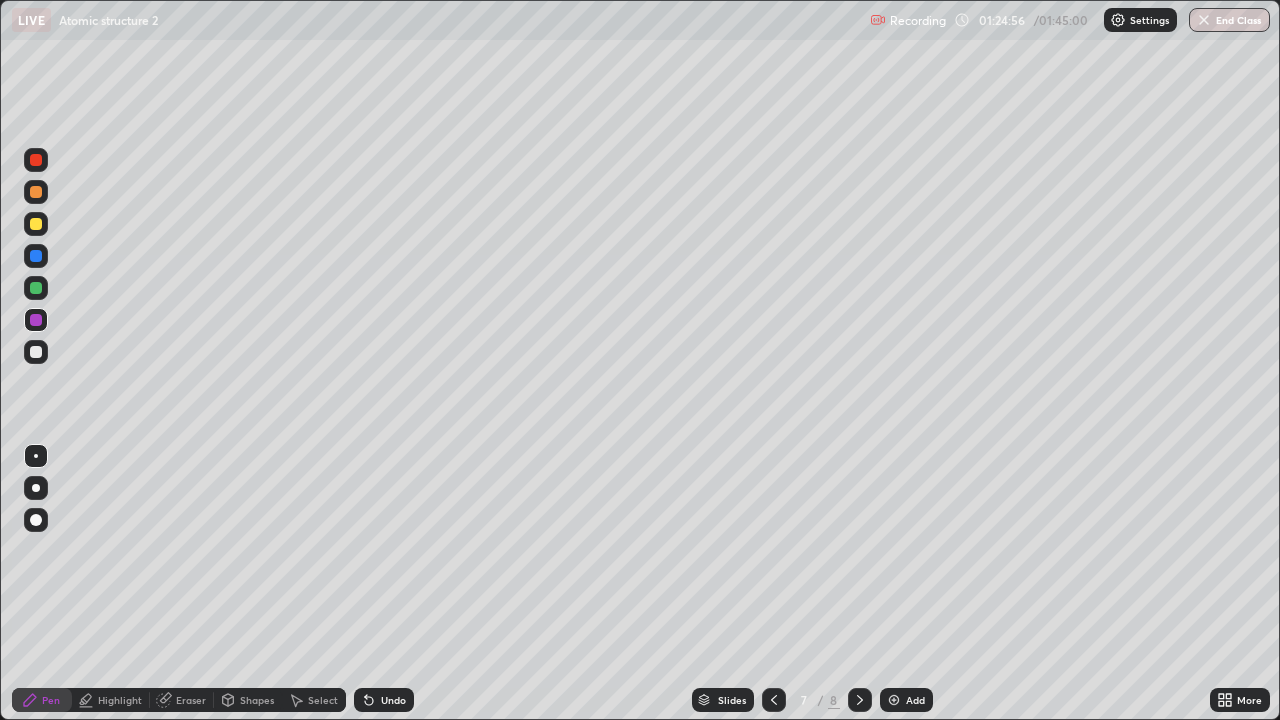 click at bounding box center [36, 224] 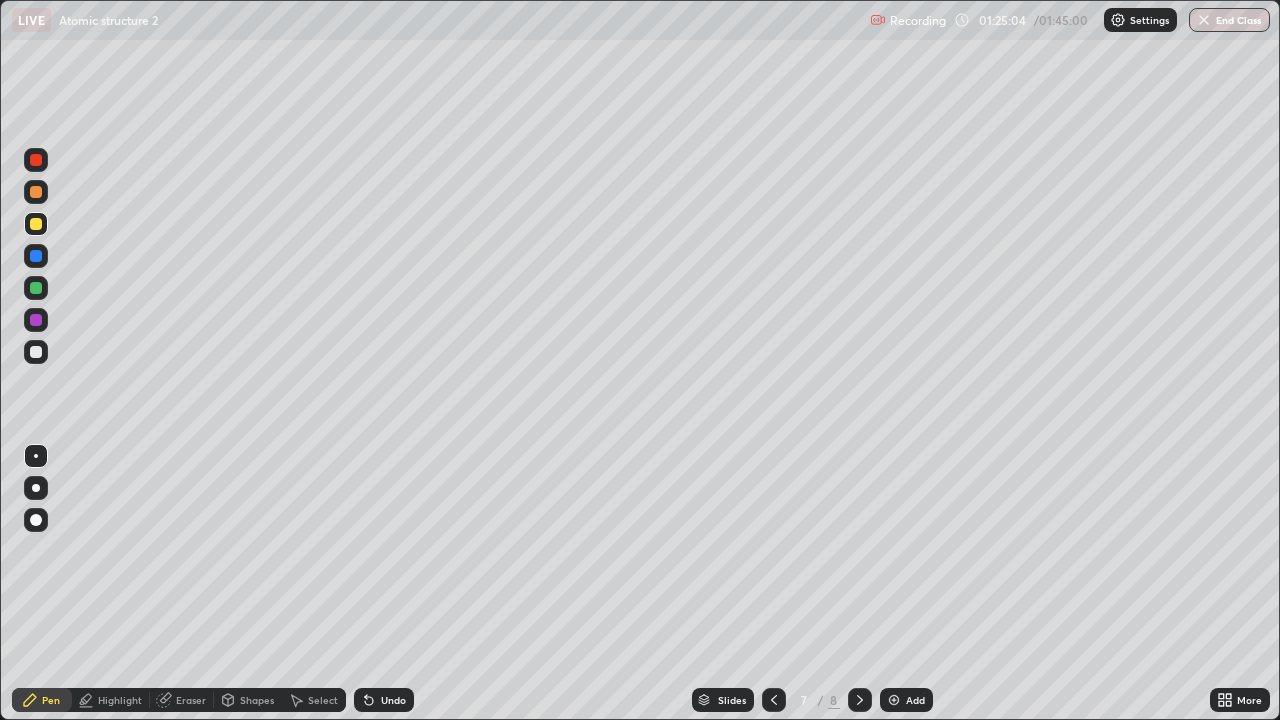 click on "Undo" at bounding box center [384, 700] 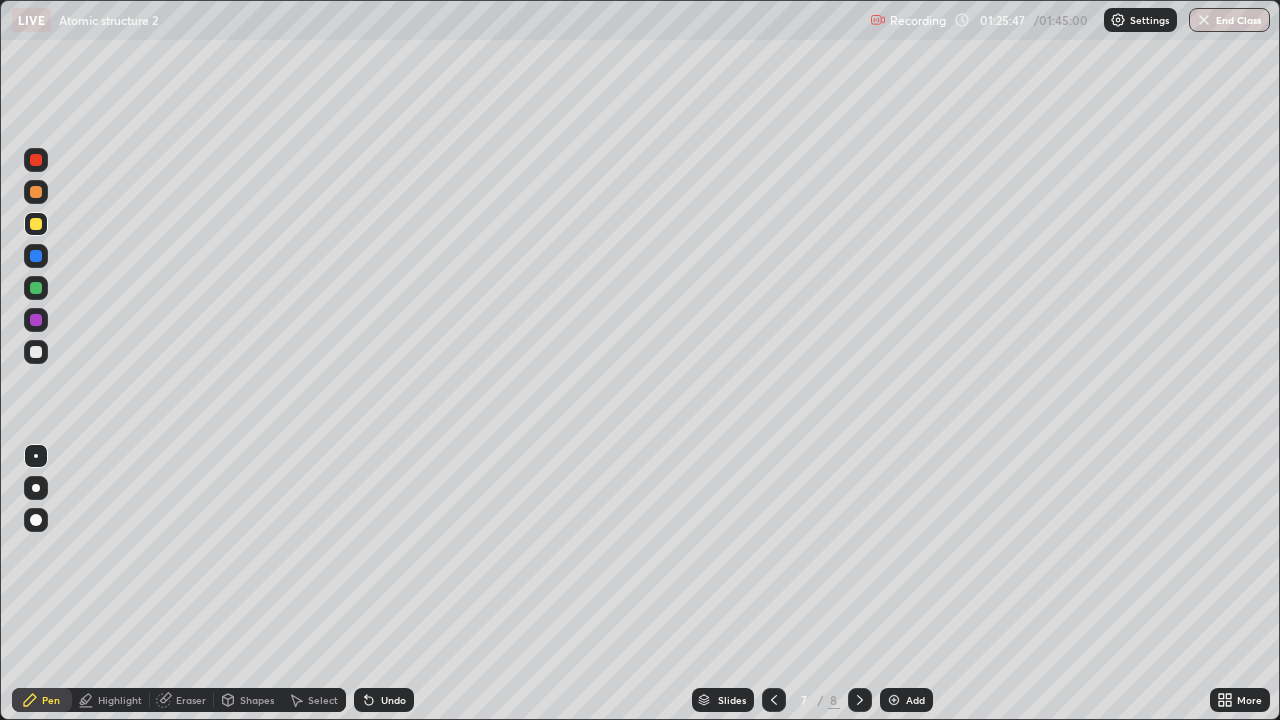 click at bounding box center (860, 700) 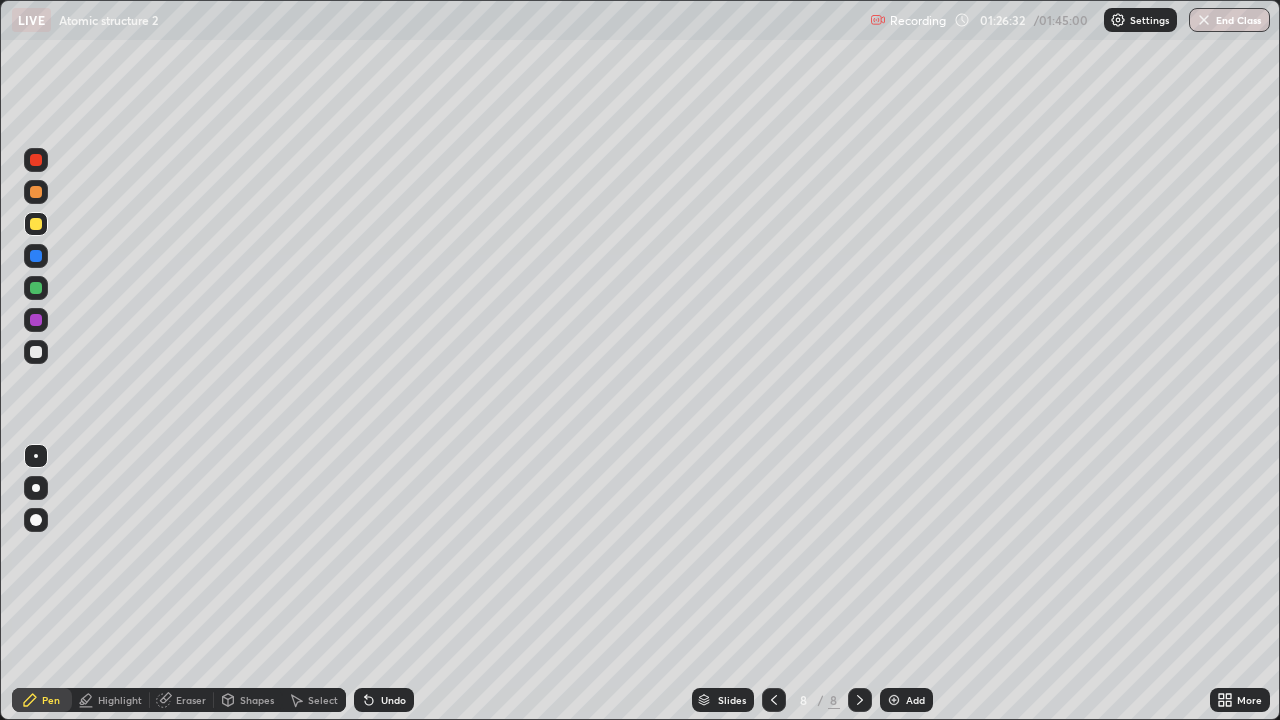 click at bounding box center [36, 352] 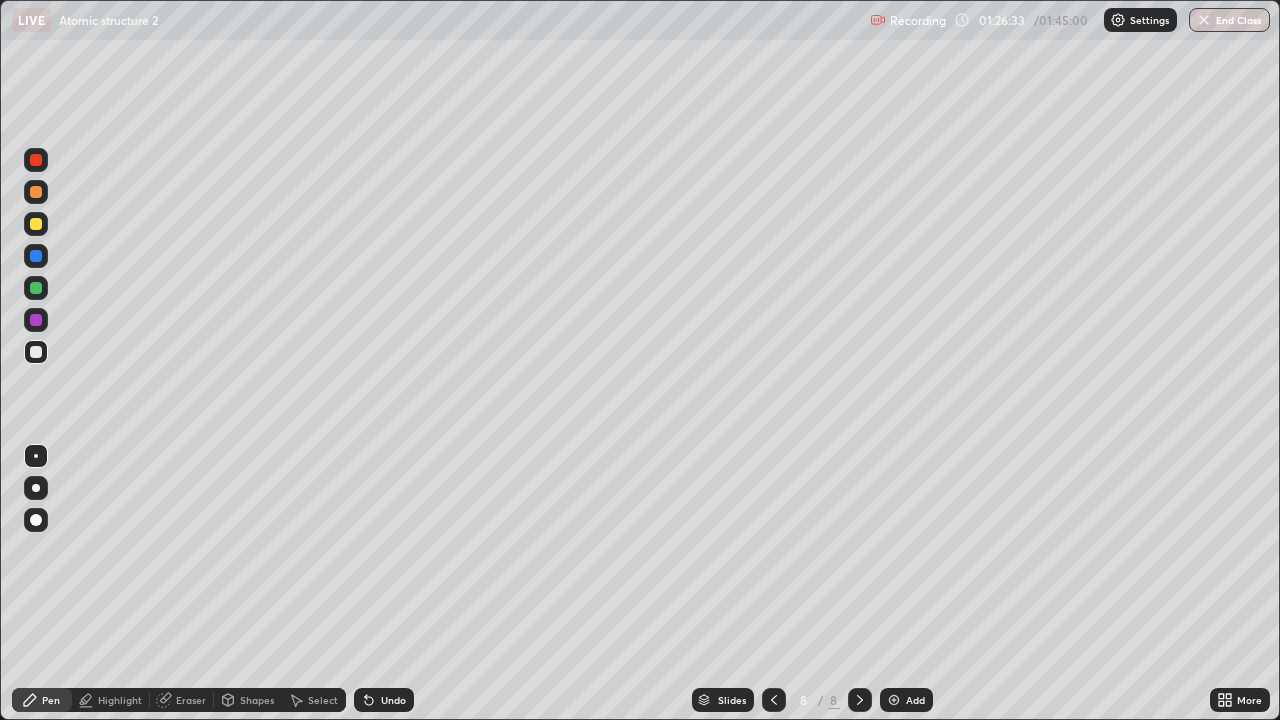 click 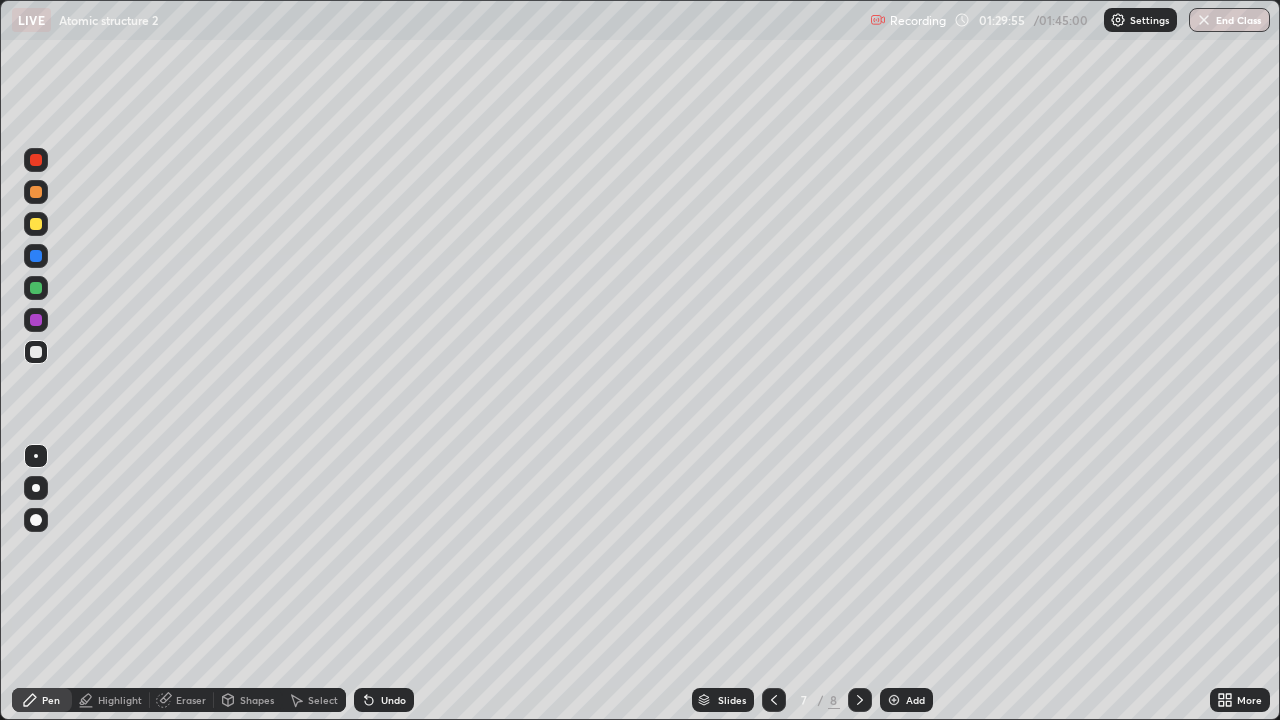 click at bounding box center (860, 700) 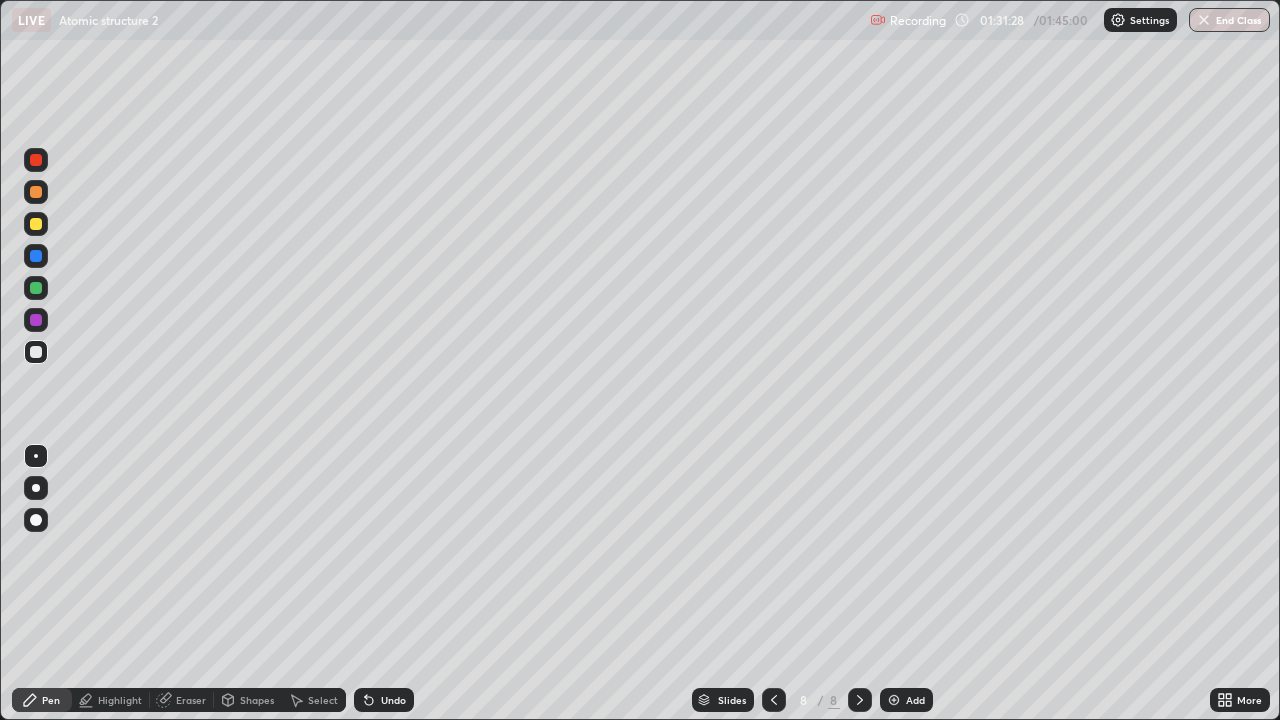 click on "More" at bounding box center [1240, 700] 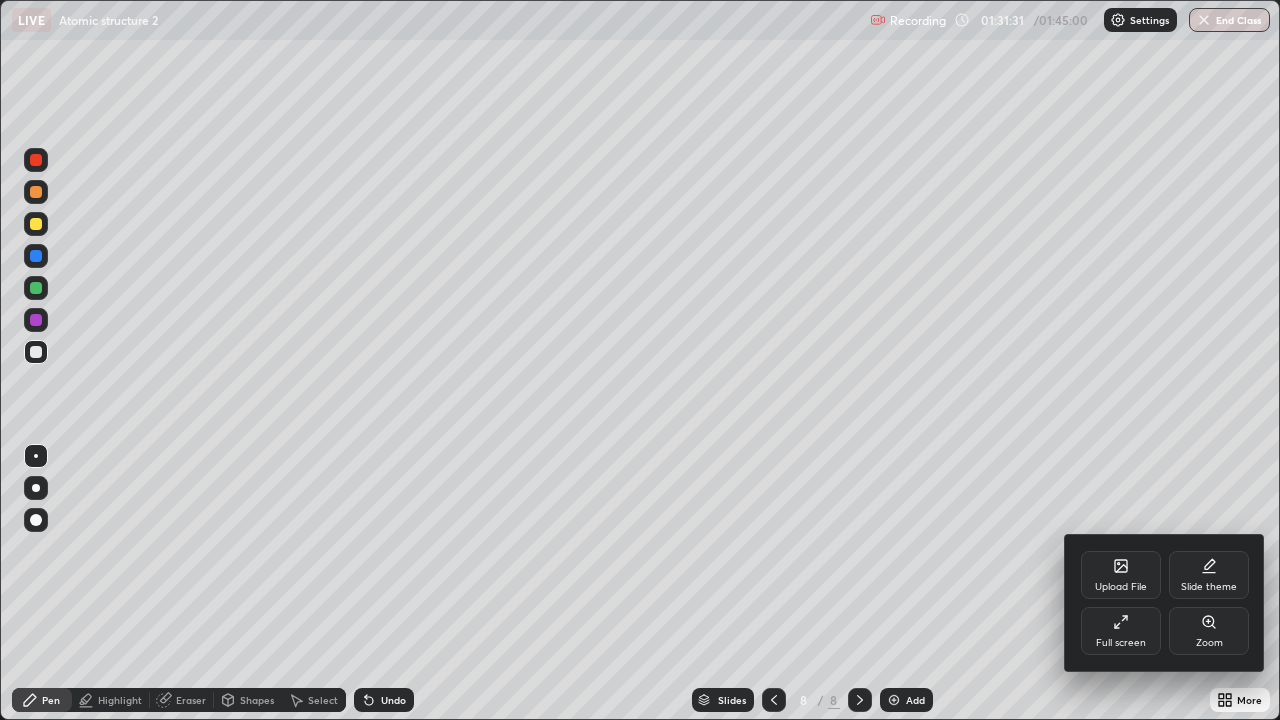 click at bounding box center (640, 360) 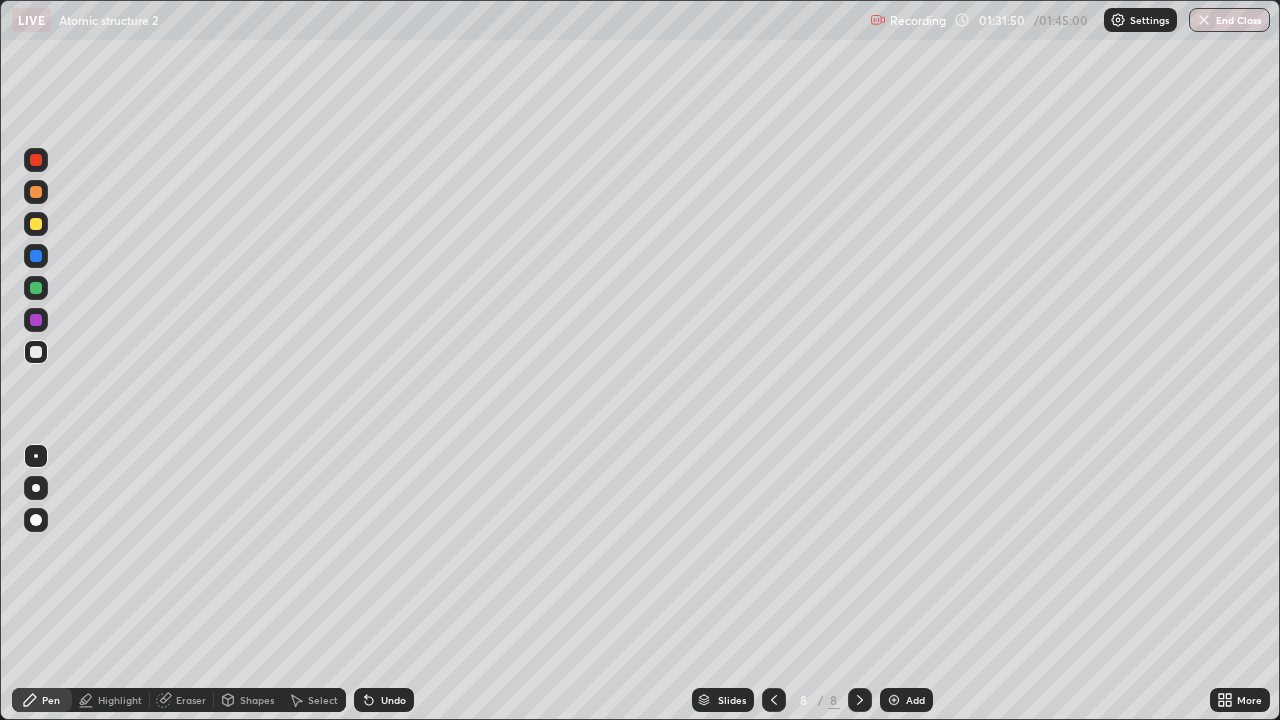 click on "End Class" at bounding box center [1229, 20] 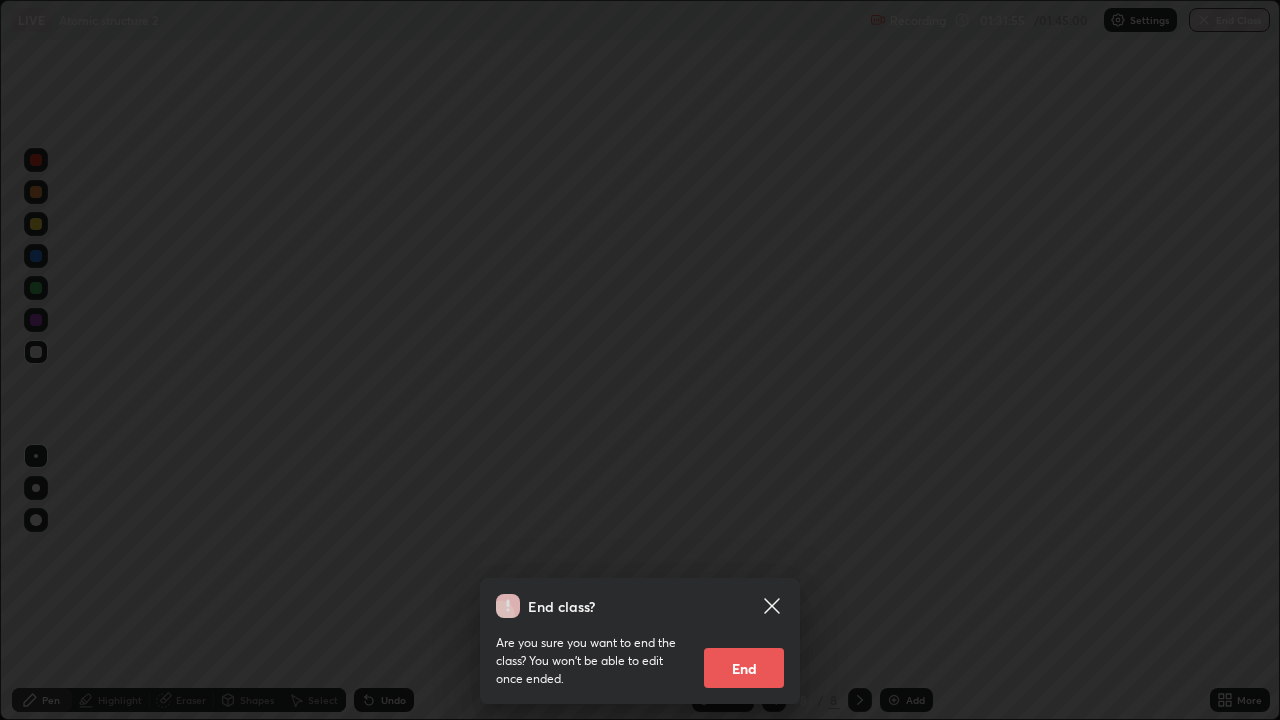 click on "End" at bounding box center (744, 668) 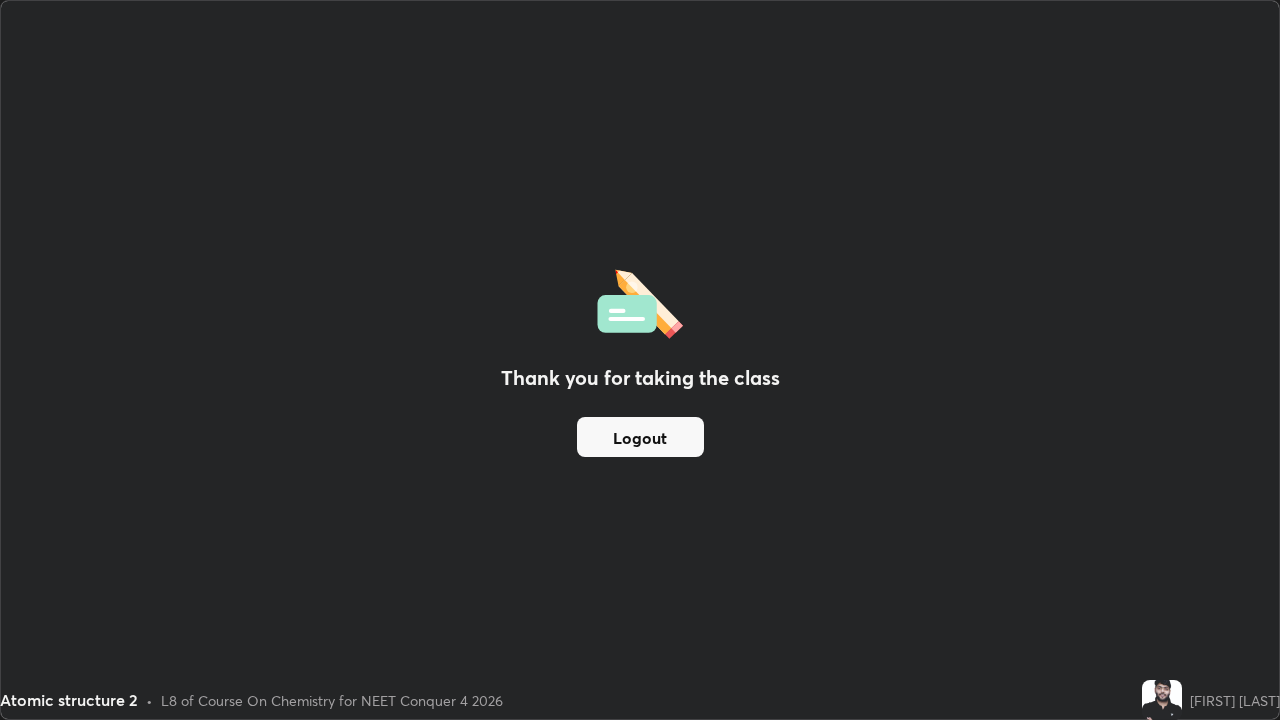 click on "Thank you for taking the class" at bounding box center (640, 378) 